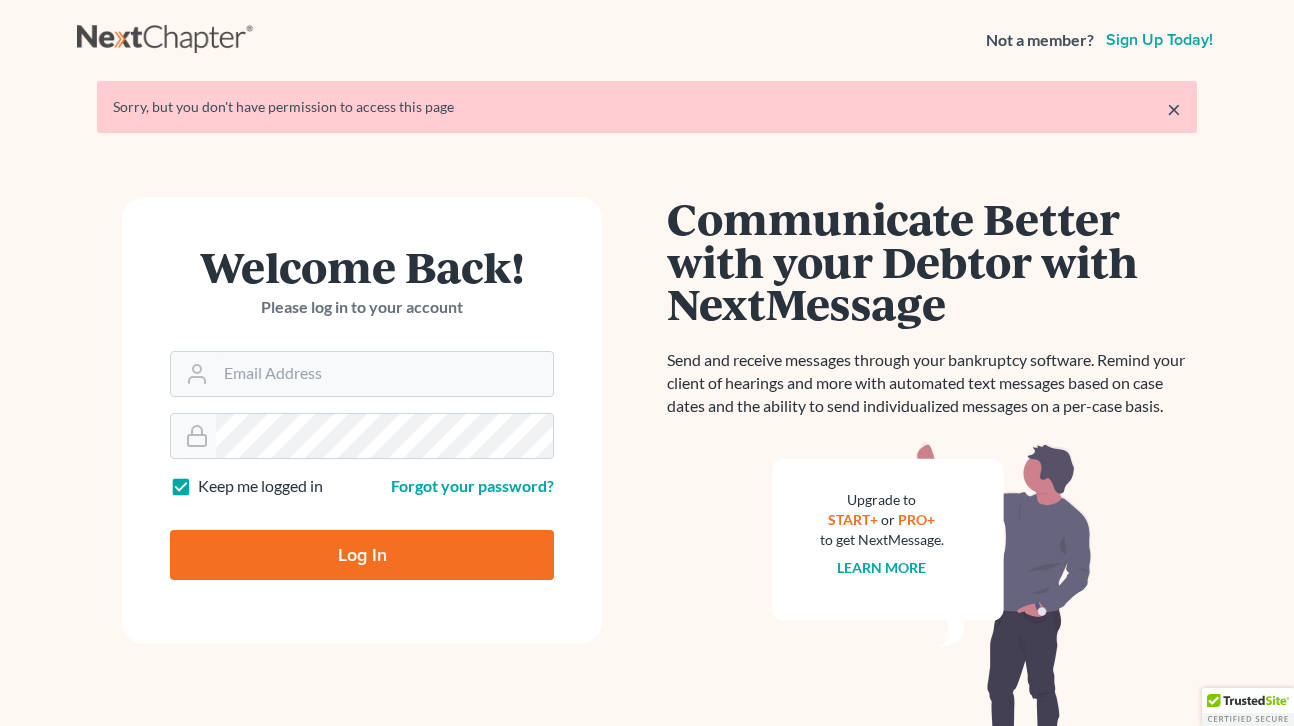 scroll, scrollTop: 0, scrollLeft: 0, axis: both 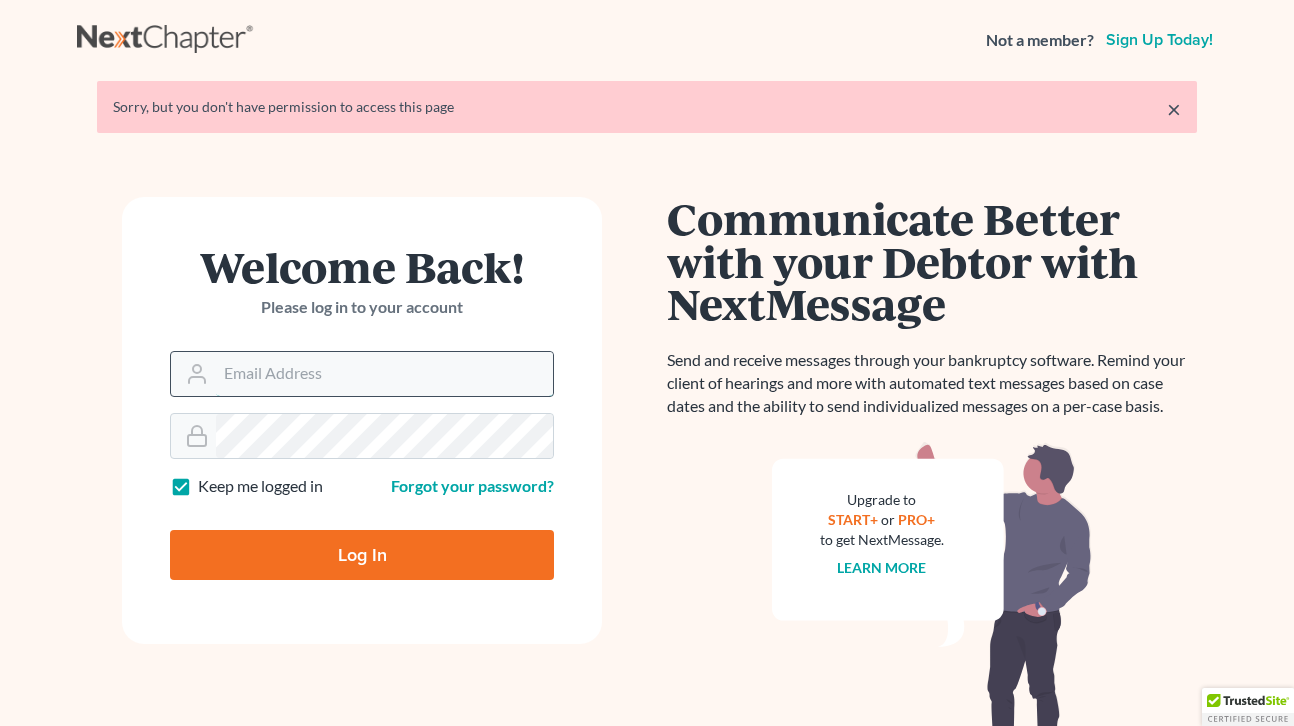 click on "Email Address" at bounding box center [384, 374] 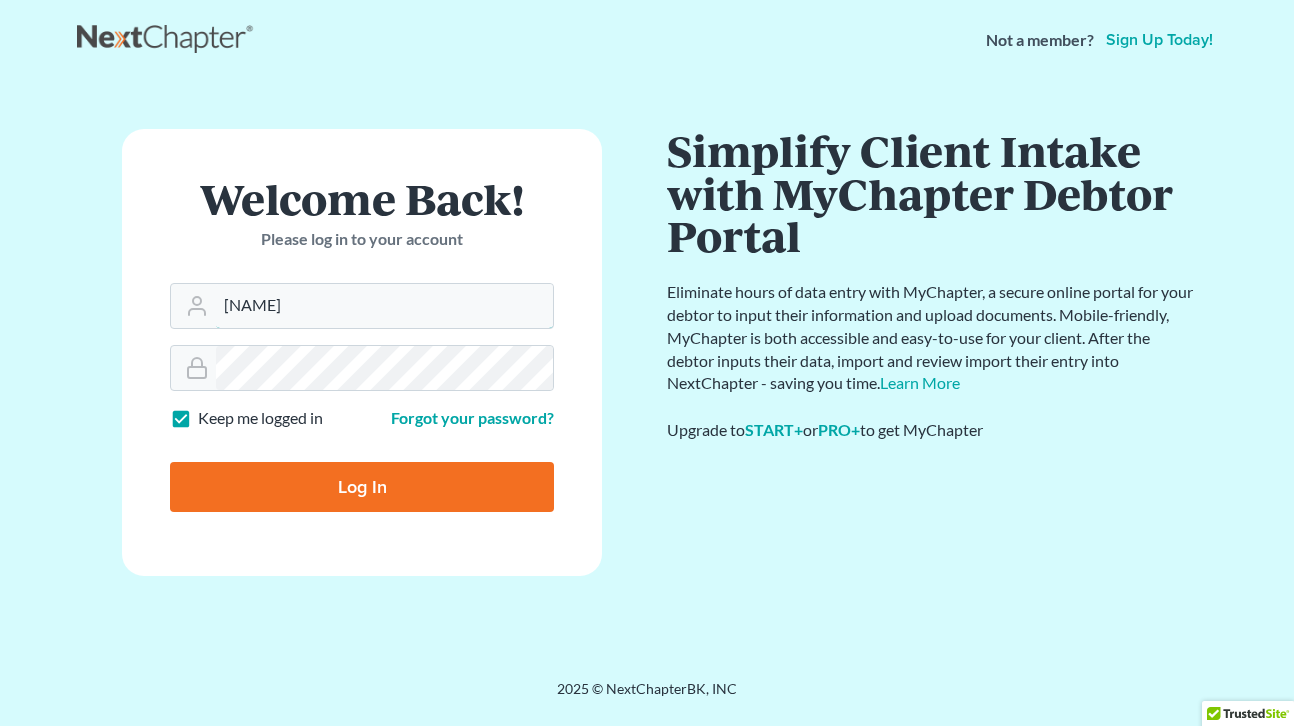 type on "[EMAIL]" 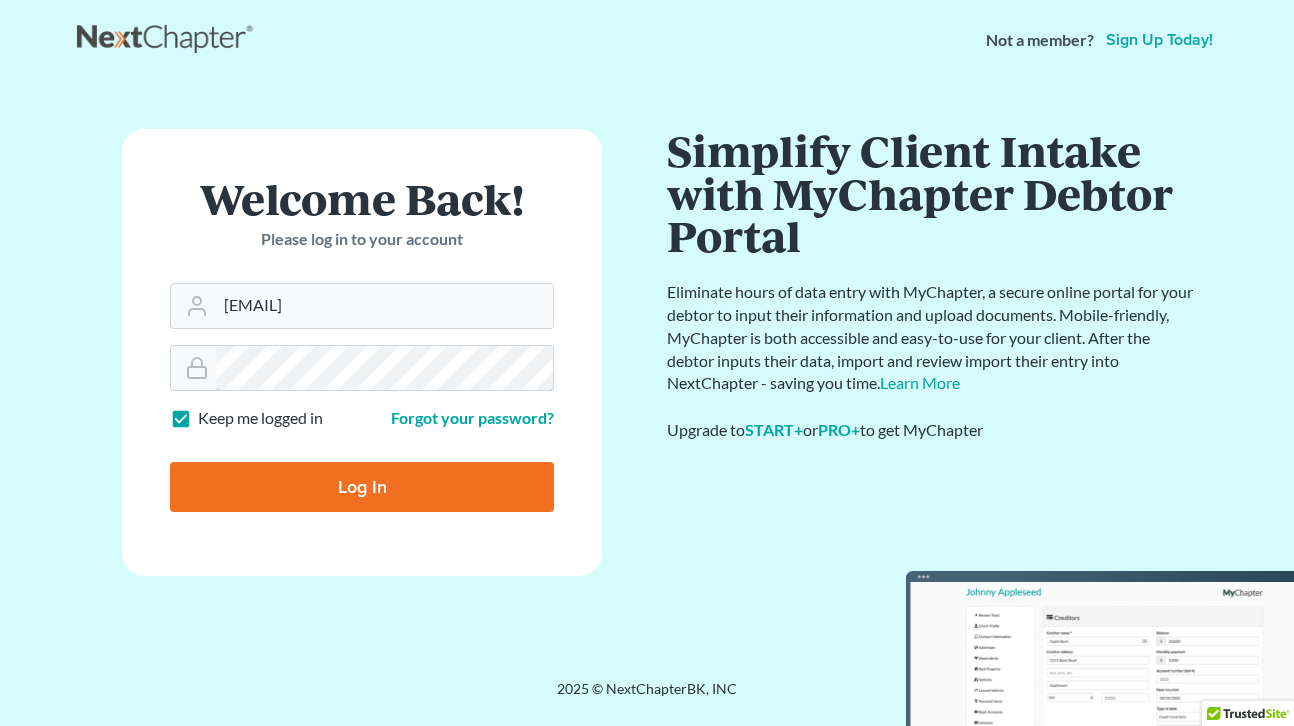 click on "Welcome Back! Please log in to your account Email Address [EMAIL] Password Keep me logged in Forgot your password? Log In" at bounding box center (362, 352) 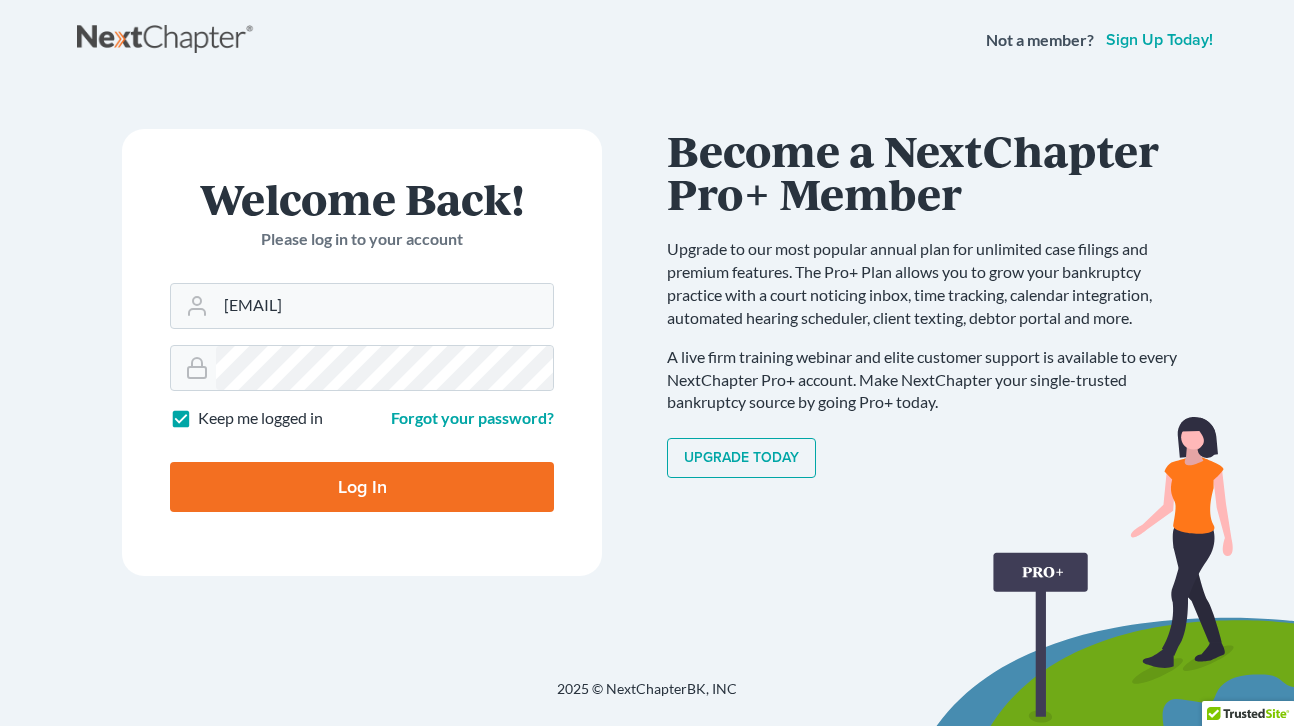 click on "Log In" at bounding box center [362, 487] 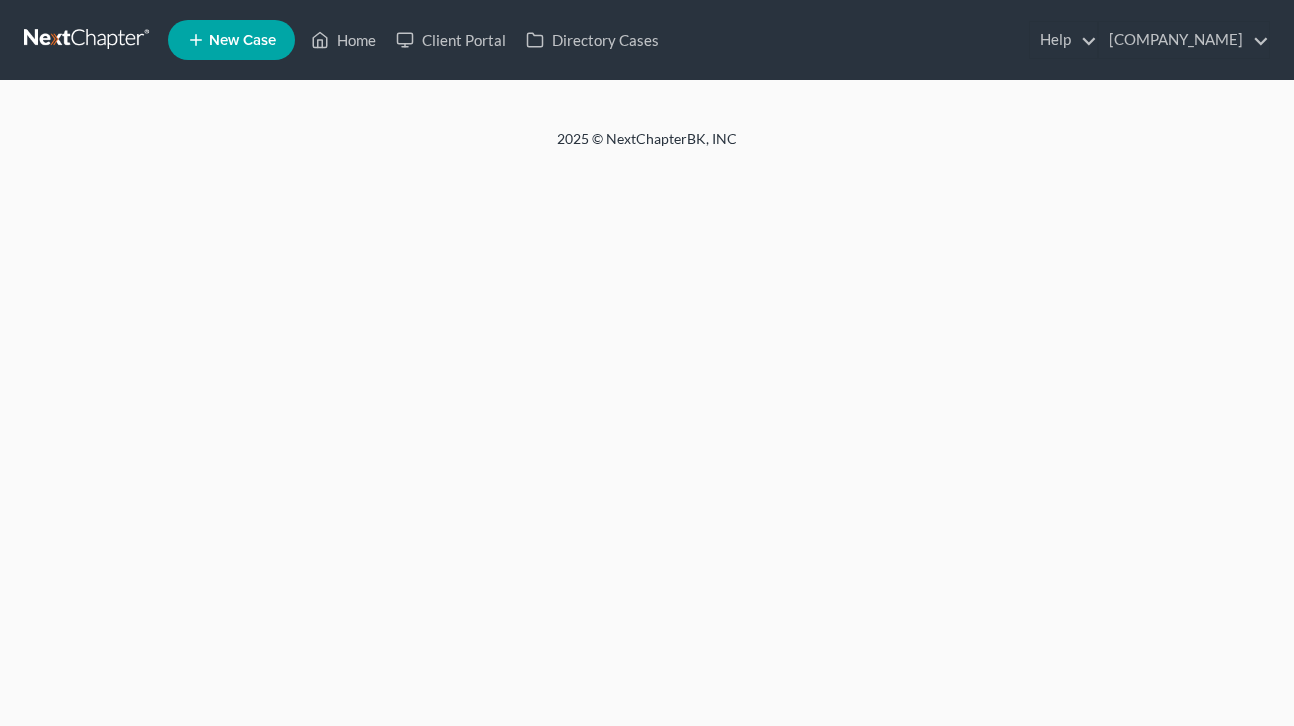 scroll, scrollTop: 0, scrollLeft: 0, axis: both 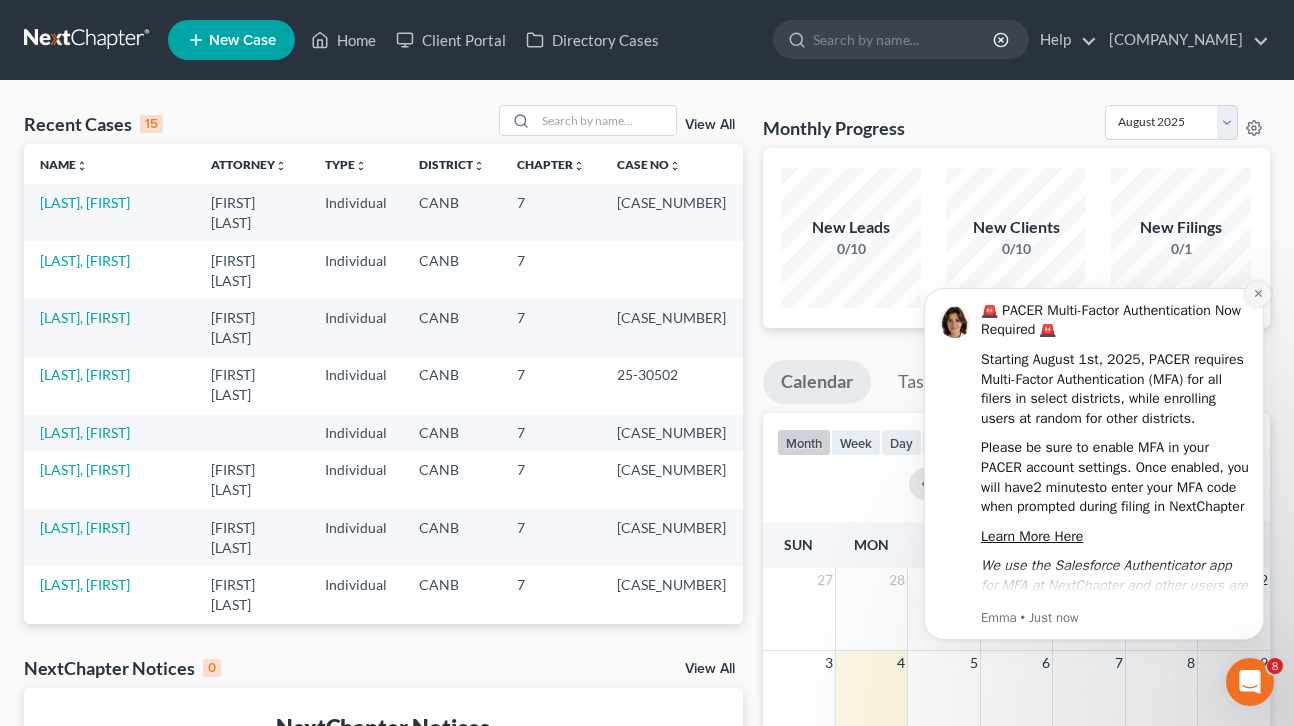 click 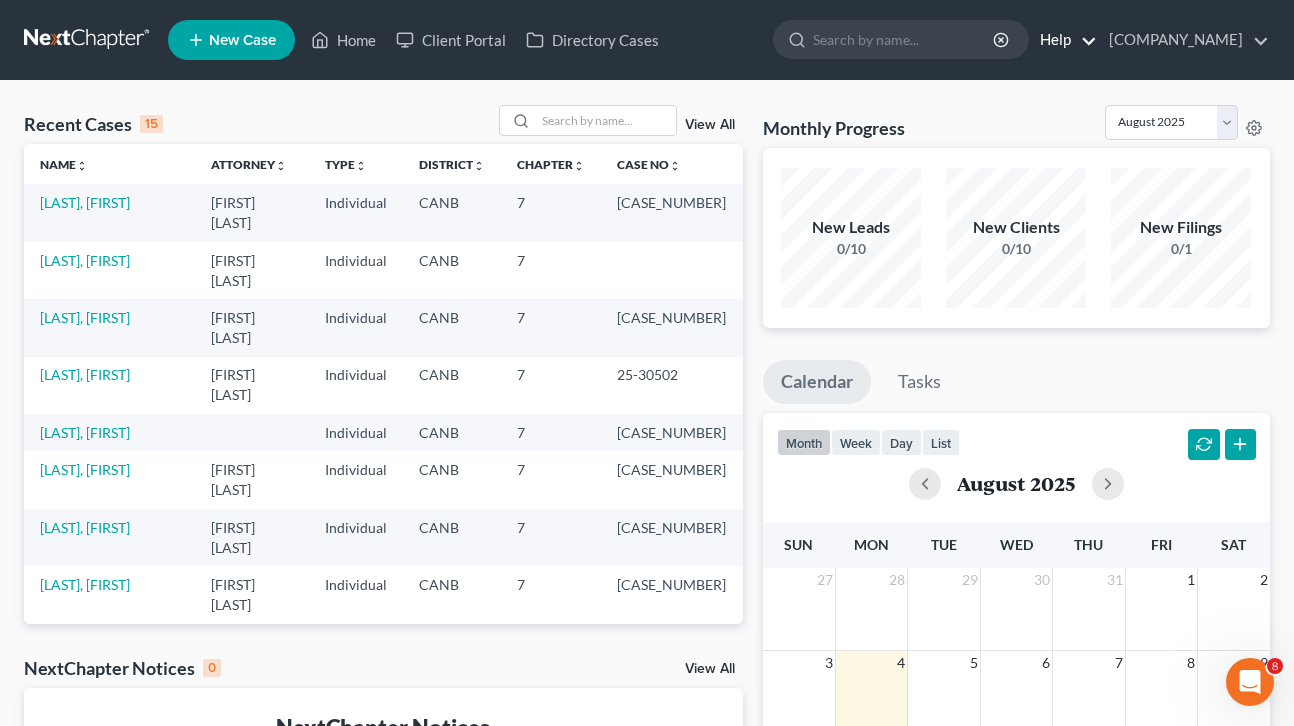 click on "Help" at bounding box center [1063, 40] 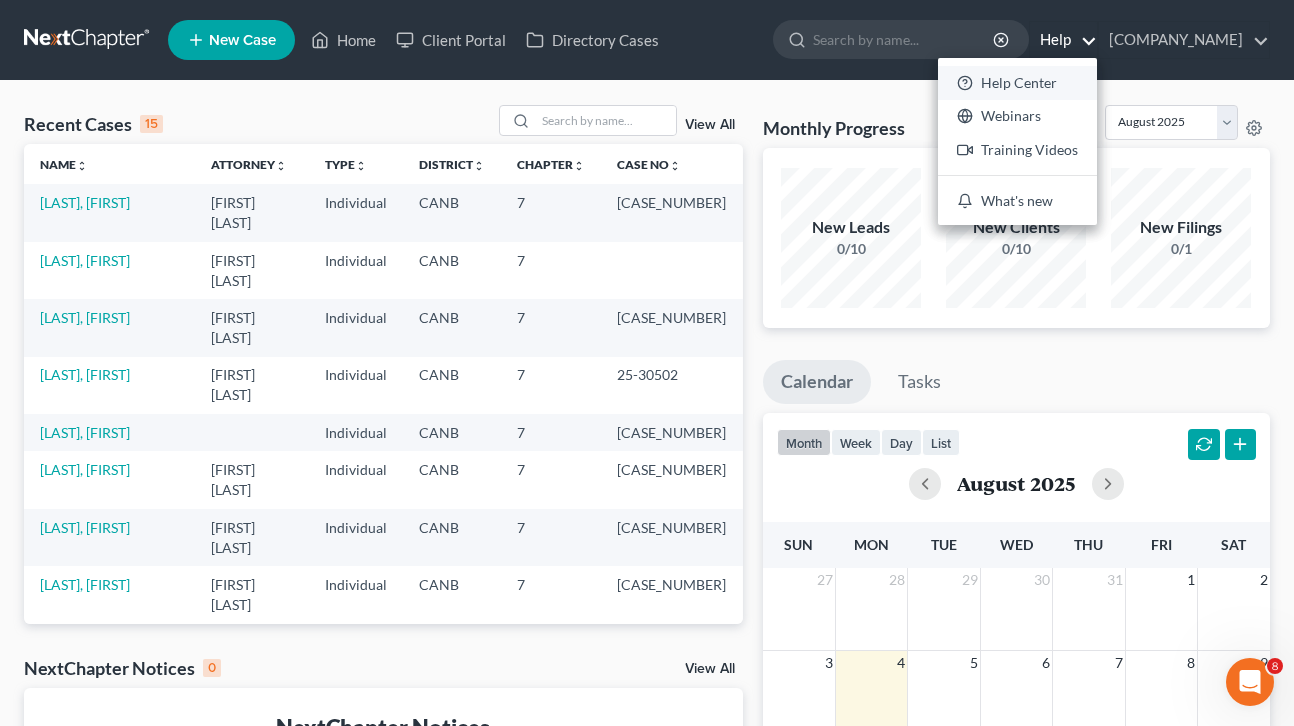 click on "Help Center" at bounding box center [1017, 83] 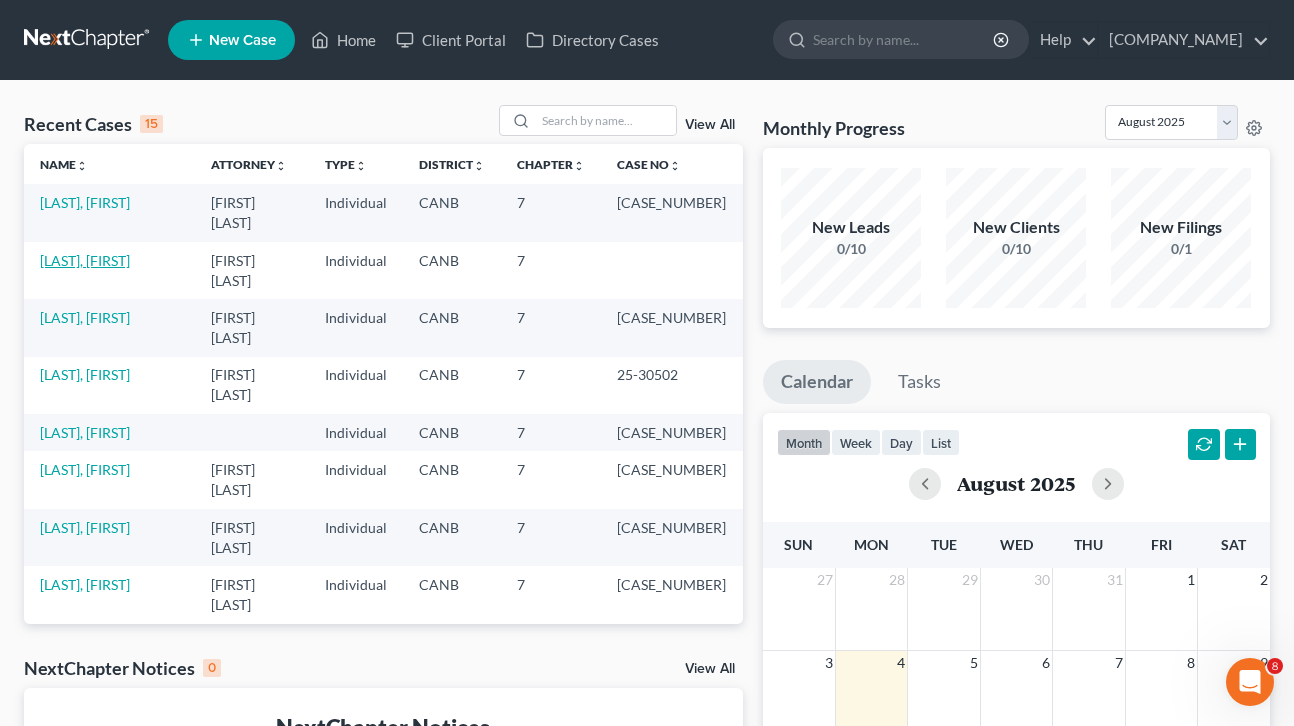 click on "[LAST], [FIRST]" at bounding box center [85, 260] 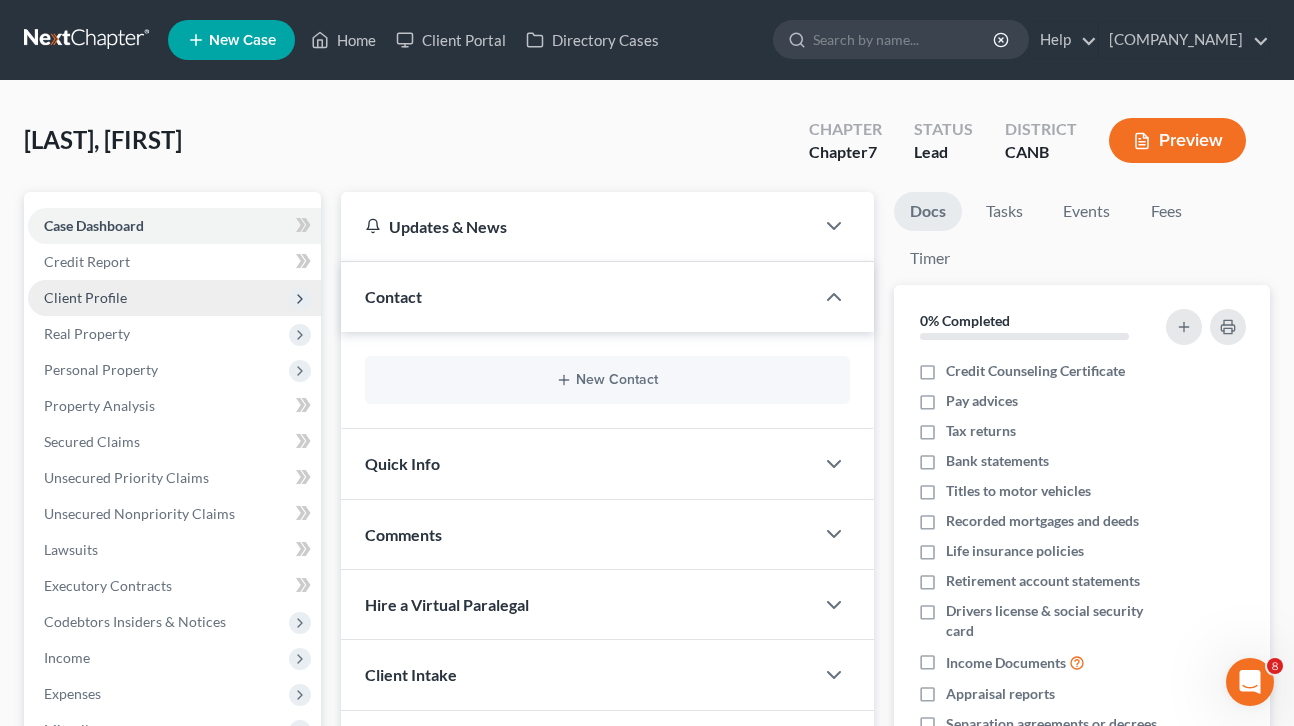 click on "Client Profile" at bounding box center (174, 298) 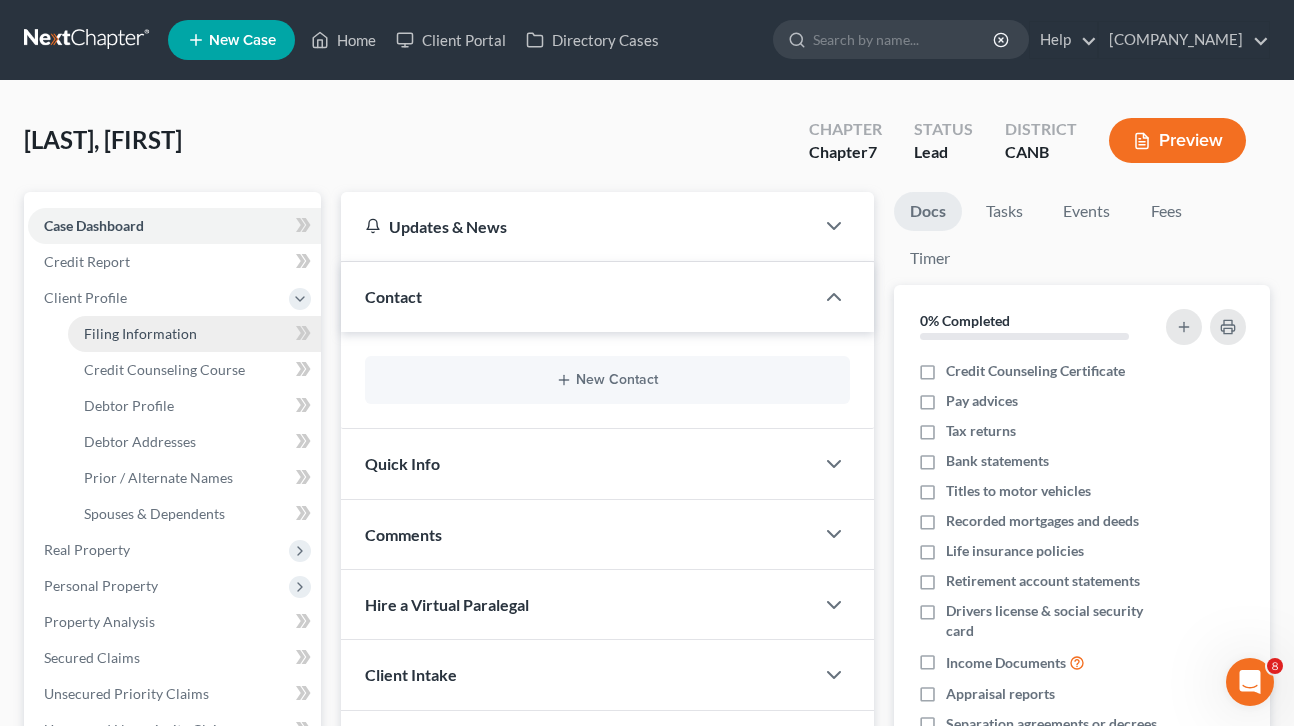 click on "Filing Information" at bounding box center (140, 333) 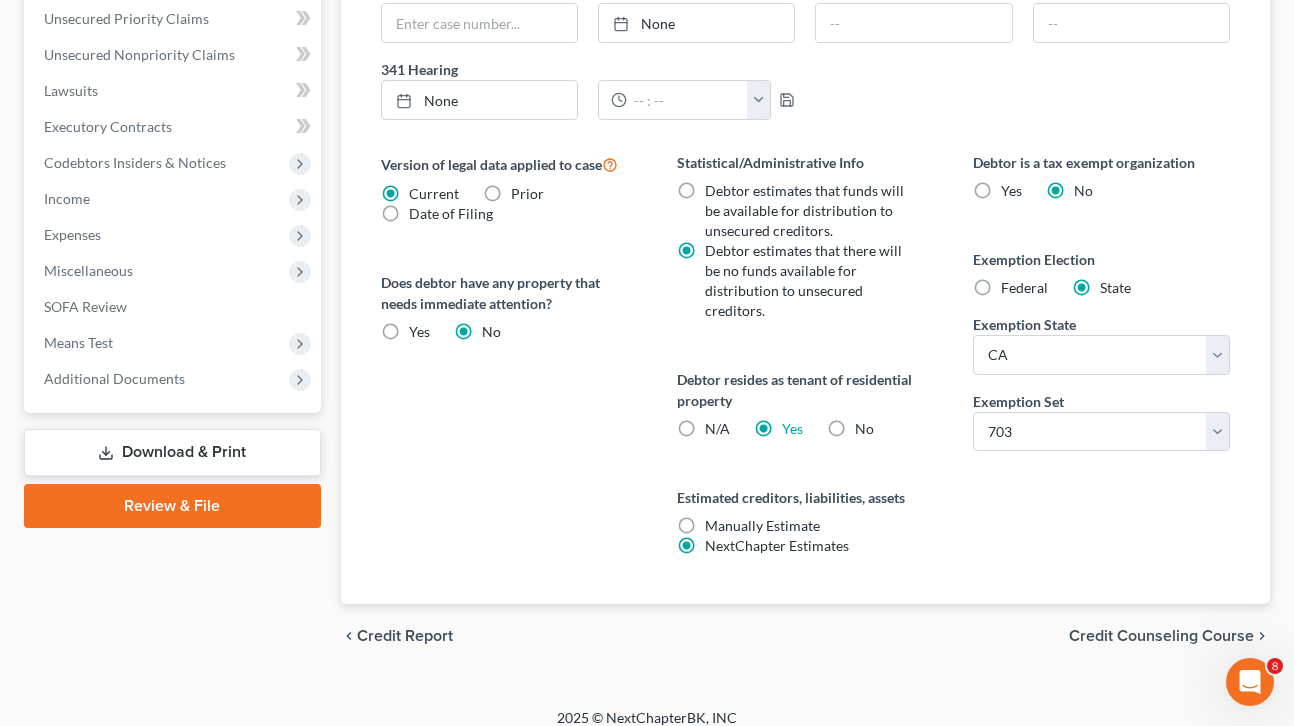 scroll, scrollTop: 676, scrollLeft: 0, axis: vertical 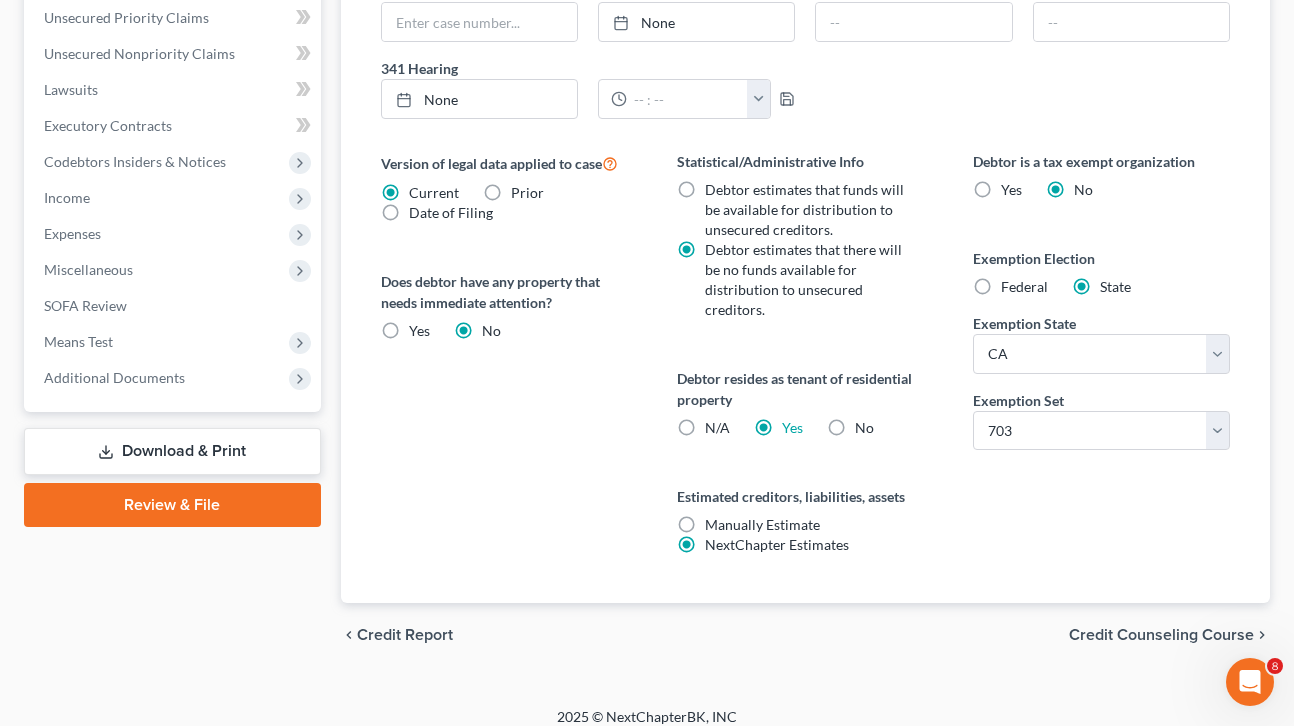 click on "Credit Counseling Course" at bounding box center [1161, 635] 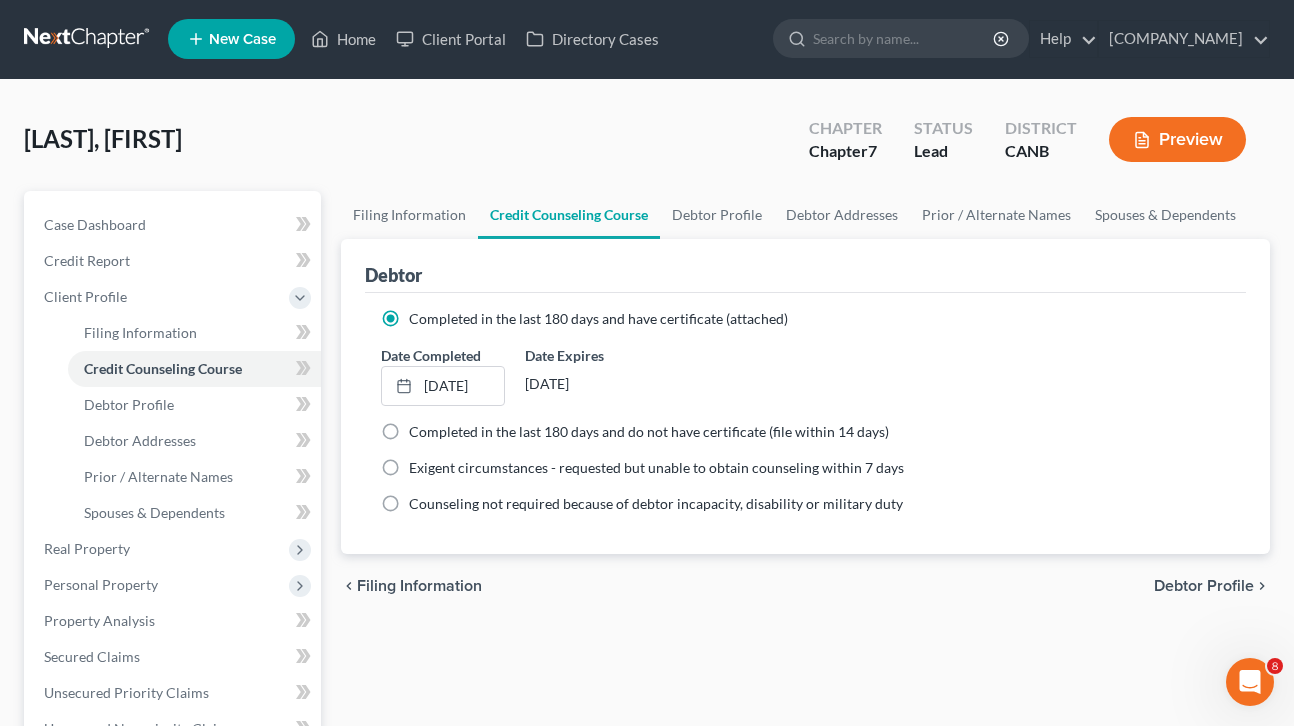 scroll, scrollTop: 0, scrollLeft: 0, axis: both 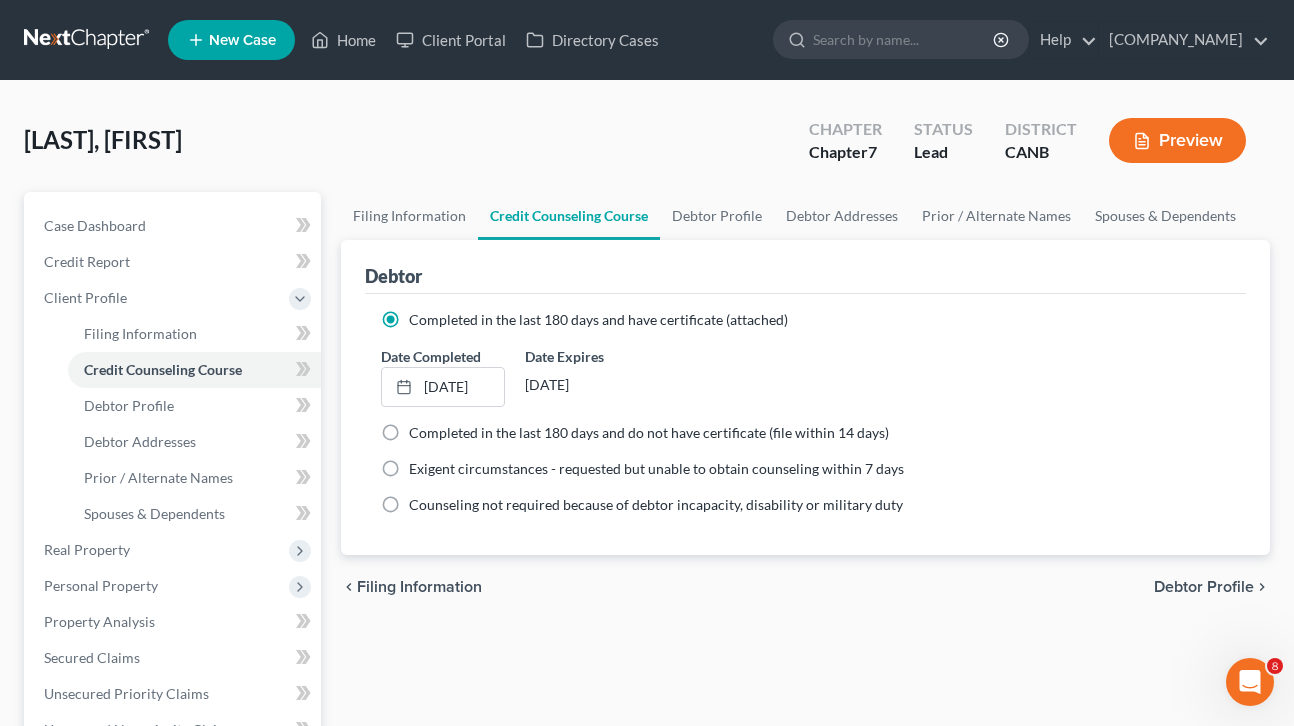 click on "Debtor Profile" at bounding box center [1204, 587] 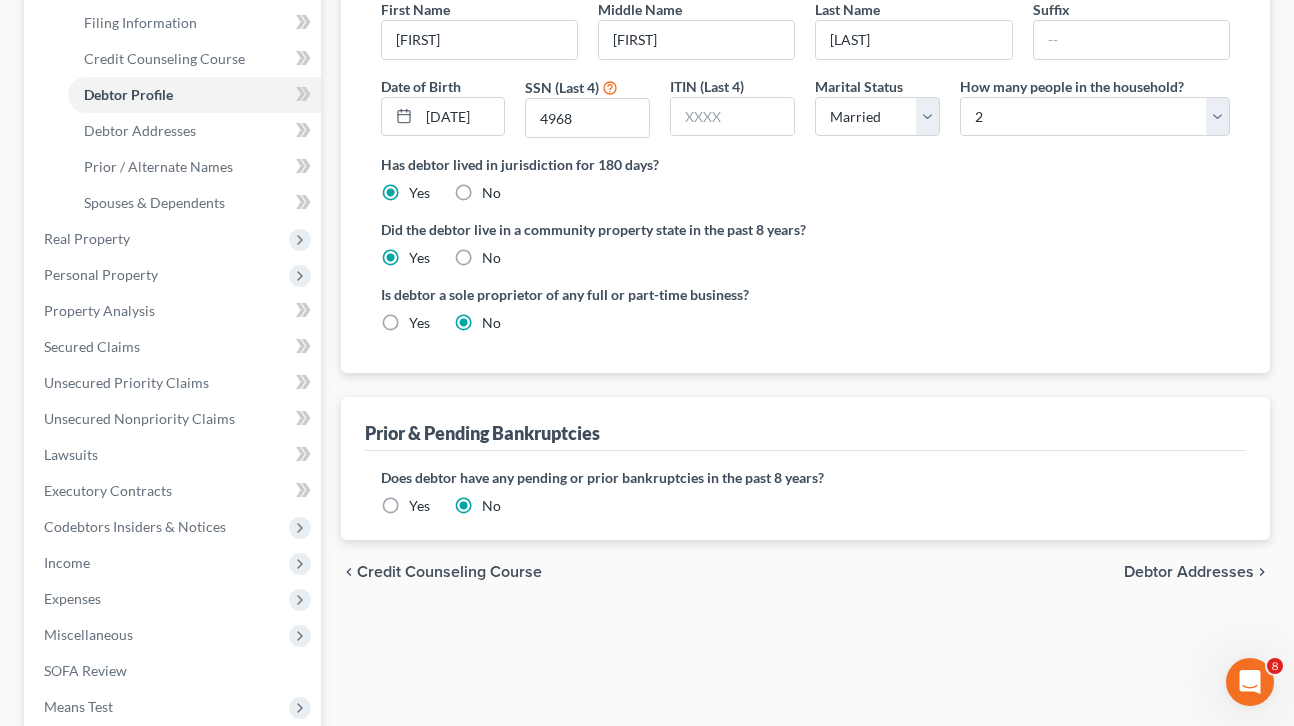scroll, scrollTop: 314, scrollLeft: 0, axis: vertical 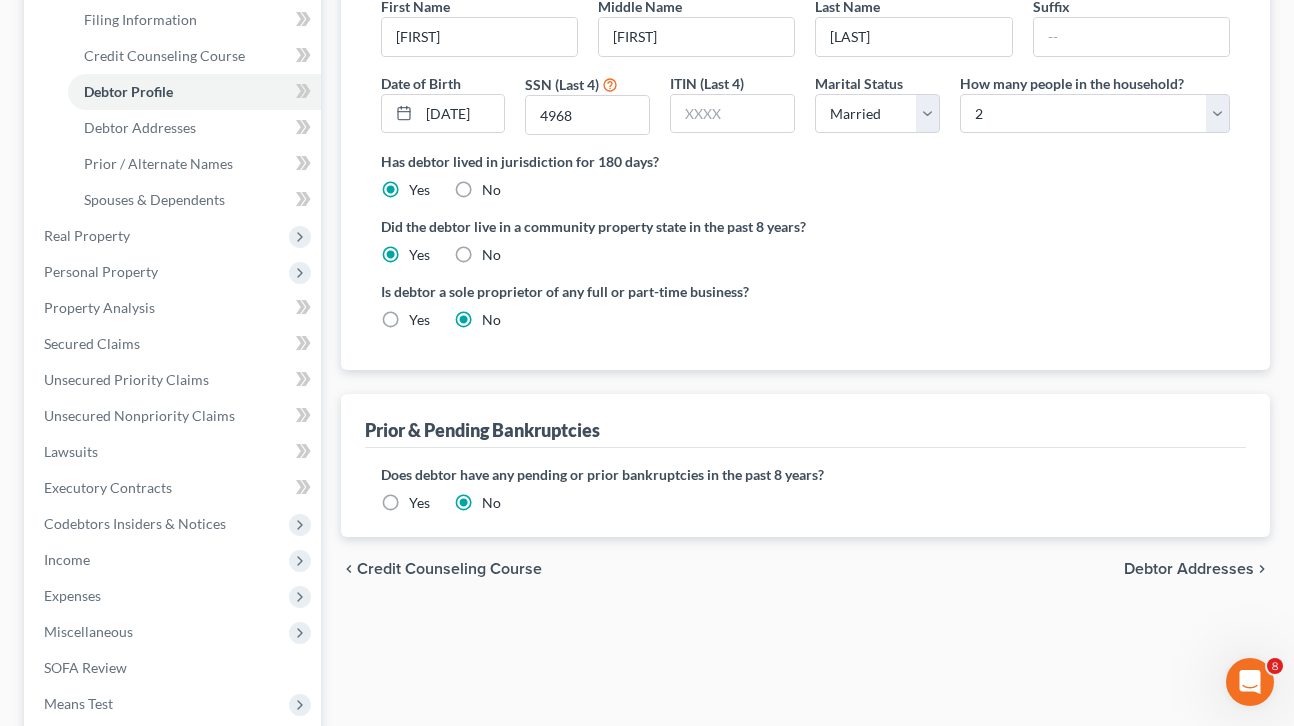 click on "Debtor Addresses" at bounding box center (1189, 569) 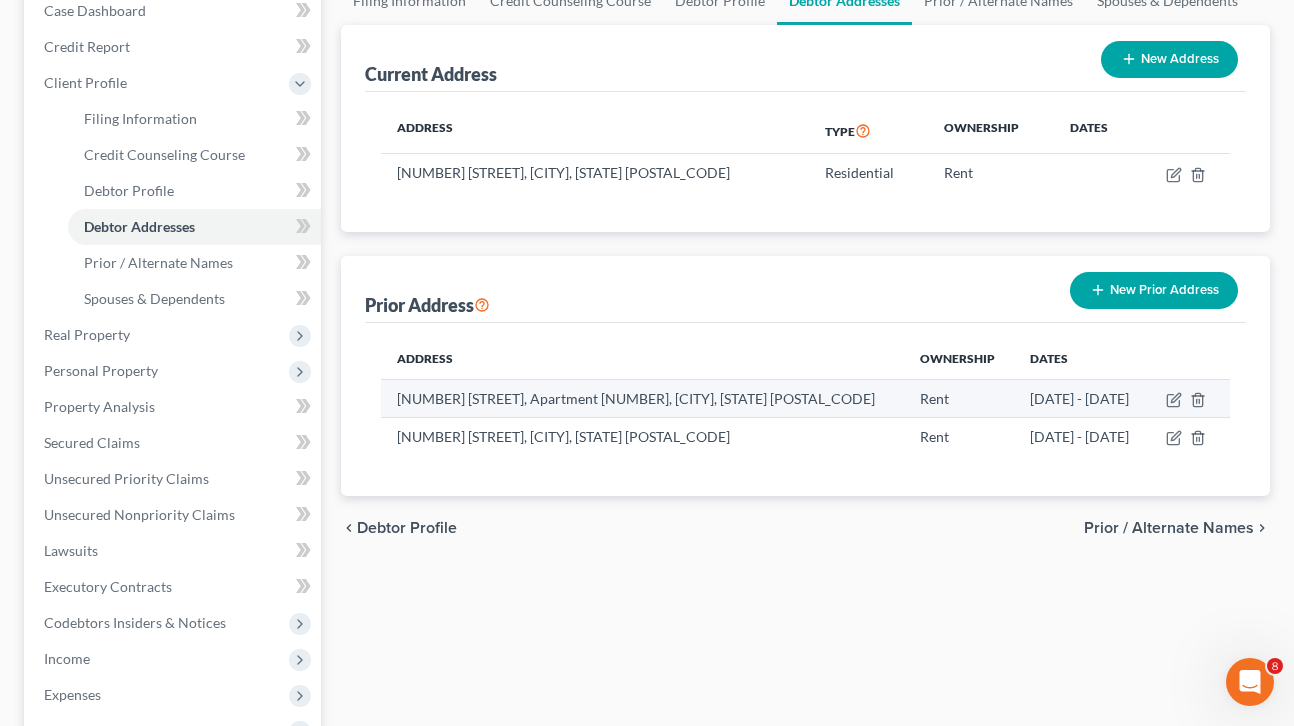 scroll, scrollTop: 216, scrollLeft: 0, axis: vertical 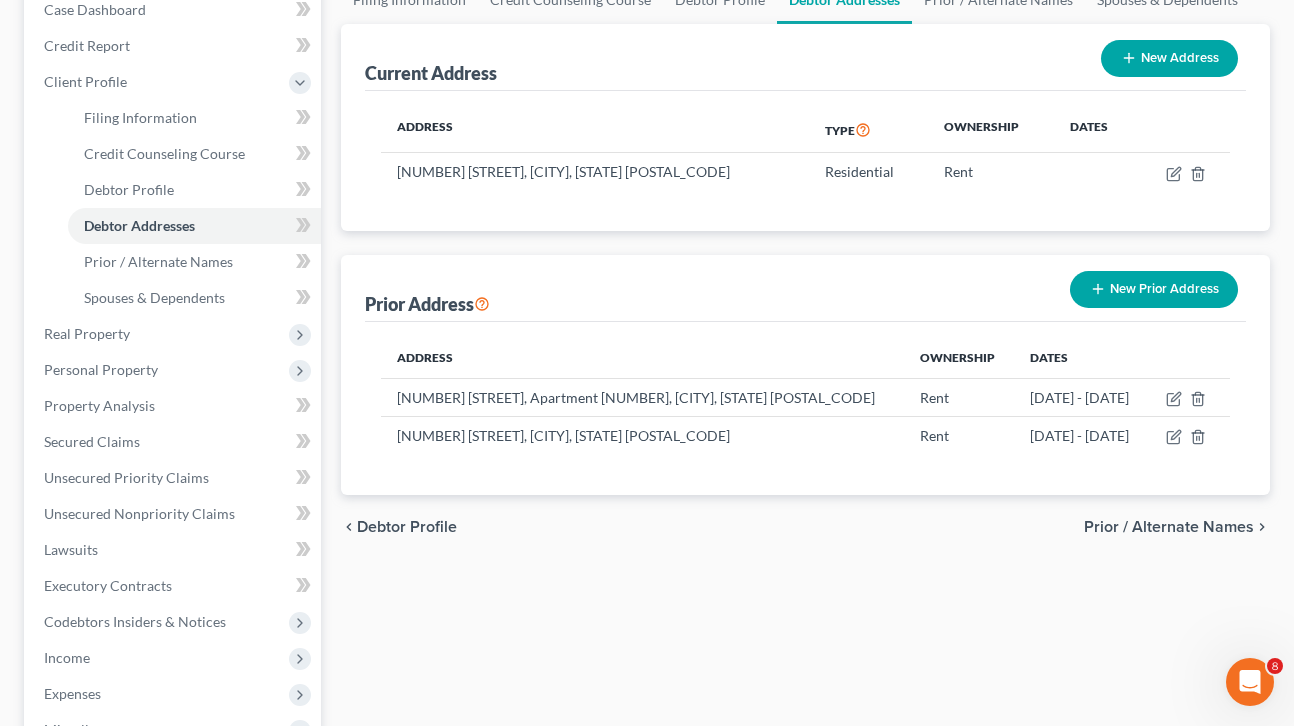 click on "Prior / Alternate Names" at bounding box center (1169, 527) 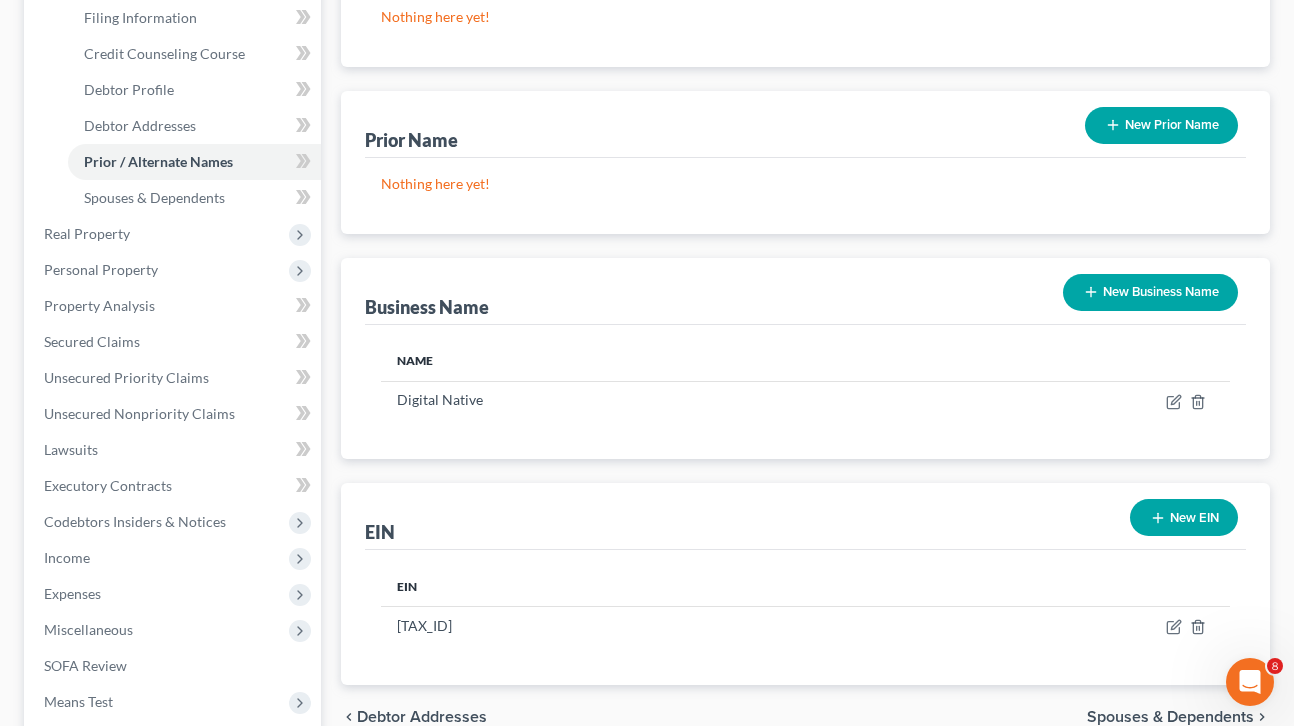 scroll, scrollTop: 318, scrollLeft: 0, axis: vertical 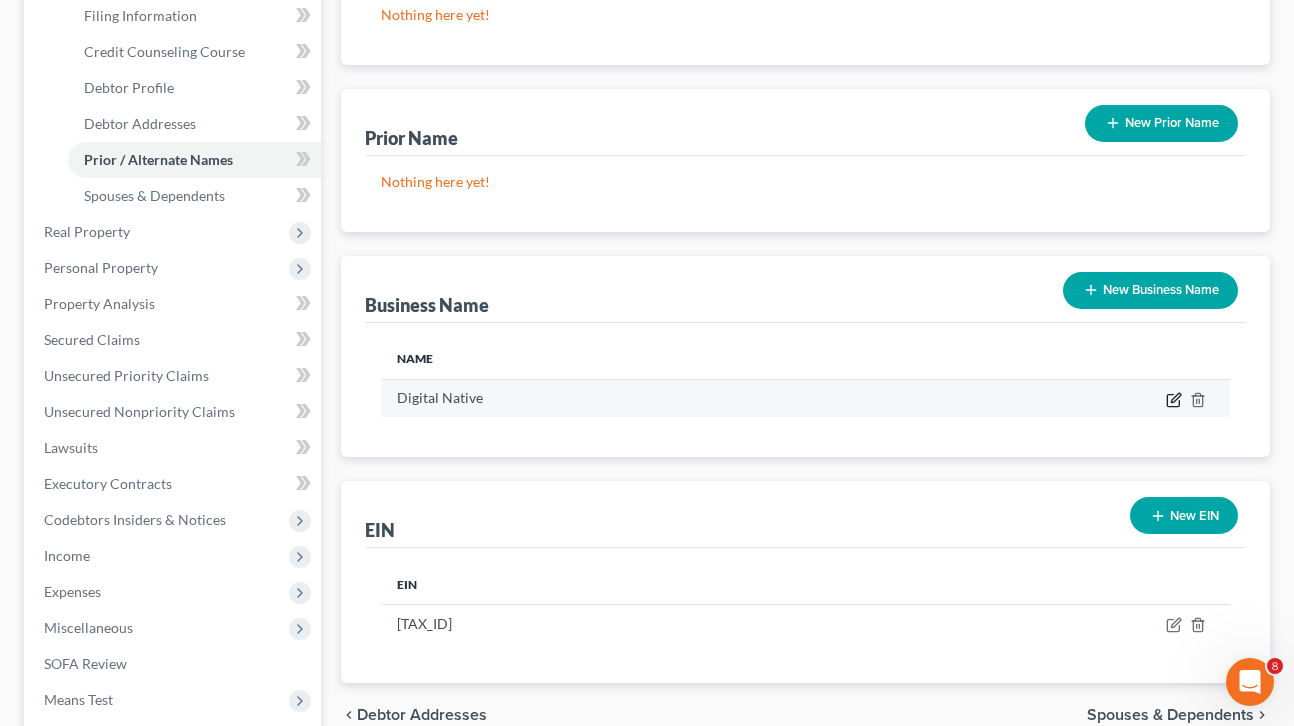 click 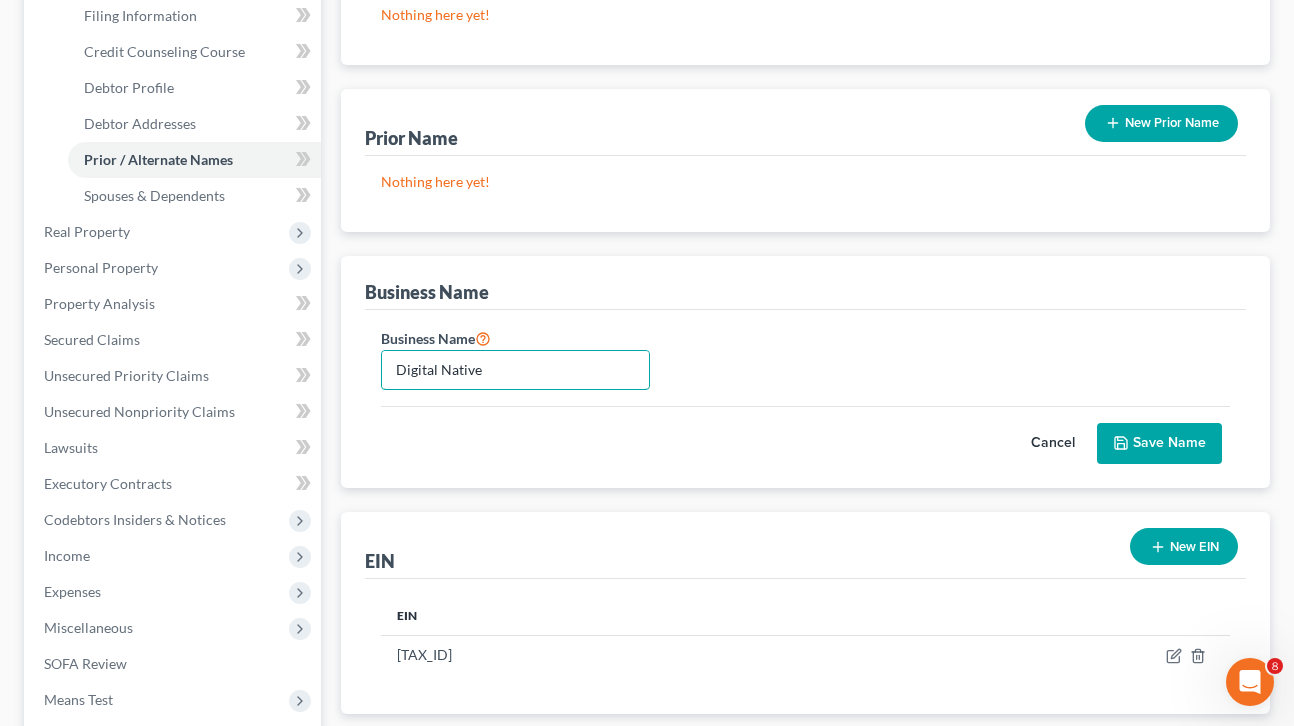 drag, startPoint x: 482, startPoint y: 370, endPoint x: 349, endPoint y: 366, distance: 133.06013 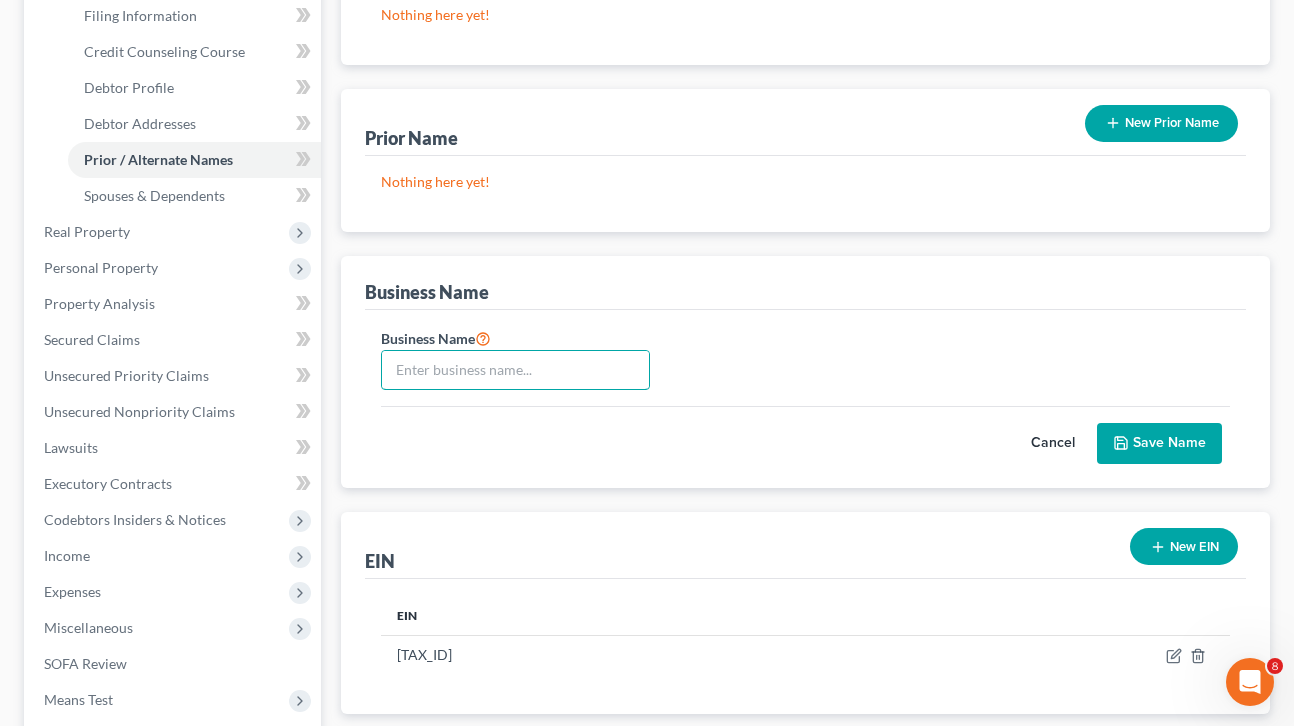type 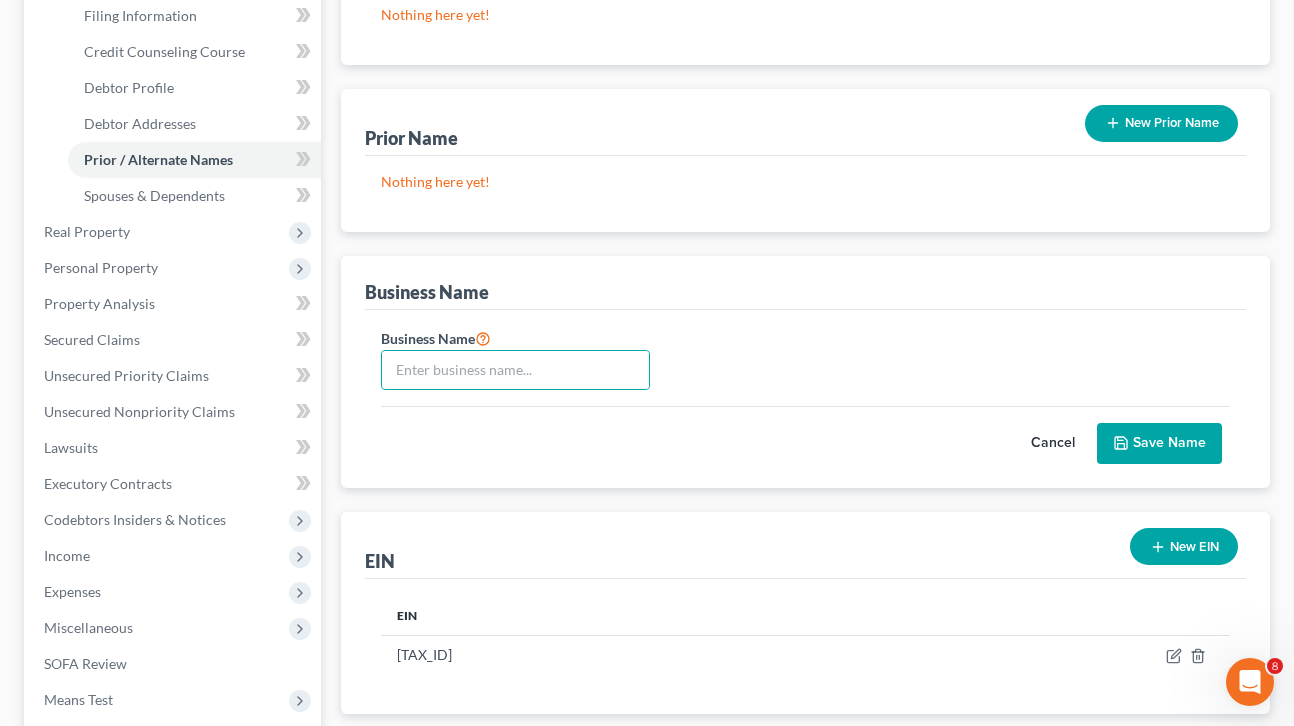 click on "Save Name" at bounding box center (1159, 444) 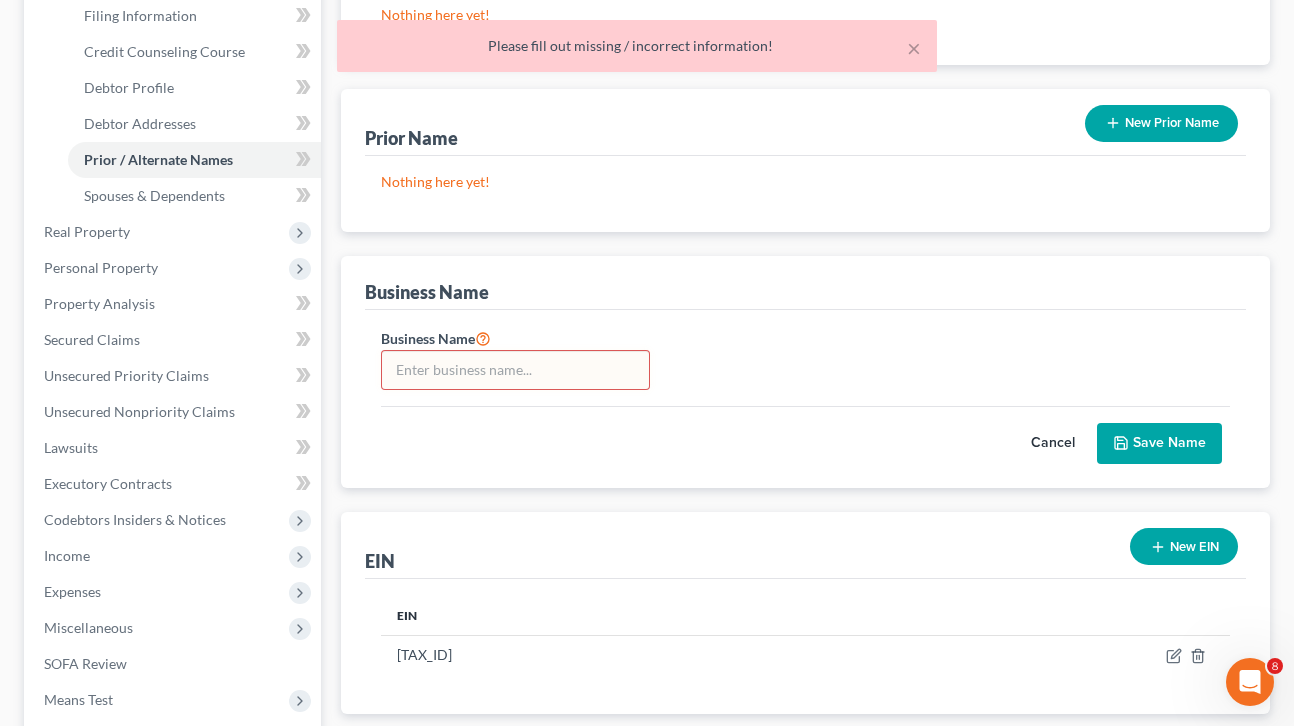 click on "Cancel" at bounding box center (1053, 444) 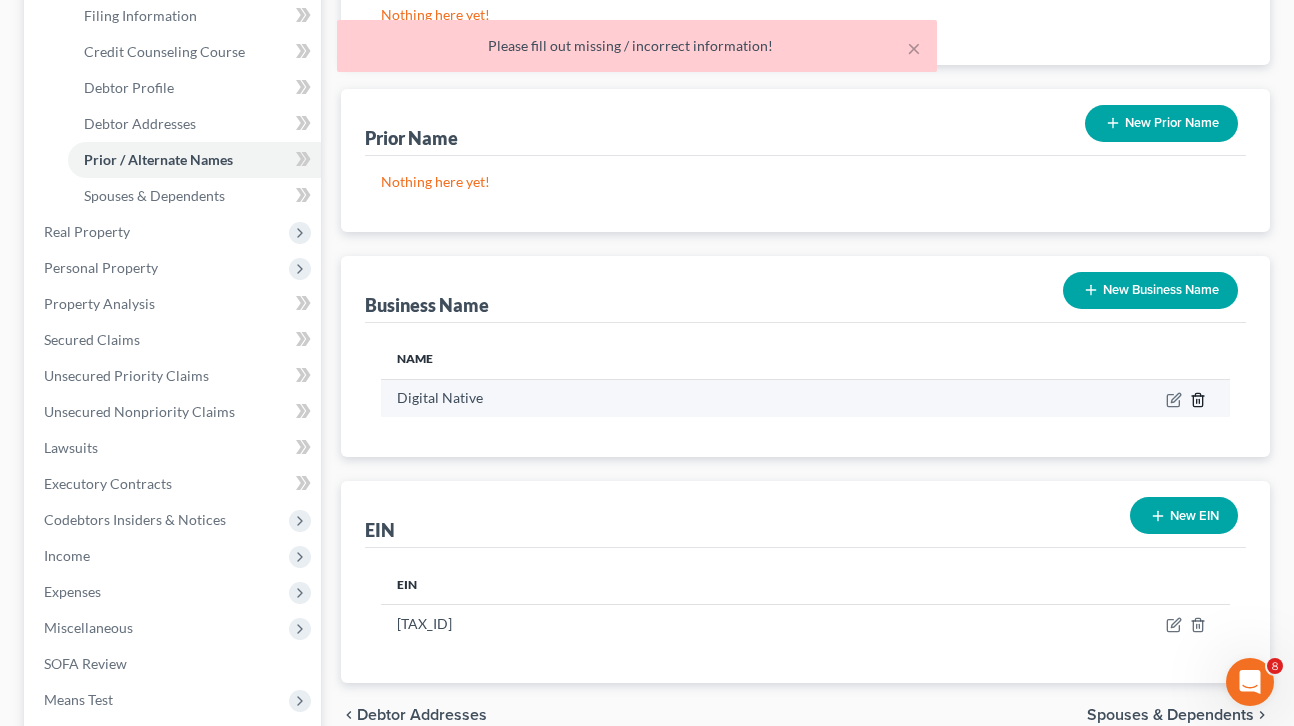 click 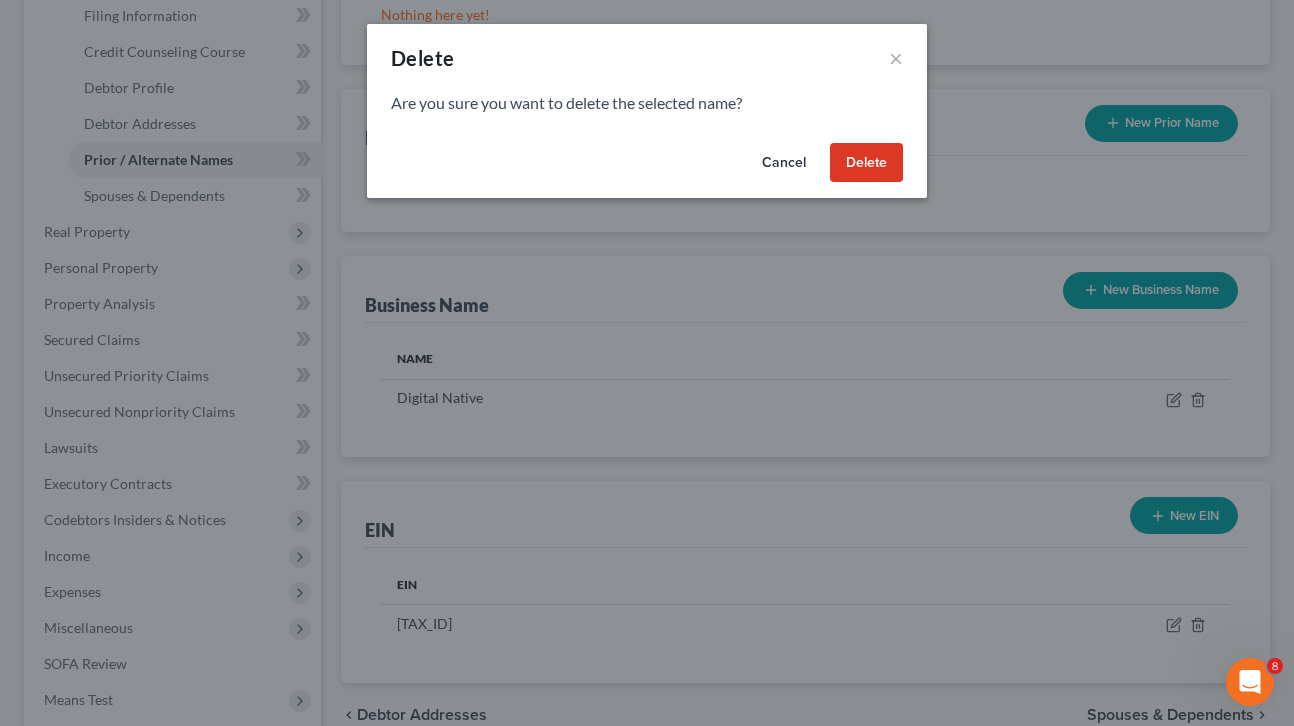 click on "Delete" at bounding box center (866, 163) 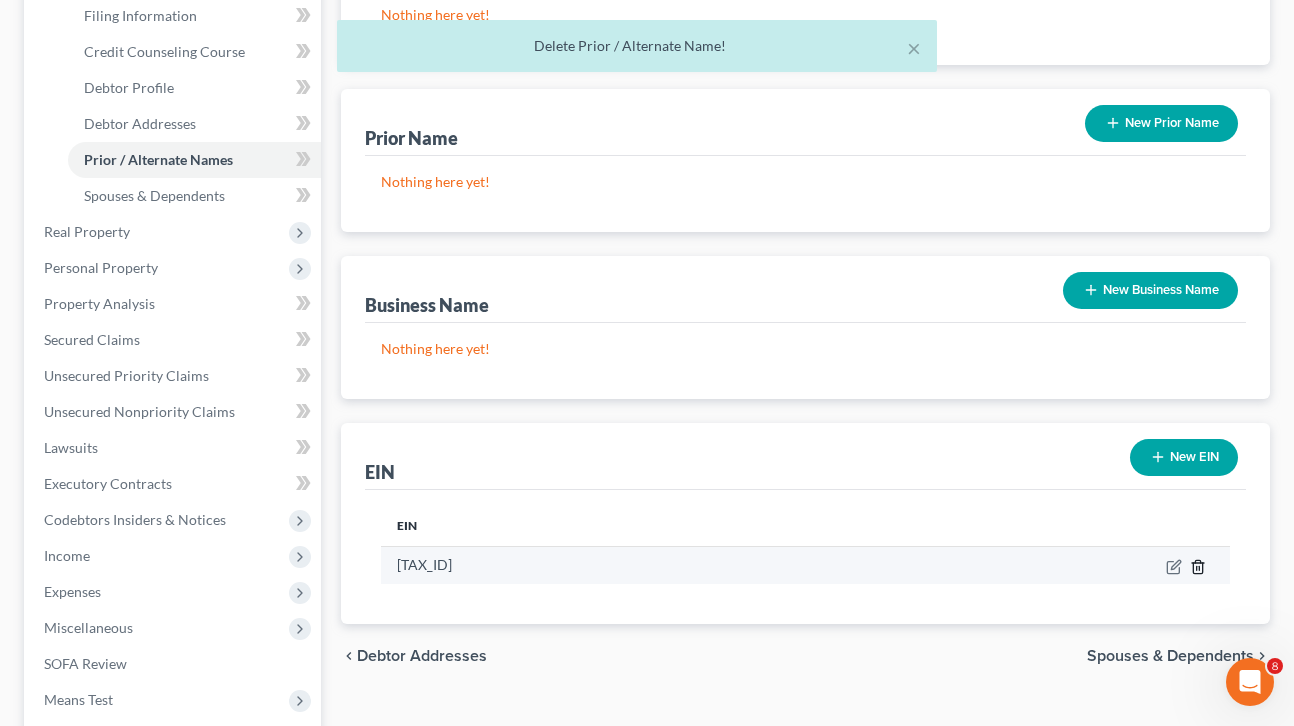 click 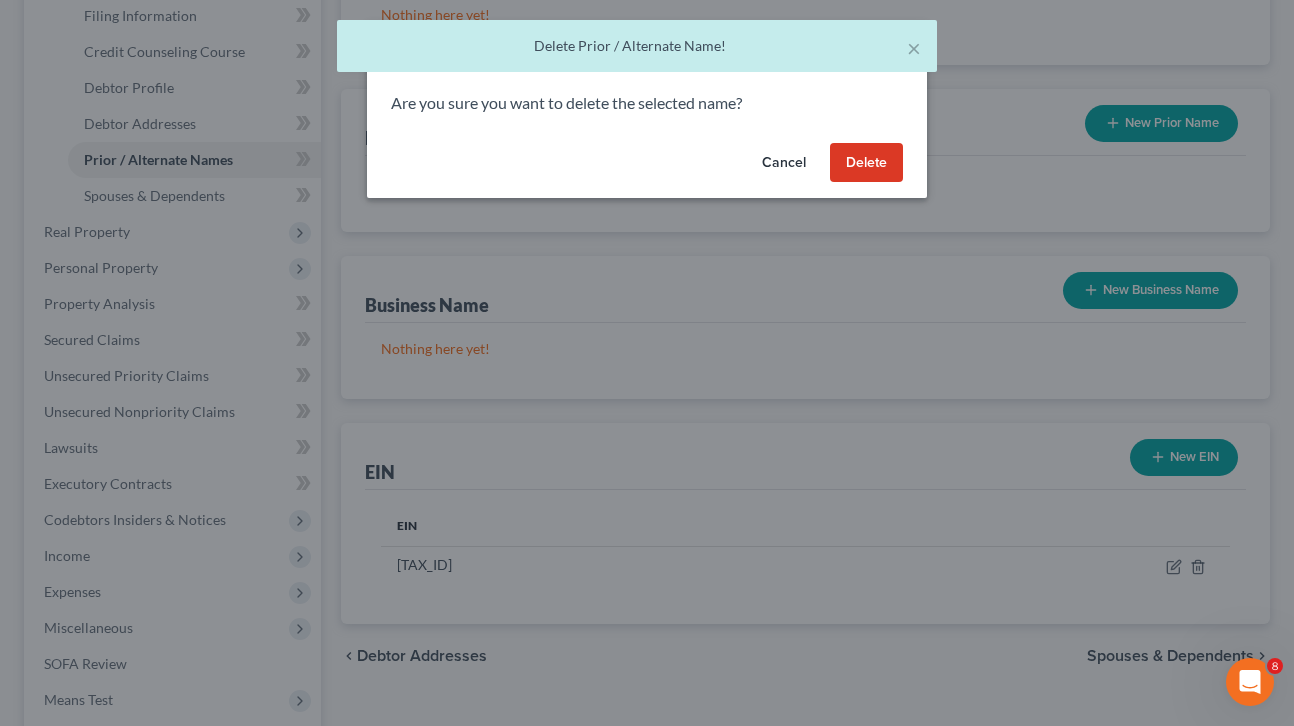 click on "Delete" at bounding box center (866, 163) 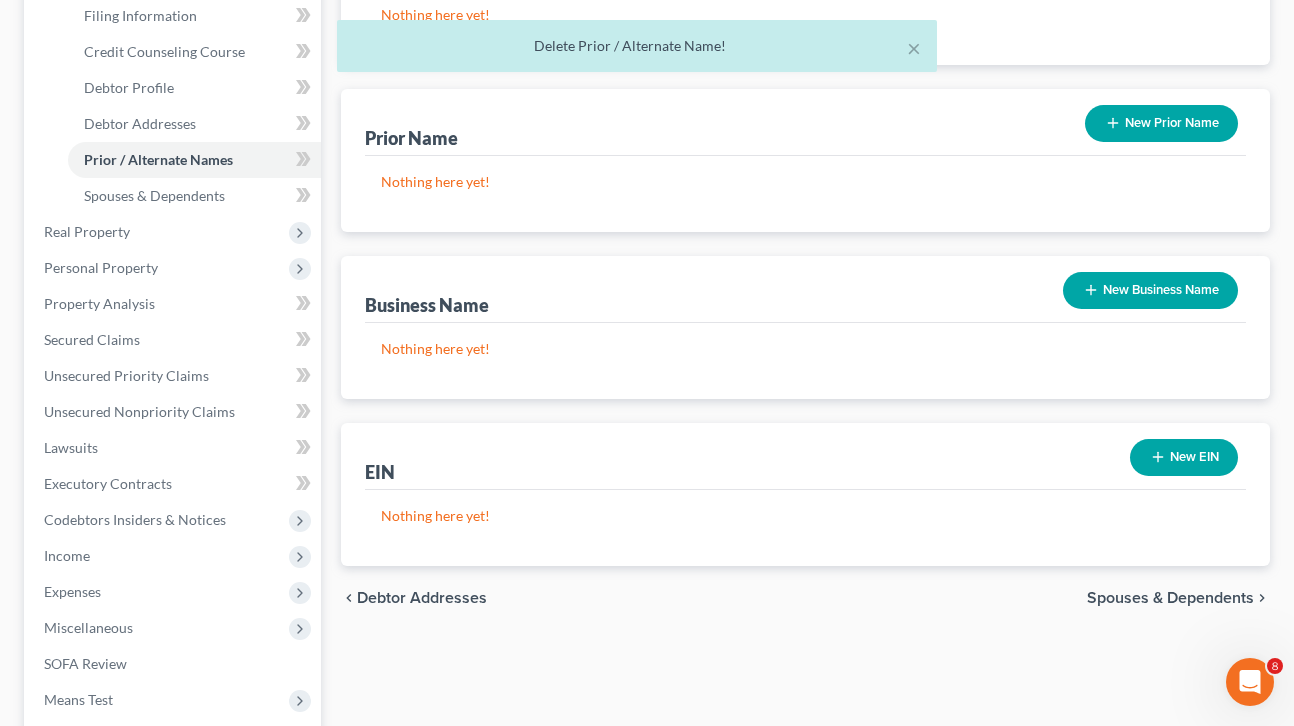 click on "Spouses & Dependents" at bounding box center [1170, 598] 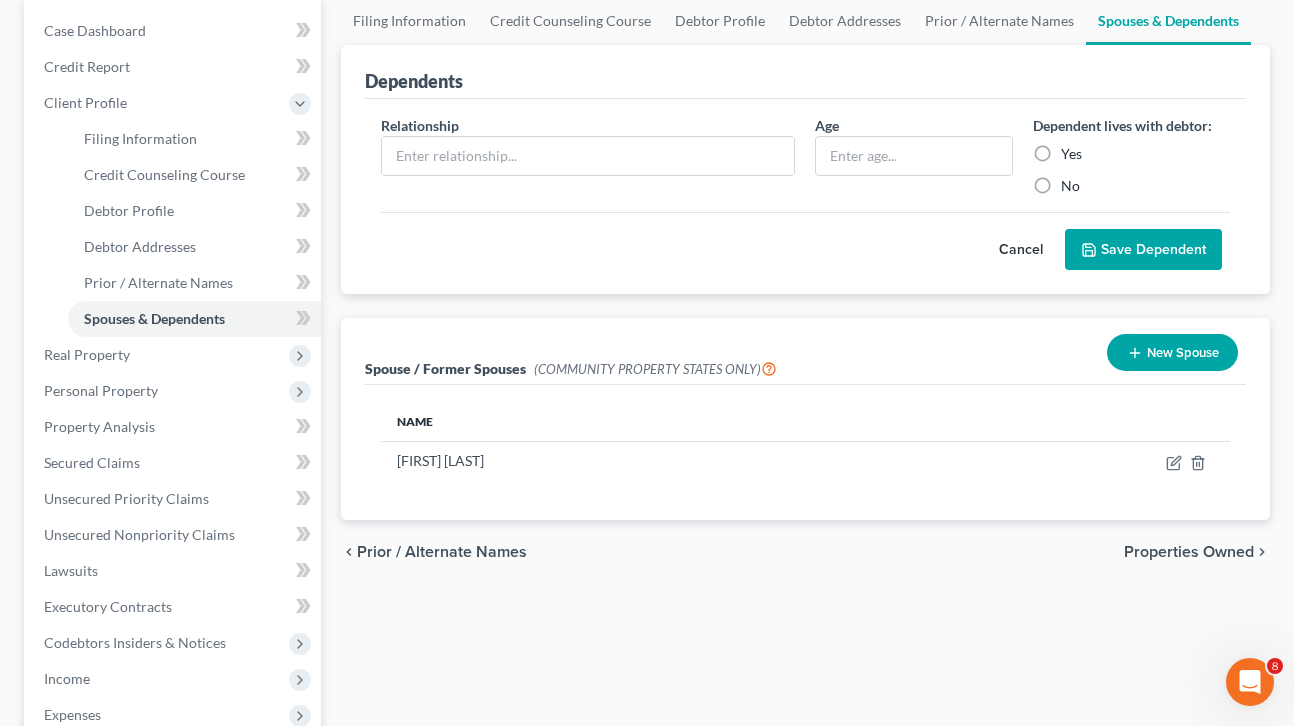 scroll, scrollTop: 198, scrollLeft: 0, axis: vertical 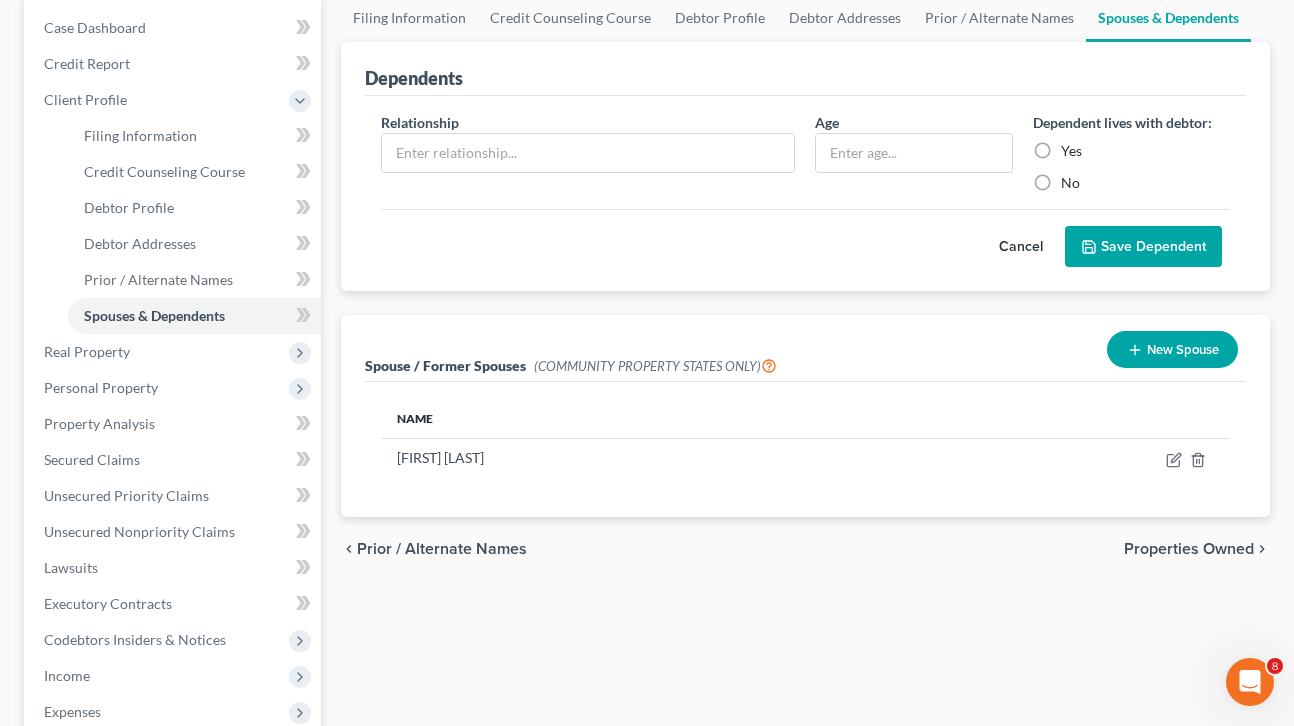 click on "Properties Owned" at bounding box center (1189, 549) 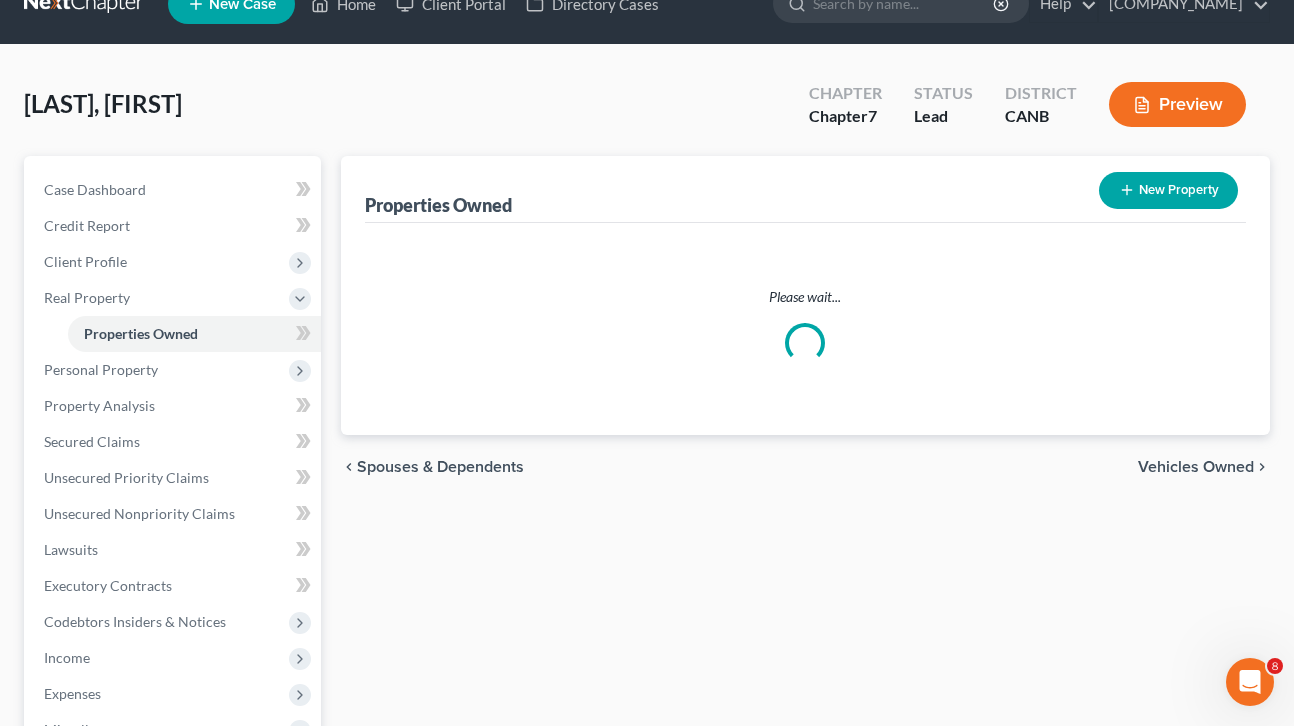 scroll, scrollTop: 0, scrollLeft: 0, axis: both 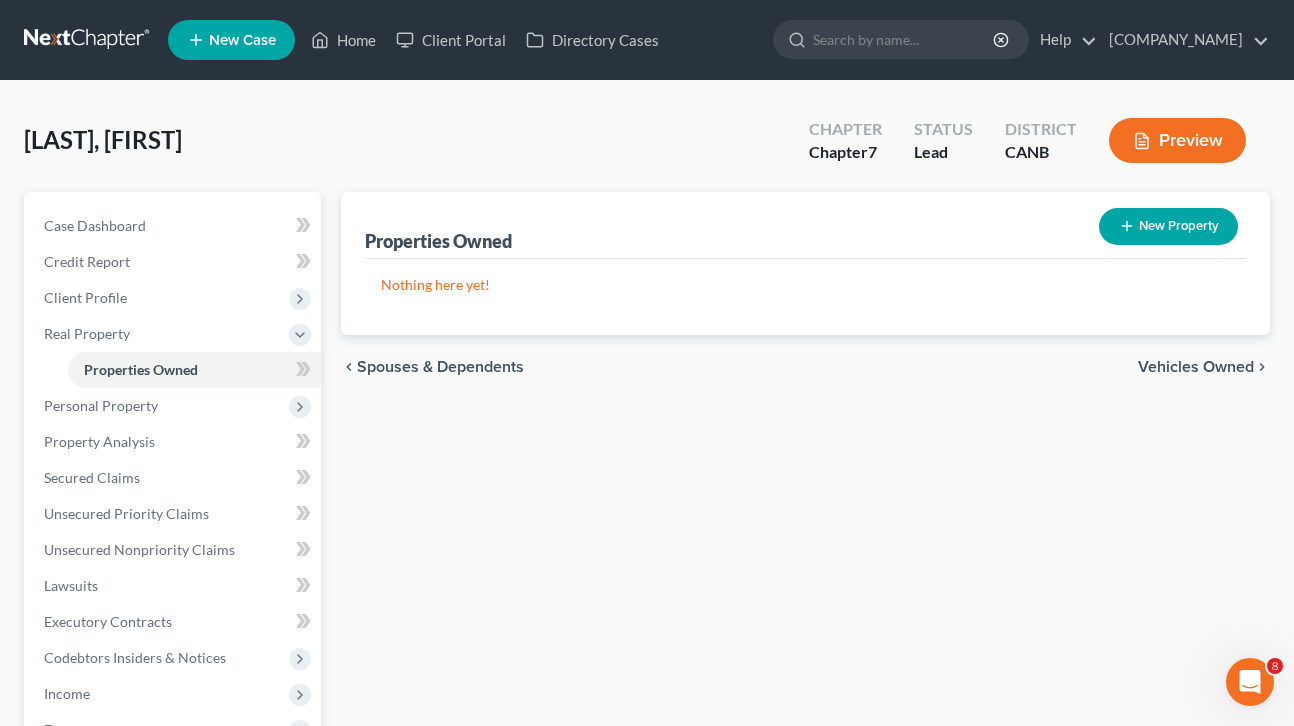click on "Vehicles Owned" at bounding box center [1196, 367] 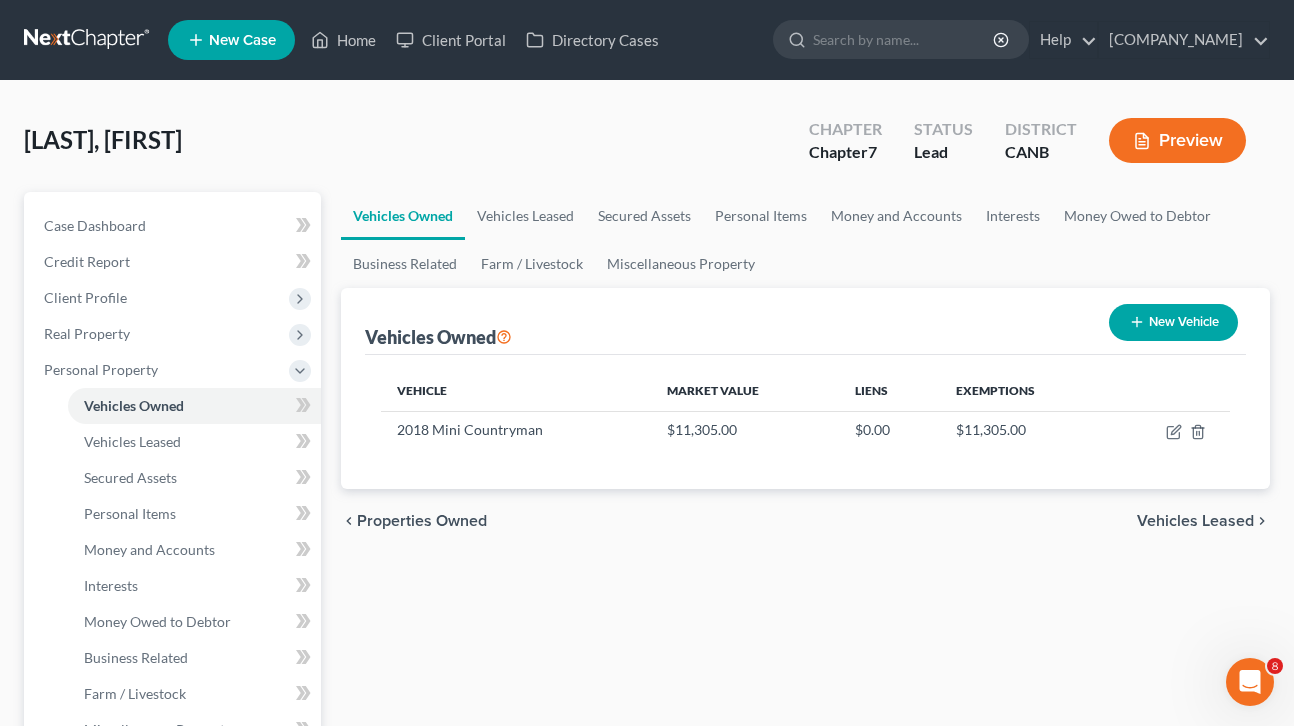 click on "Vehicles Leased" at bounding box center [1195, 521] 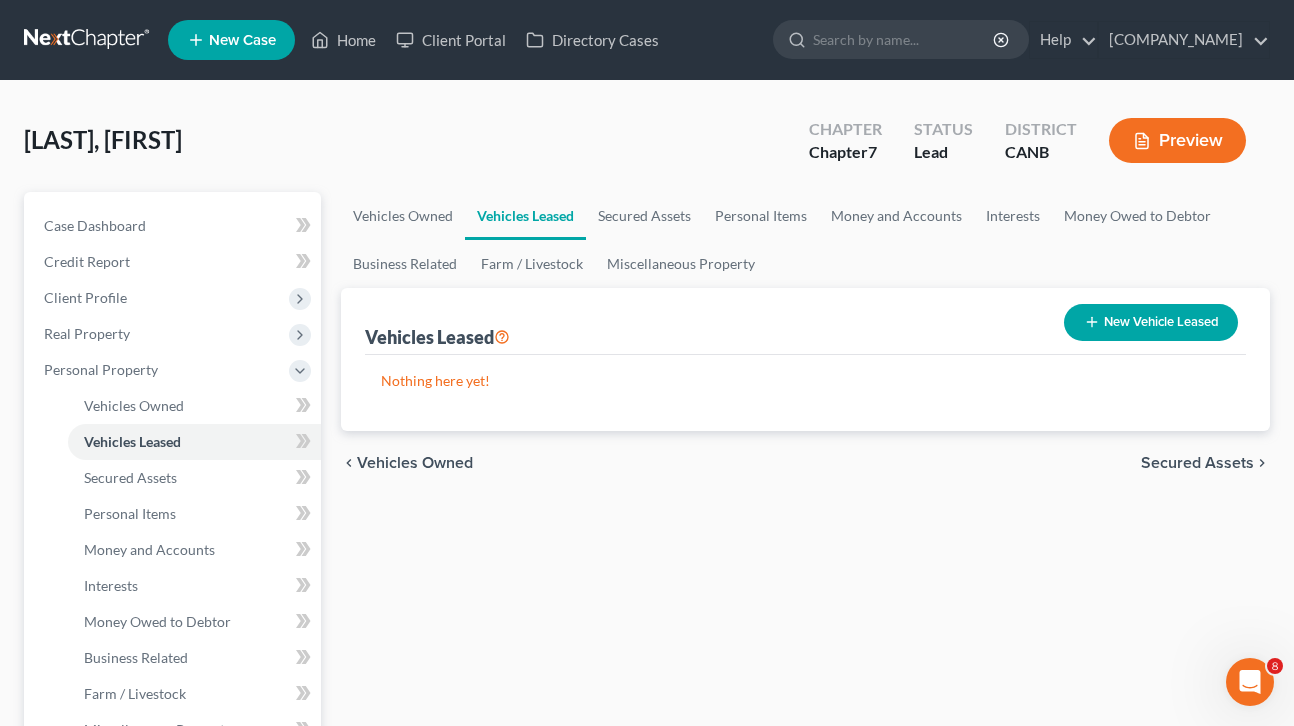 click on "Secured Assets" at bounding box center [1197, 463] 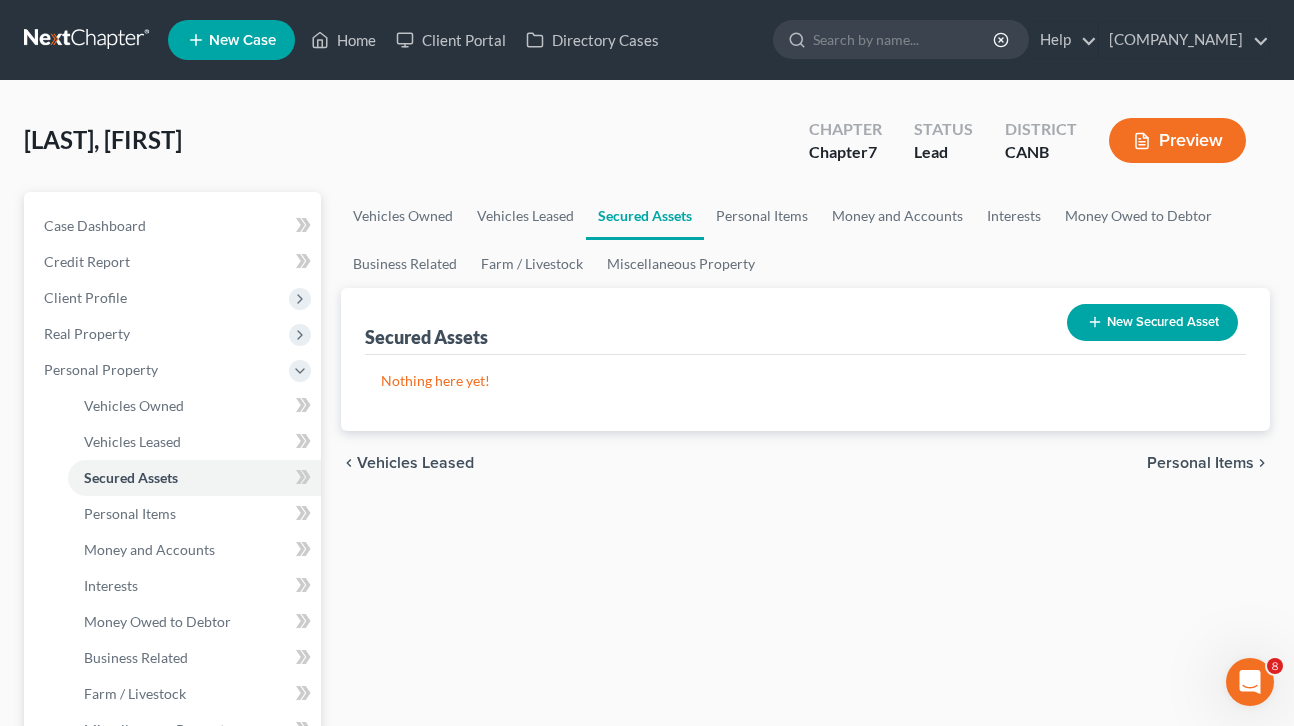 click on "Personal Items" at bounding box center [1200, 463] 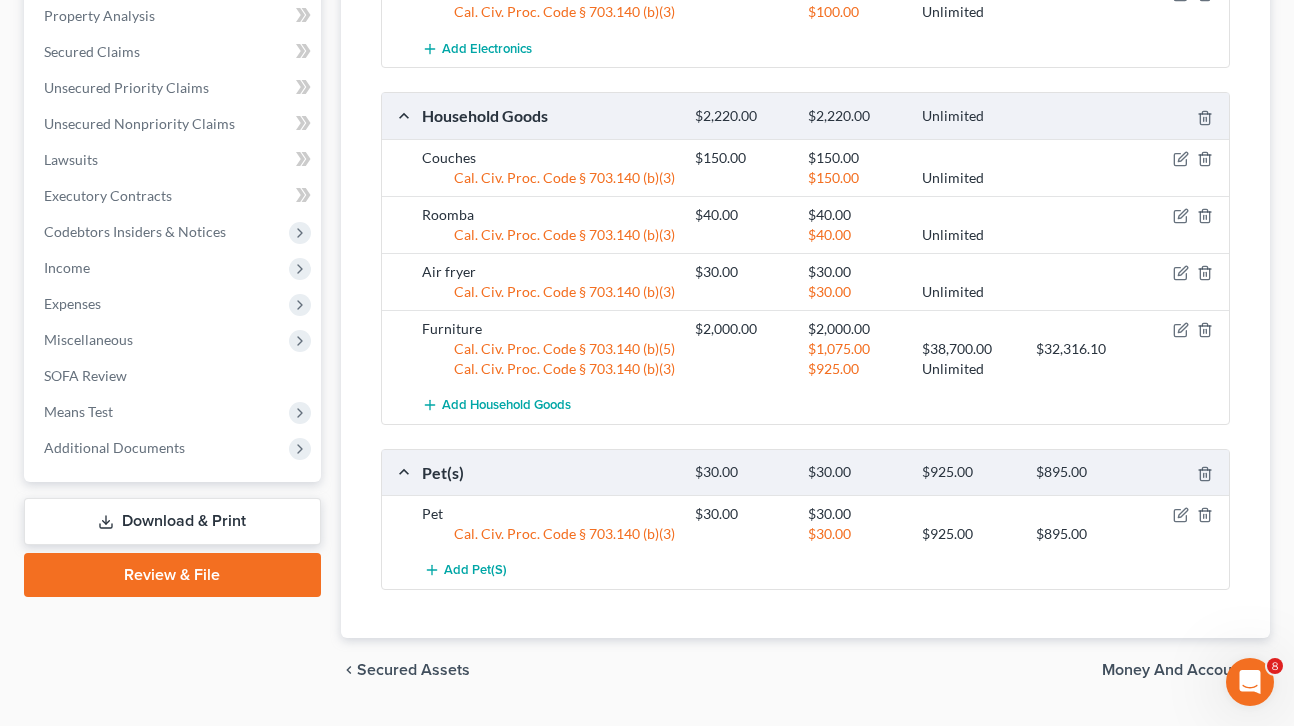 scroll, scrollTop: 801, scrollLeft: 0, axis: vertical 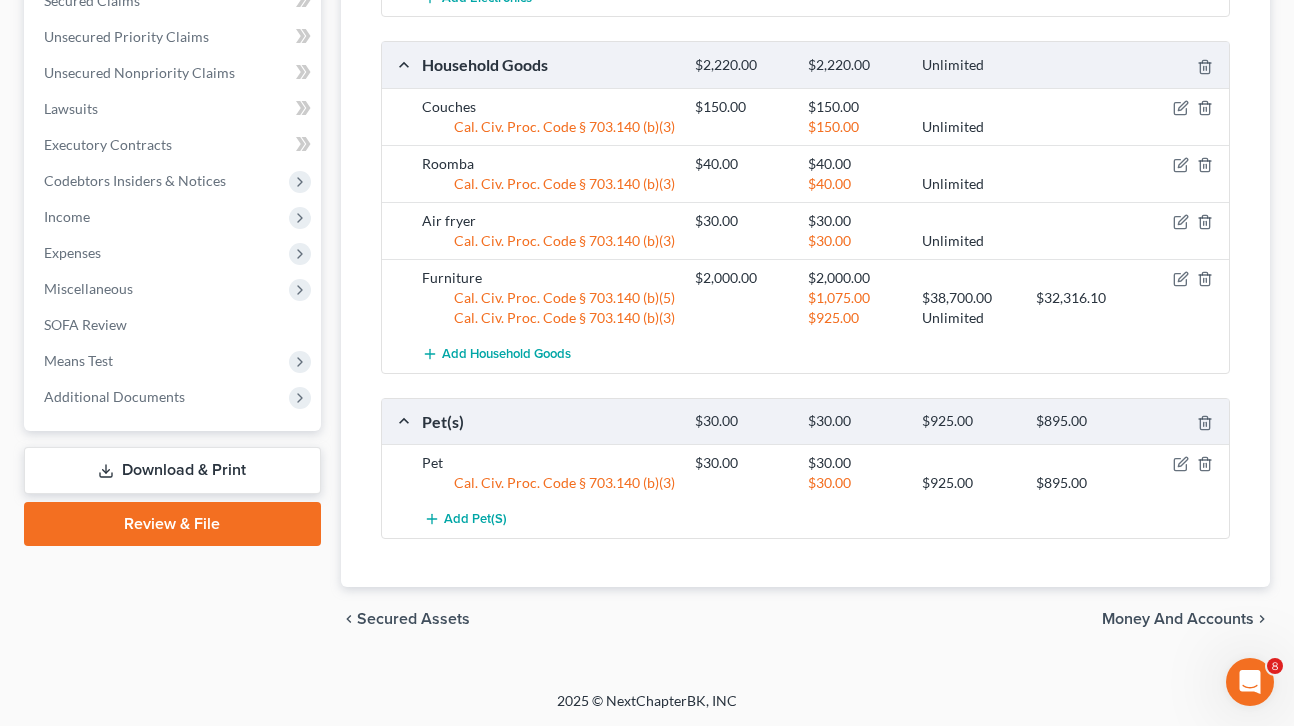 click on "Money and Accounts" at bounding box center [1178, 619] 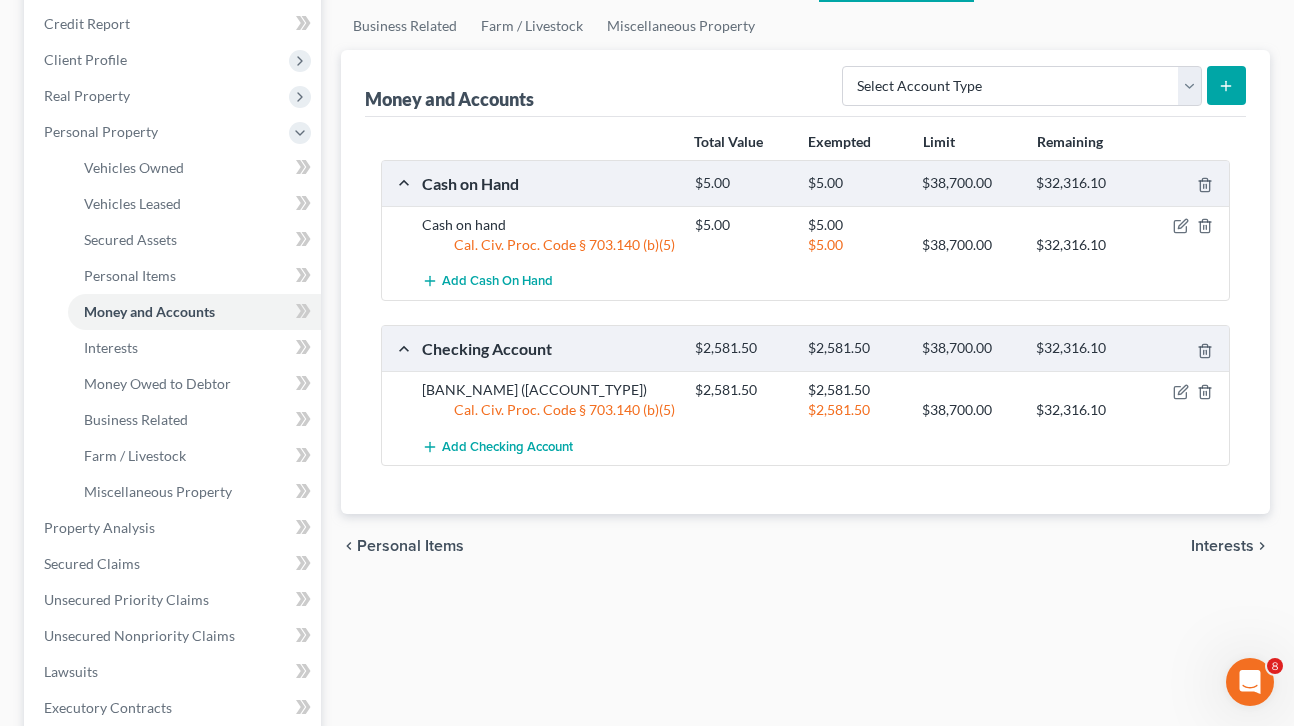 scroll, scrollTop: 298, scrollLeft: 0, axis: vertical 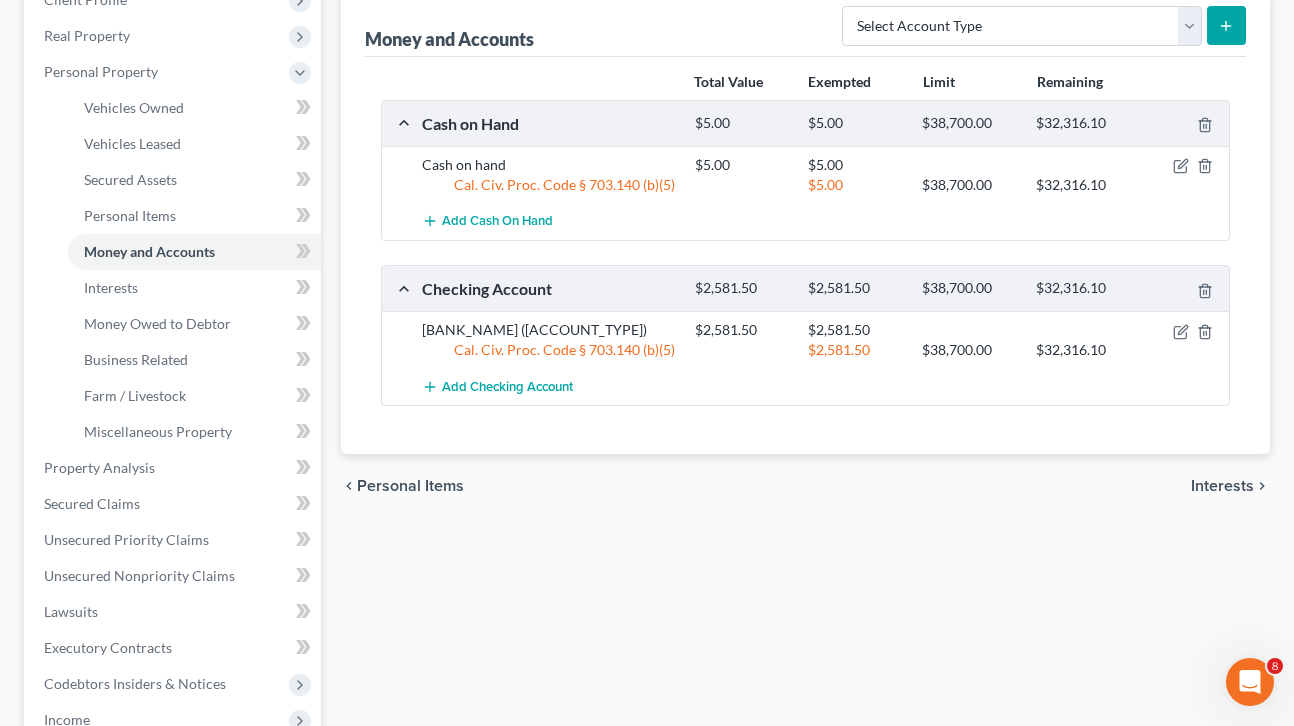 click on "Interests" at bounding box center [1222, 486] 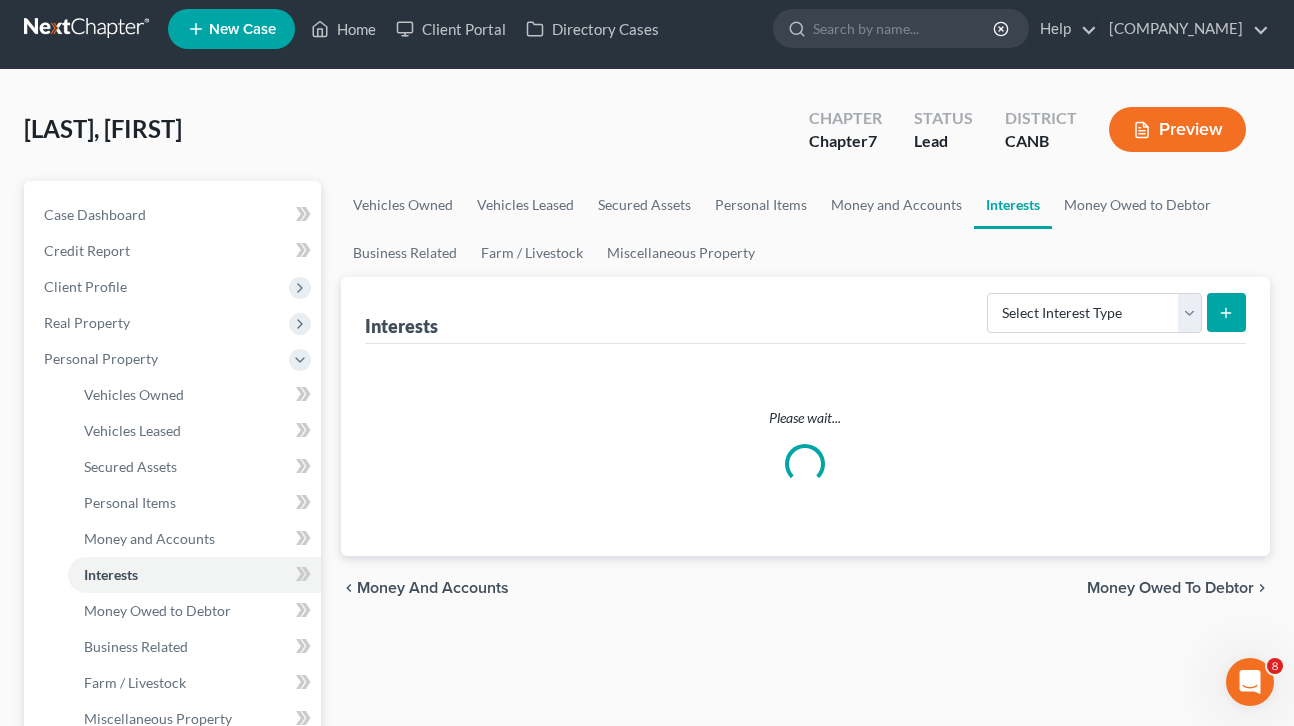 scroll, scrollTop: 0, scrollLeft: 0, axis: both 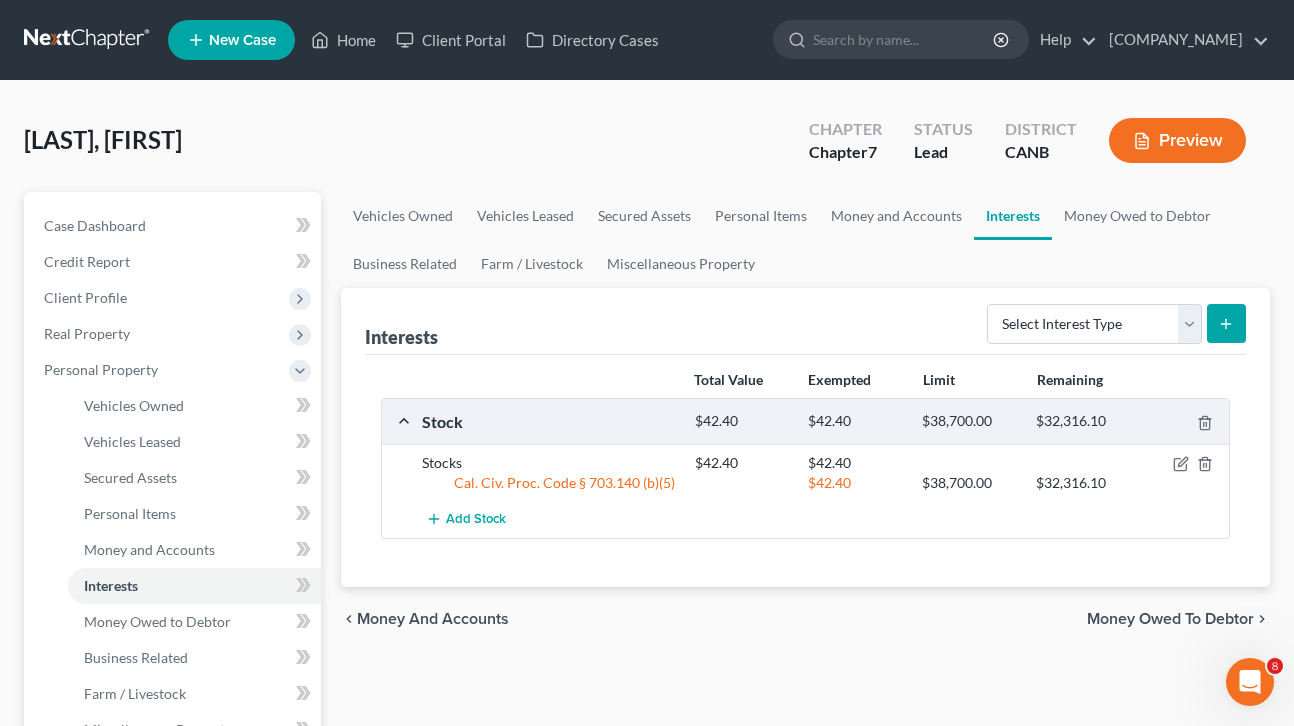 click on "Money Owed to Debtor" at bounding box center (1170, 619) 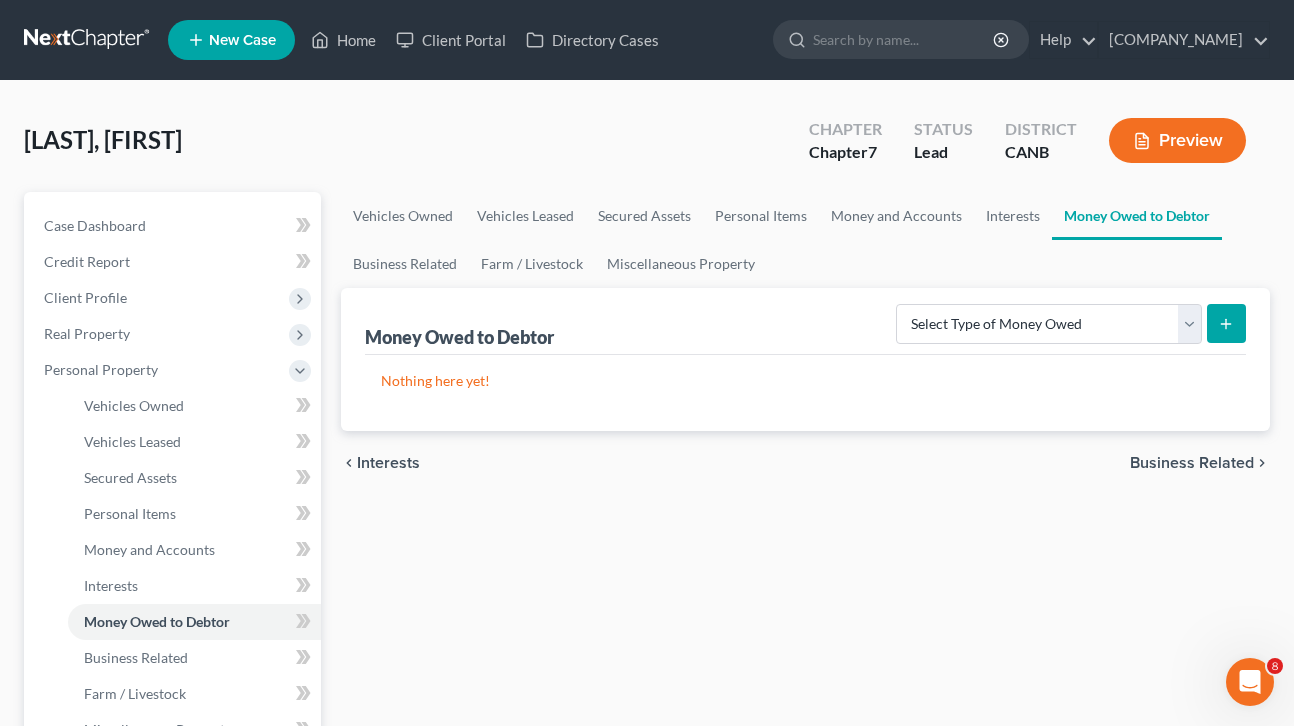 click on "Business Related" at bounding box center (1192, 463) 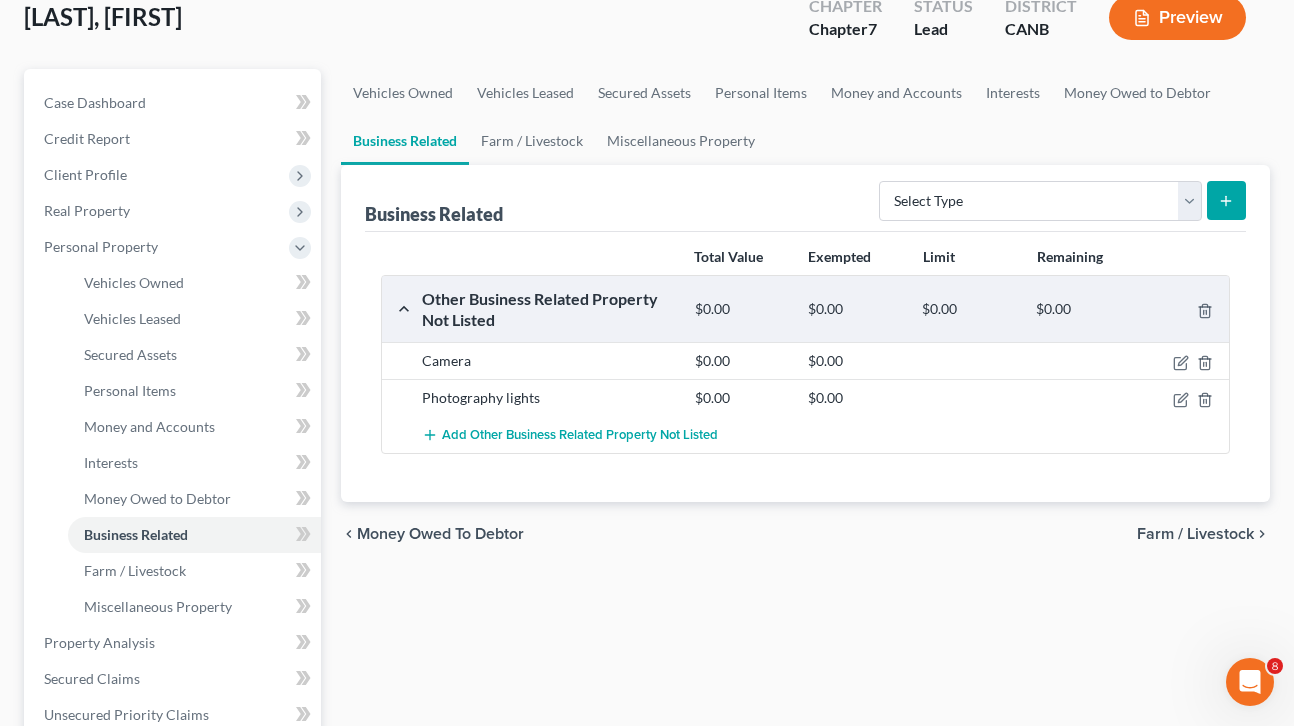scroll, scrollTop: 125, scrollLeft: 0, axis: vertical 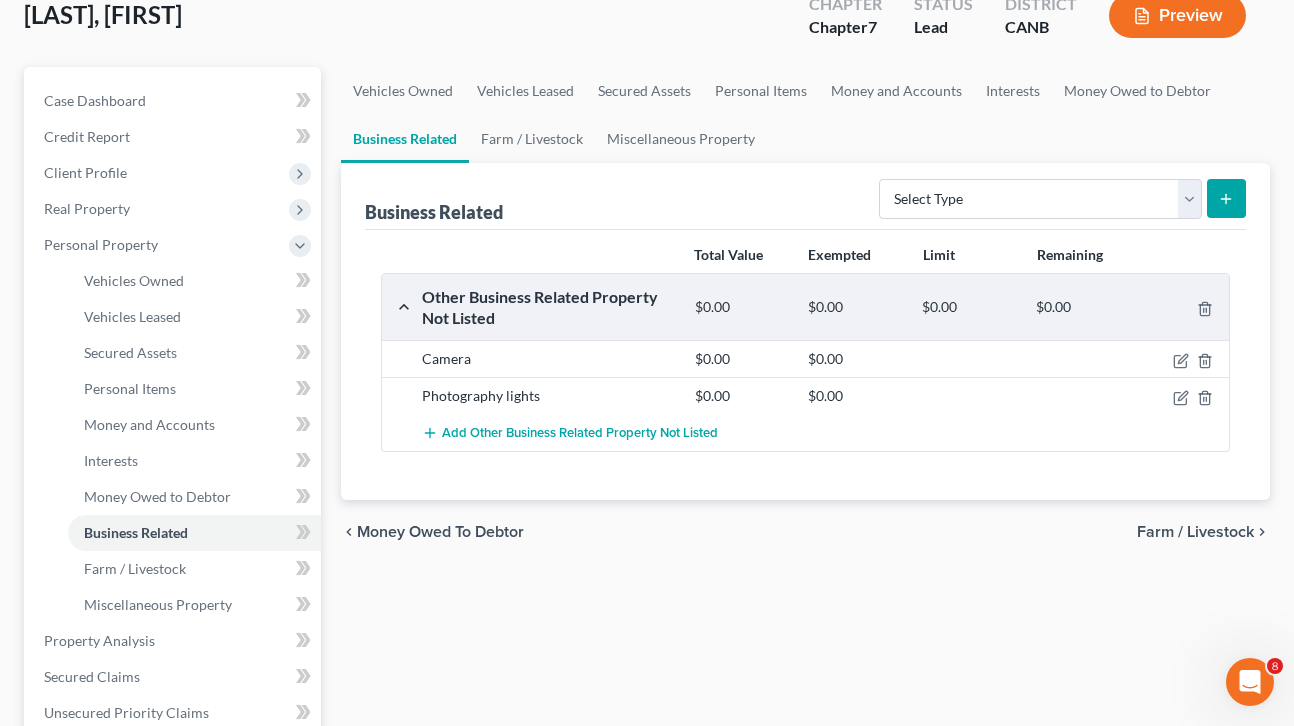 click on "Farm / Livestock" at bounding box center (1195, 532) 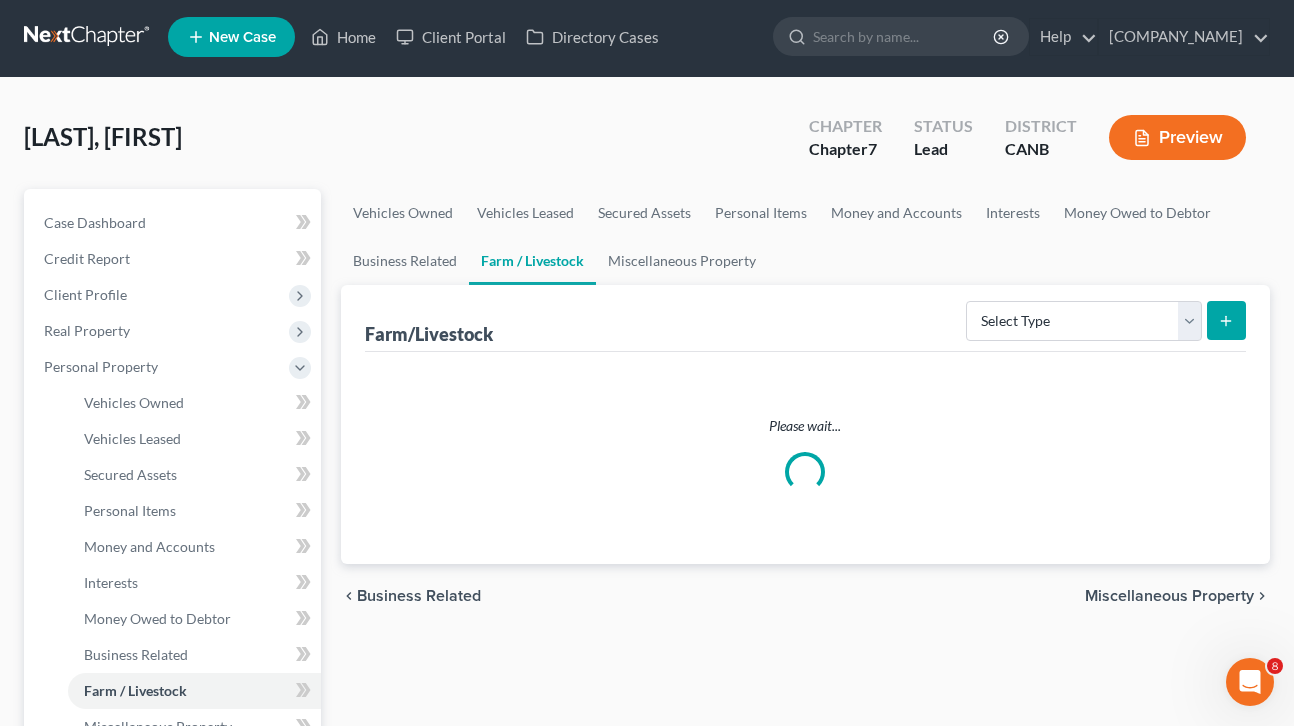 scroll, scrollTop: 0, scrollLeft: 0, axis: both 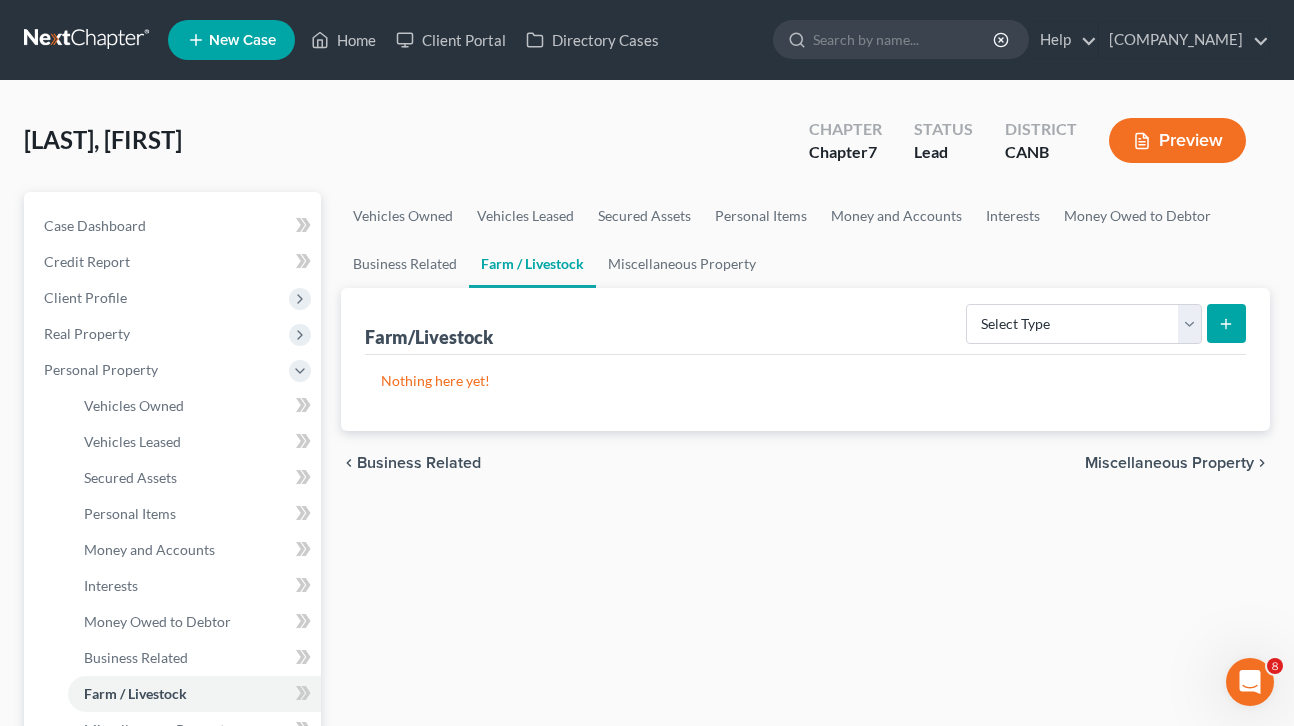 click on "Miscellaneous Property" at bounding box center [1169, 463] 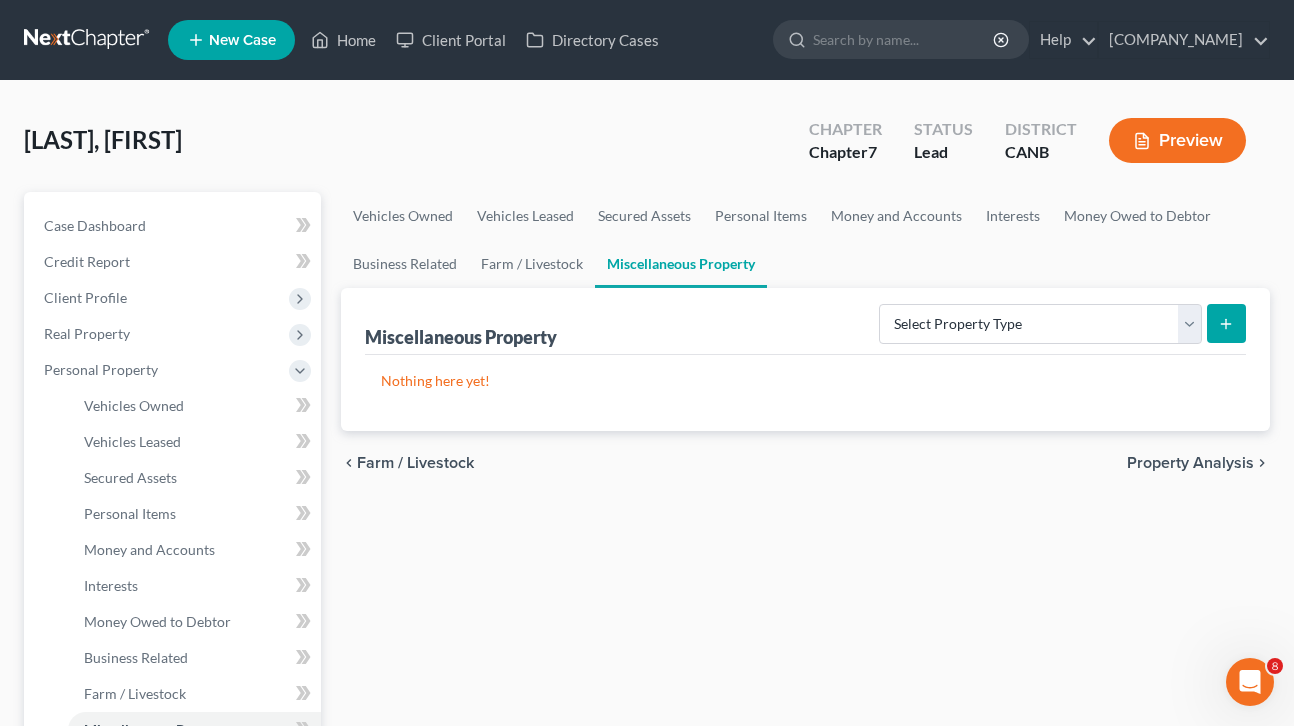 click on "Property Analysis" at bounding box center [1190, 463] 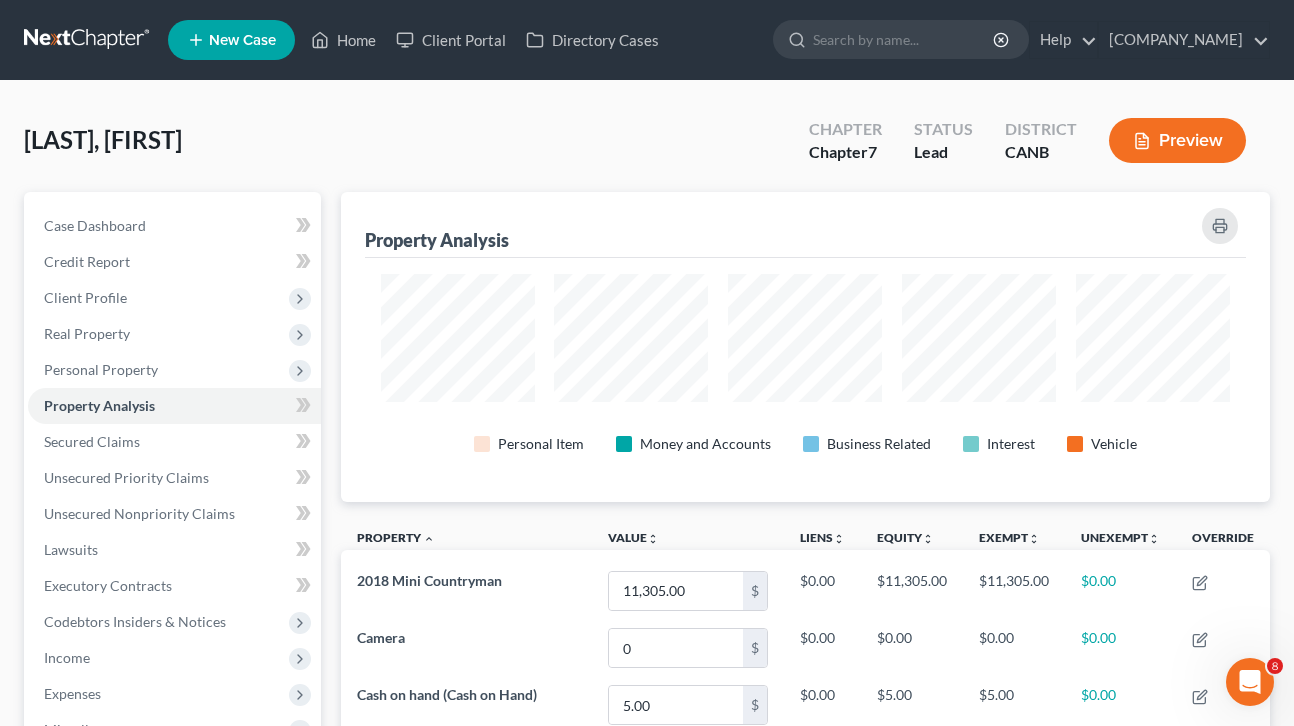 scroll, scrollTop: 999690, scrollLeft: 999070, axis: both 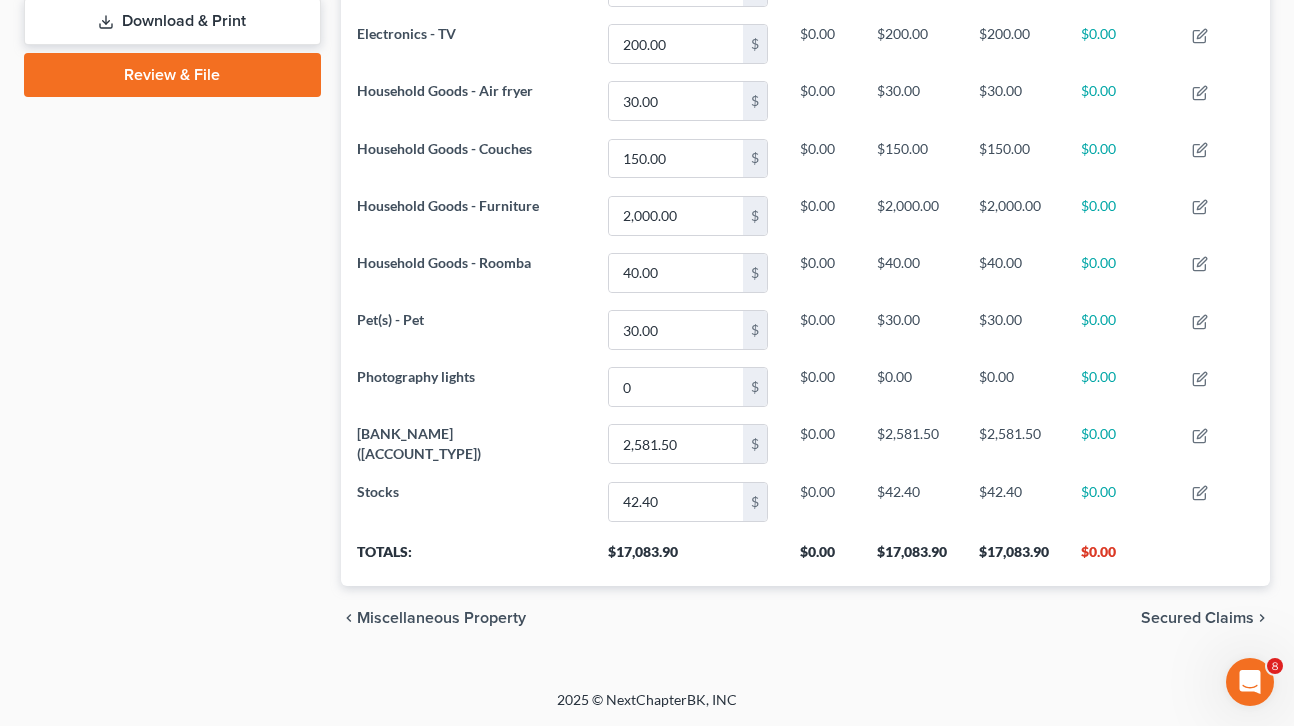 click on "Secured Claims" at bounding box center [1197, 618] 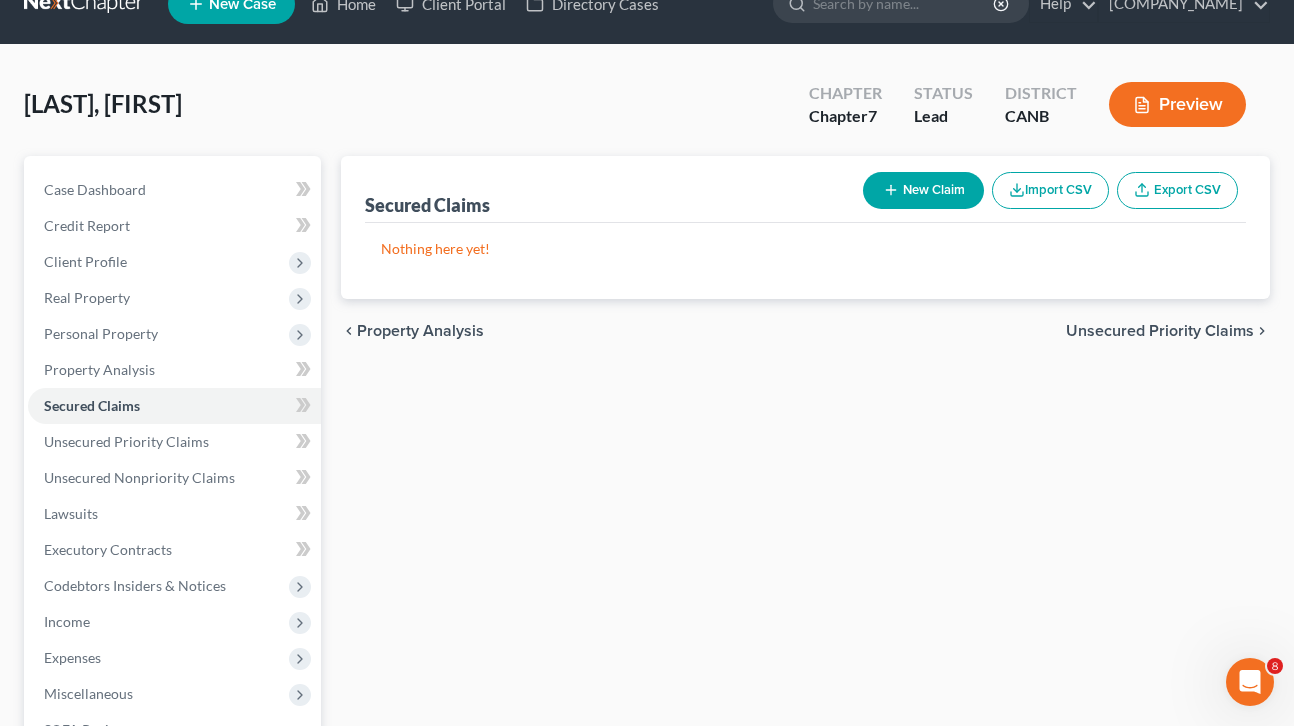 scroll, scrollTop: 0, scrollLeft: 0, axis: both 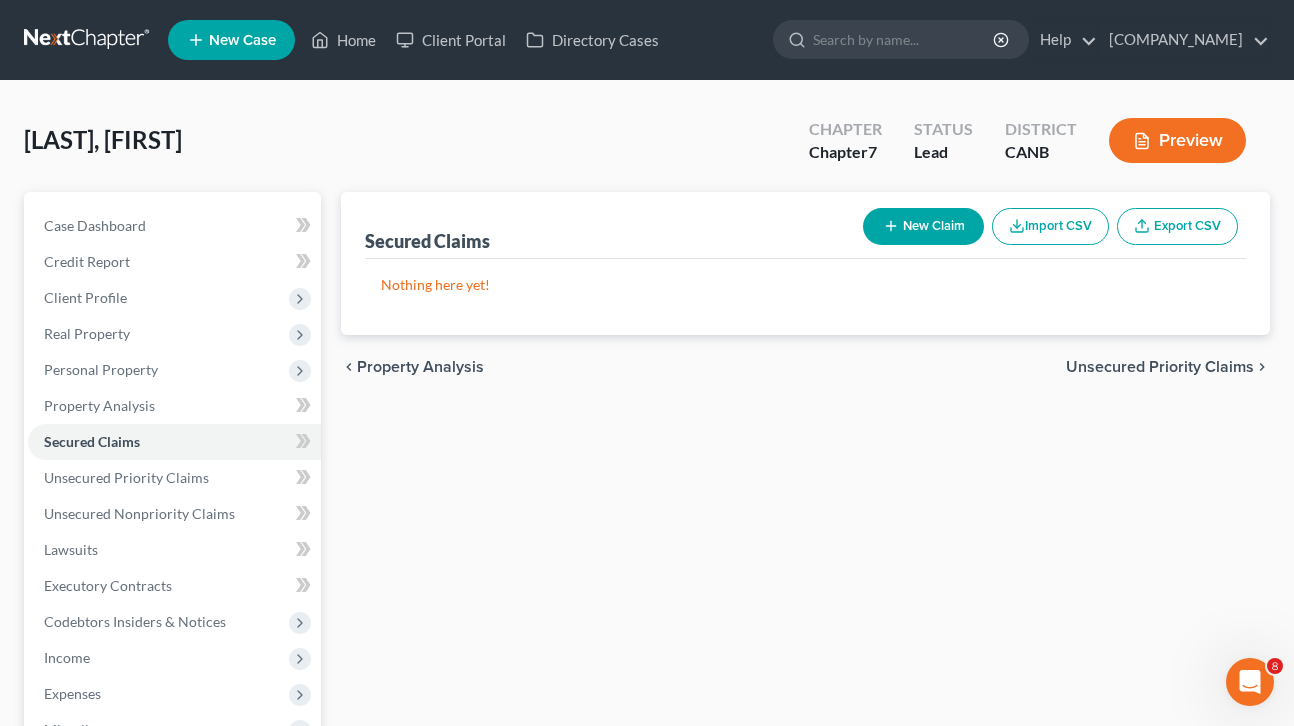 click on "Unsecured Priority Claims" at bounding box center (1160, 367) 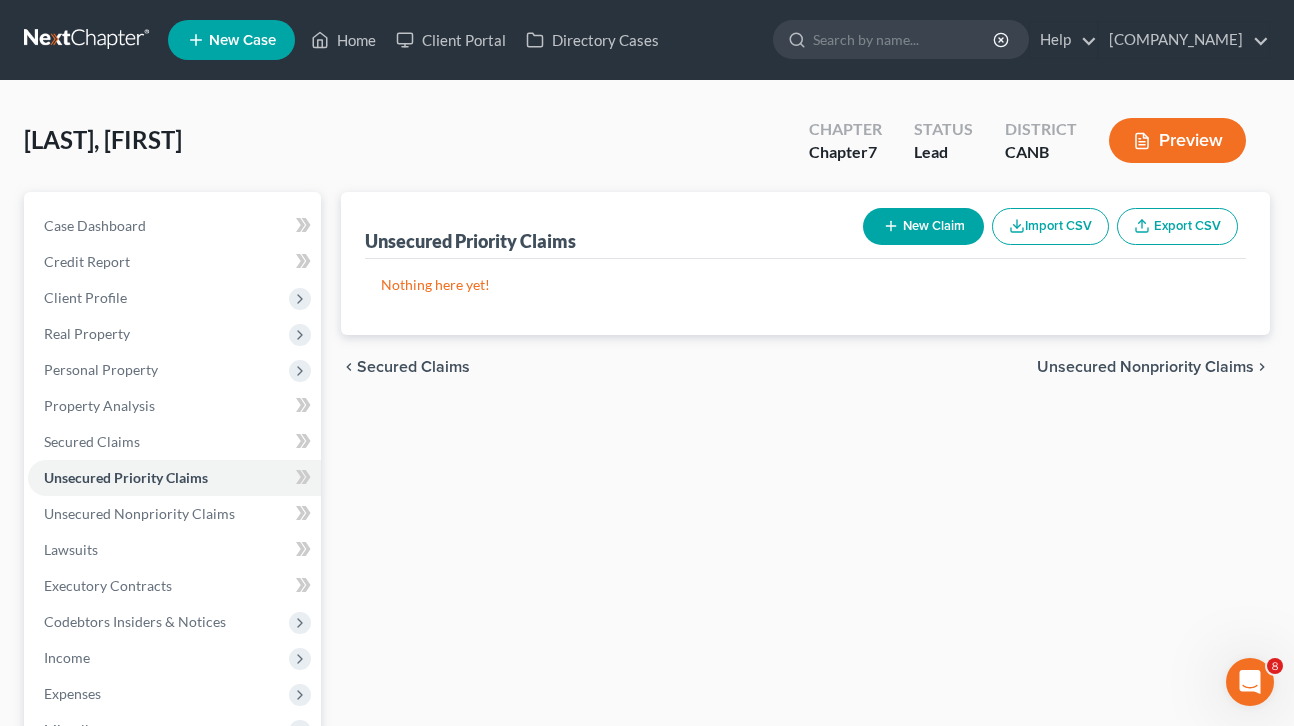 click on "Unsecured Nonpriority Claims" at bounding box center [1145, 367] 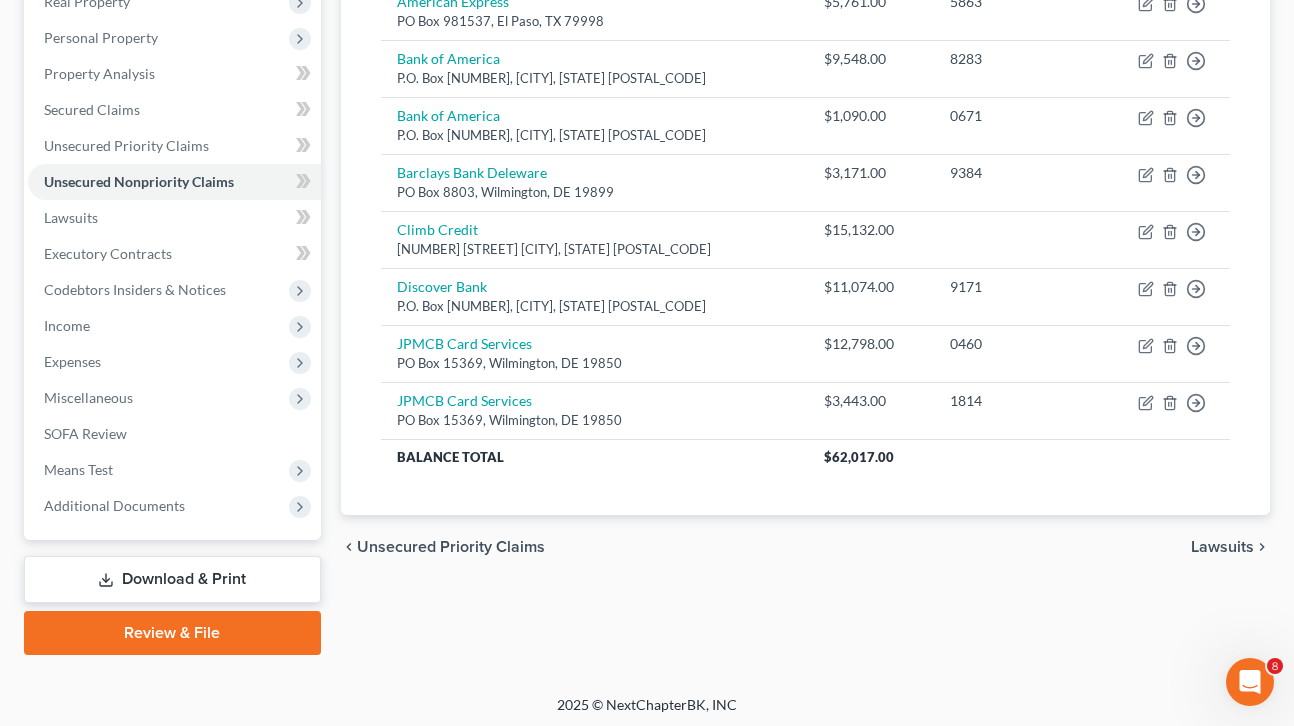 scroll, scrollTop: 335, scrollLeft: 0, axis: vertical 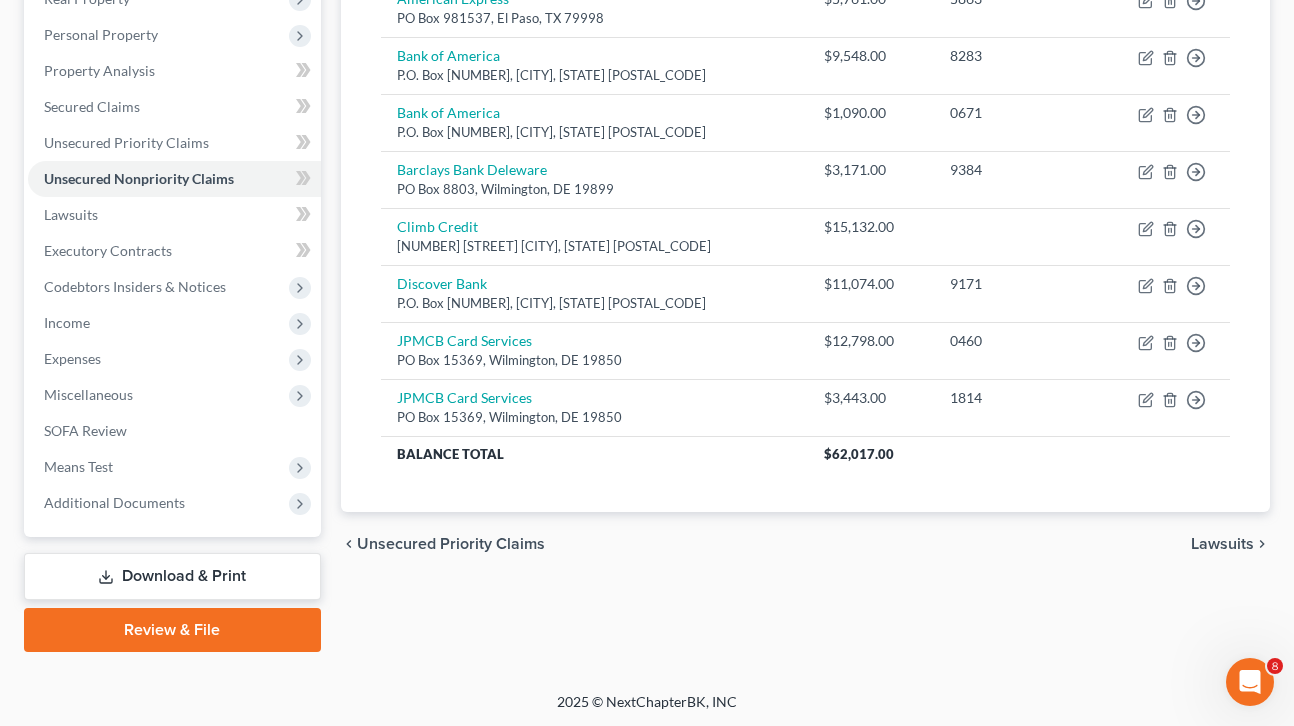 click on "Lawsuits" at bounding box center [1222, 544] 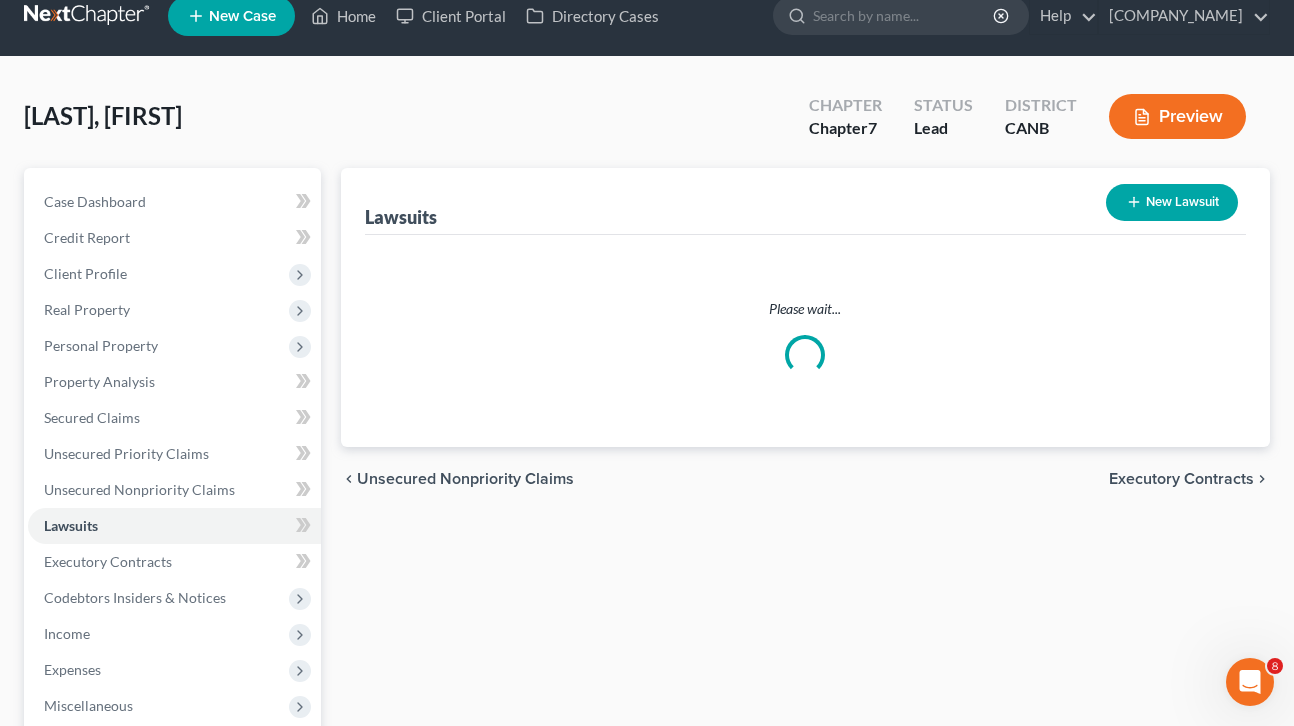 scroll, scrollTop: 0, scrollLeft: 0, axis: both 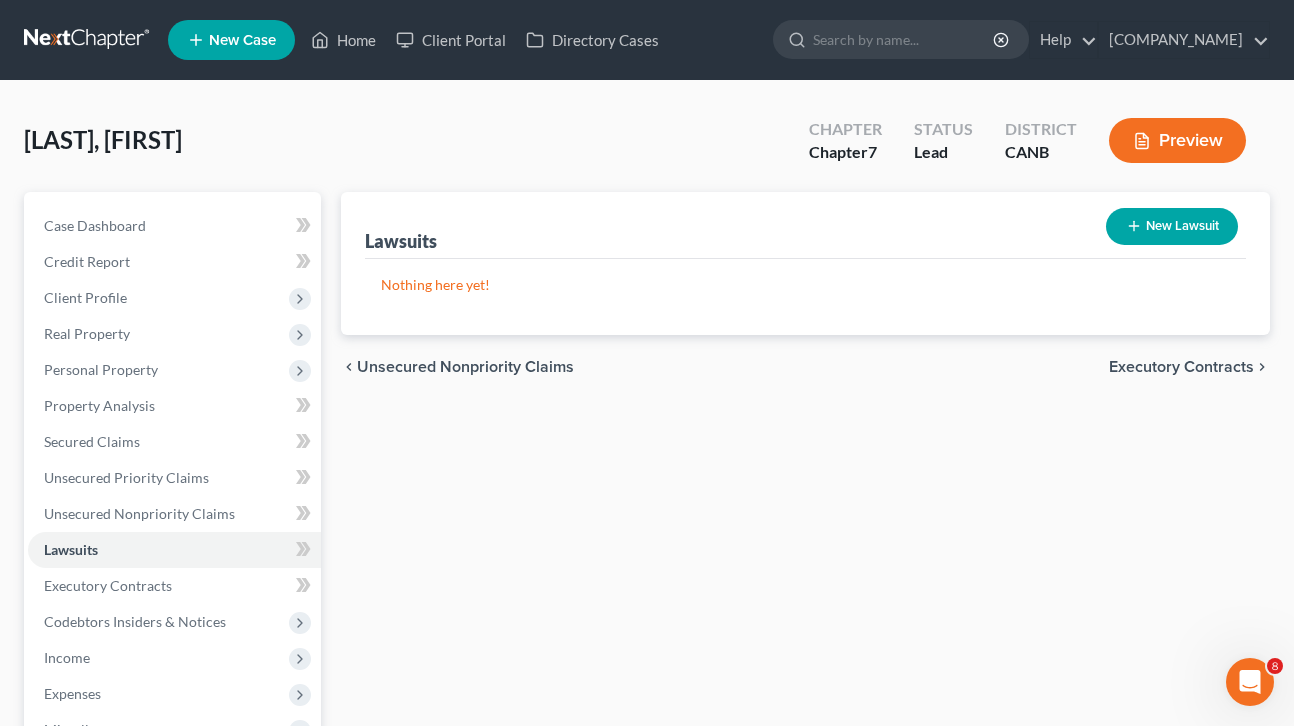 click on "Executory Contracts" at bounding box center [1181, 367] 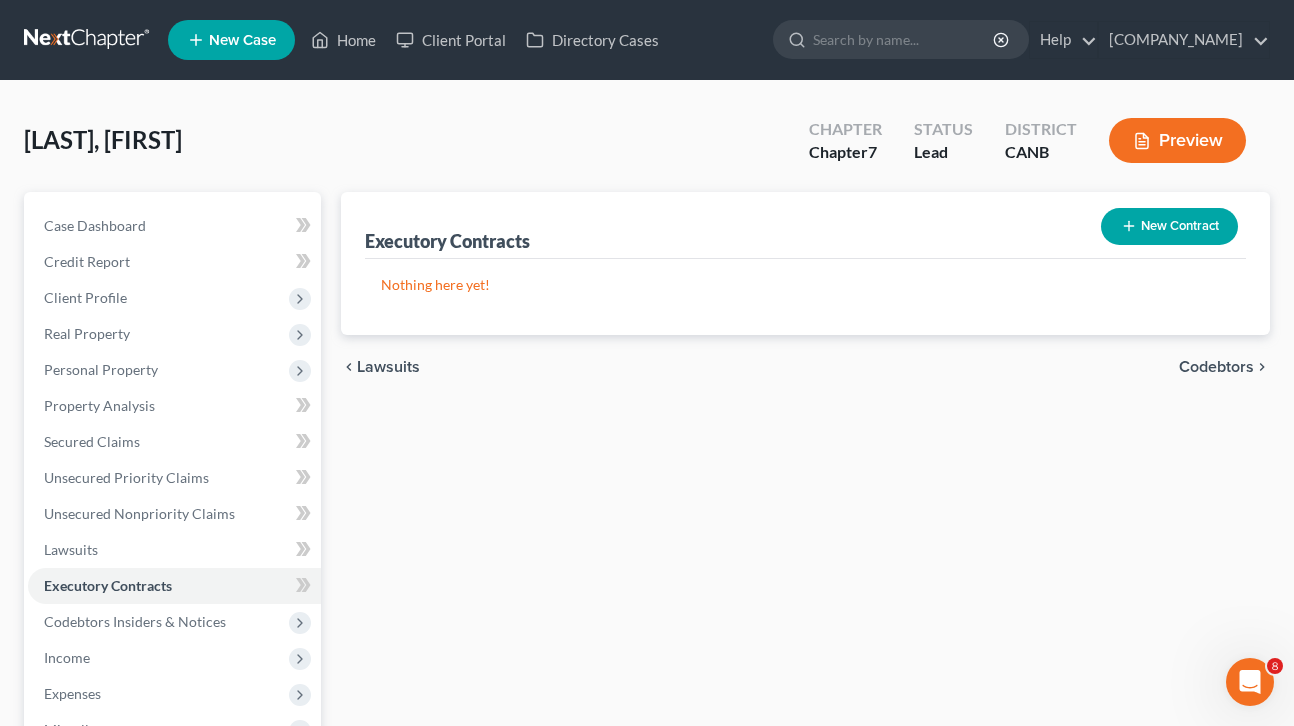 click on "Codebtors" at bounding box center [1216, 367] 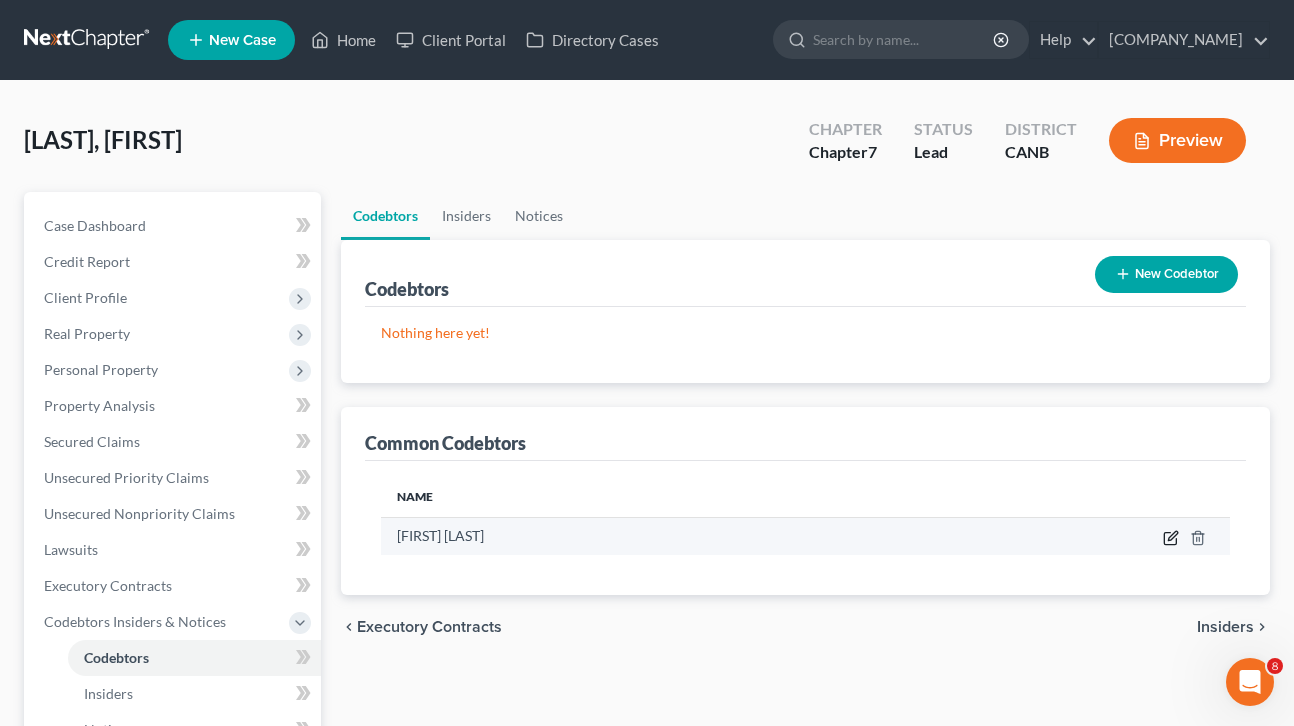 click 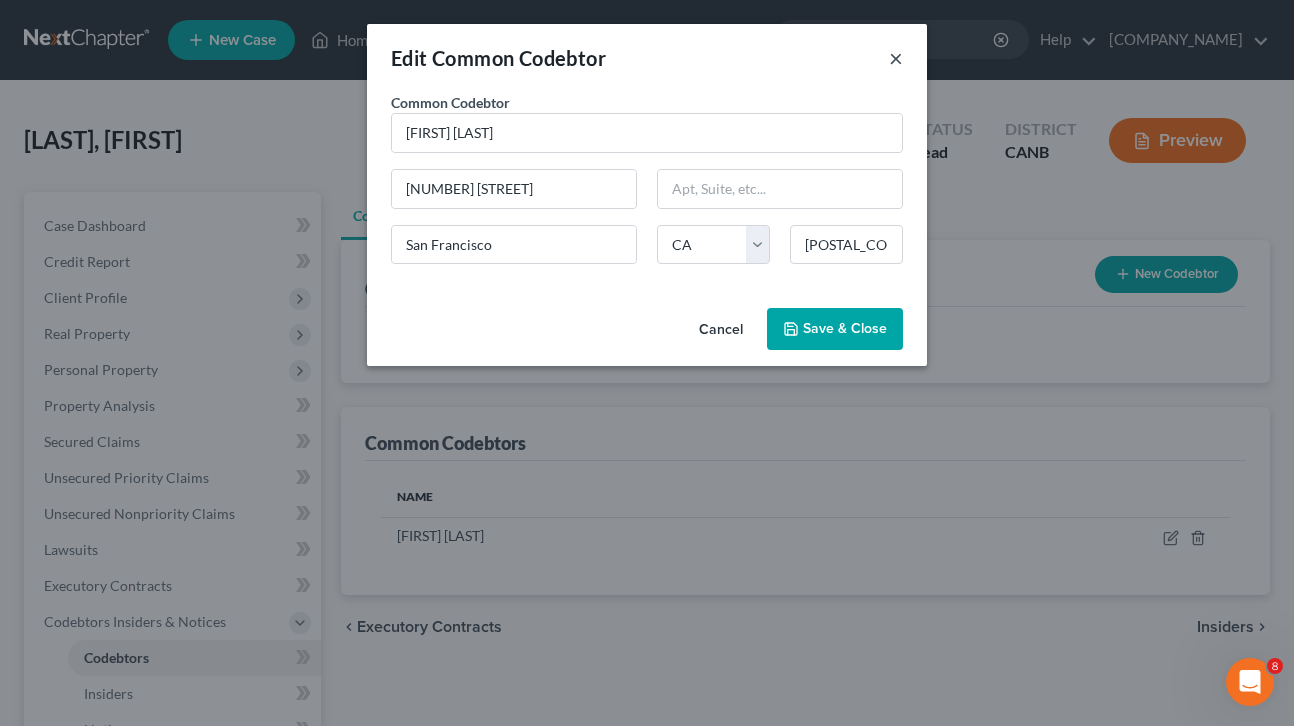 click on "×" at bounding box center [896, 58] 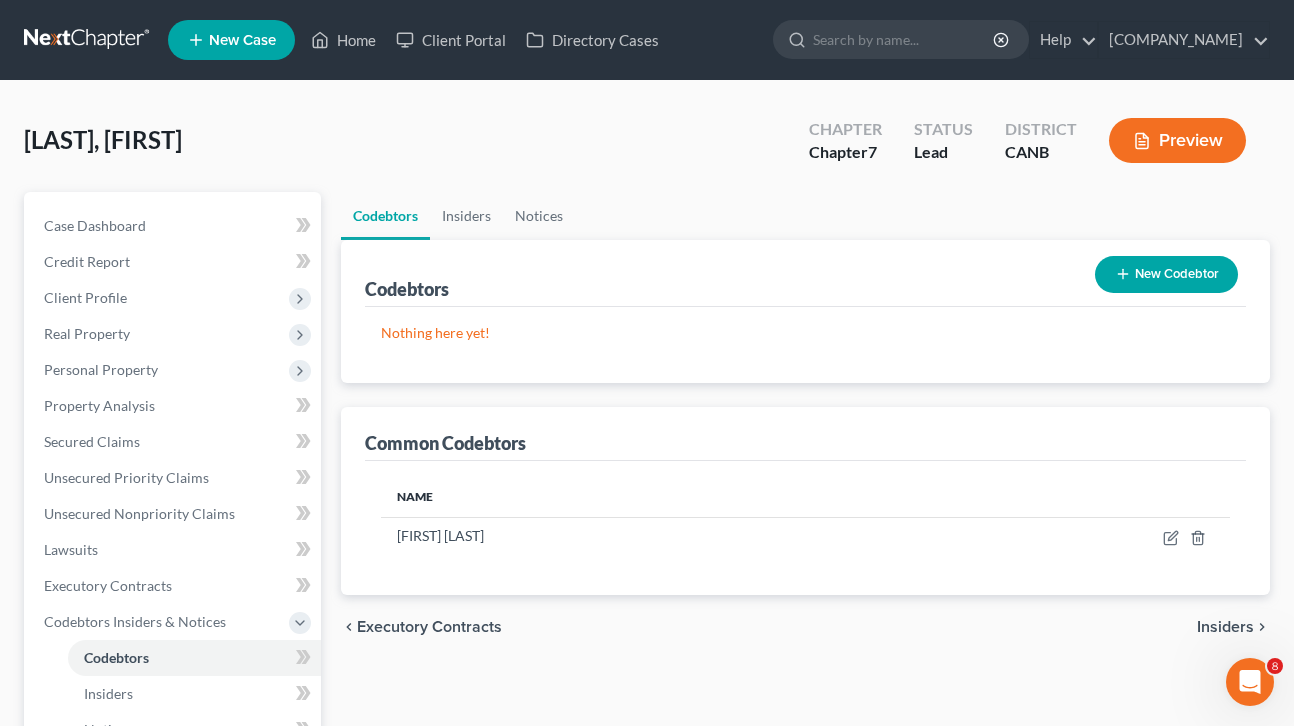 click on "Insiders" at bounding box center (1225, 627) 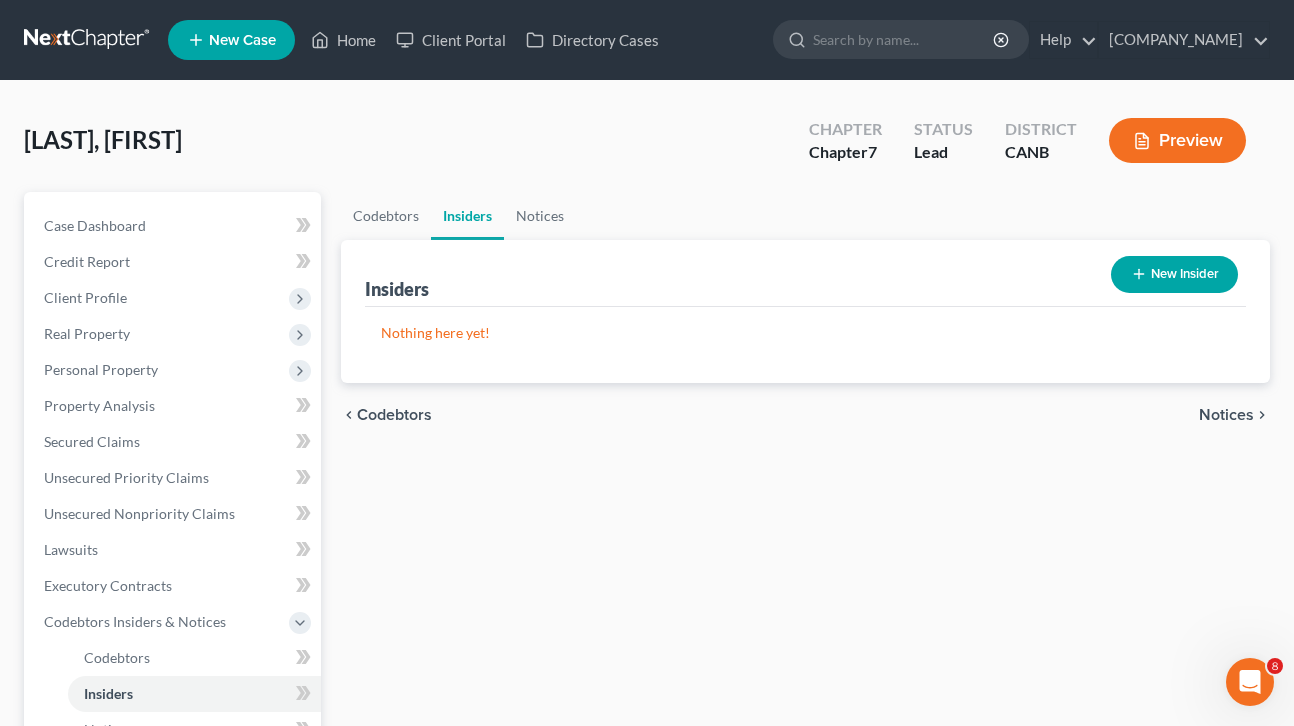click on "Notices" at bounding box center (1226, 415) 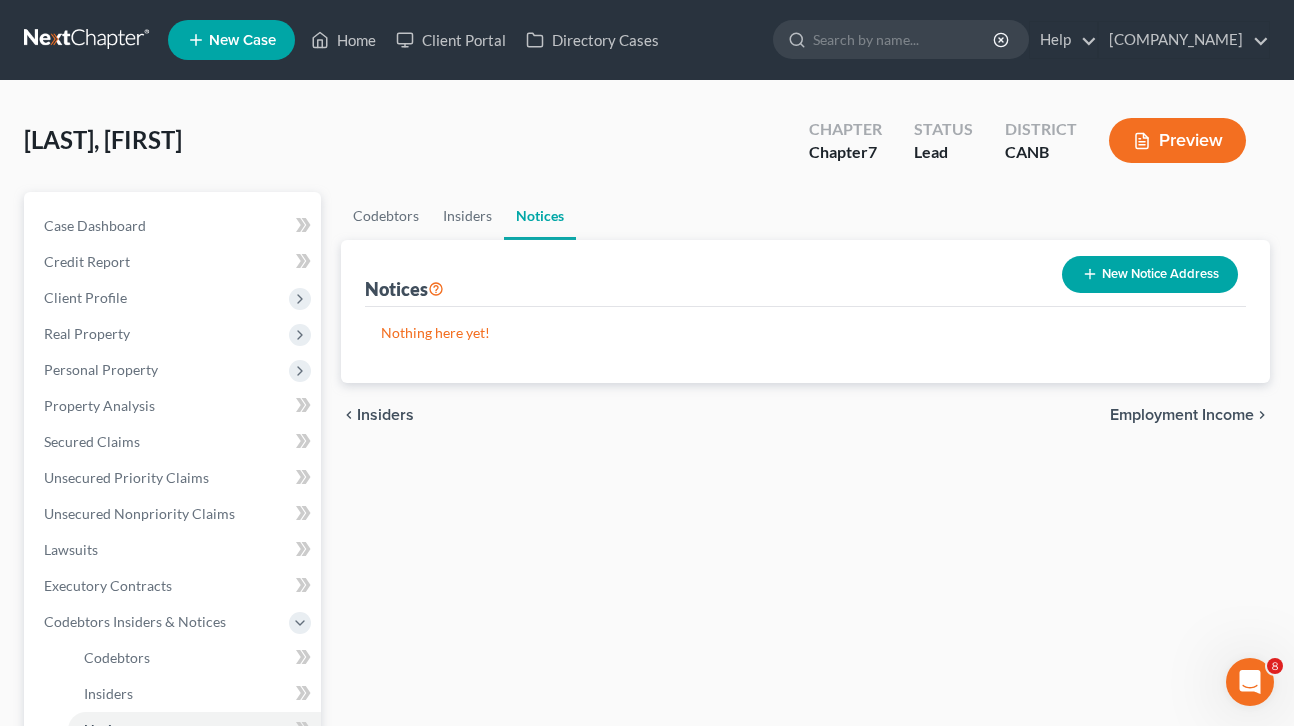 click on "Employment Income" at bounding box center [1182, 415] 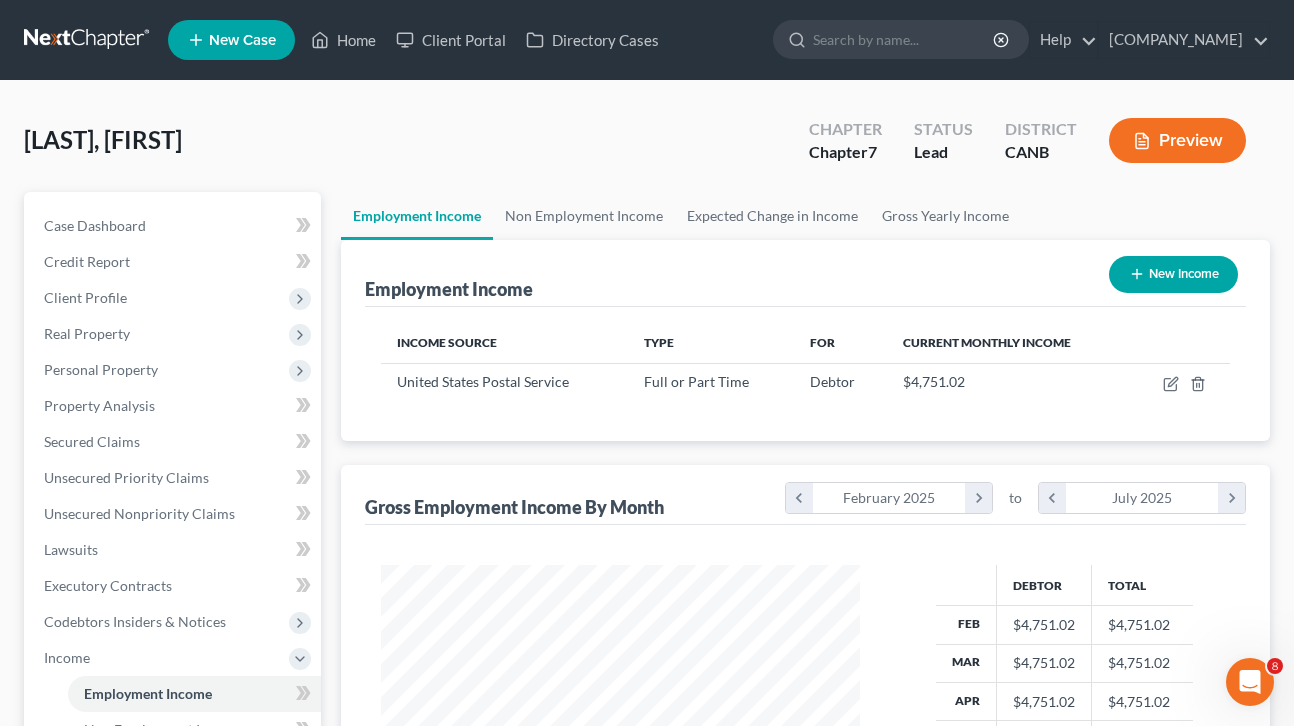 scroll, scrollTop: 999641, scrollLeft: 999481, axis: both 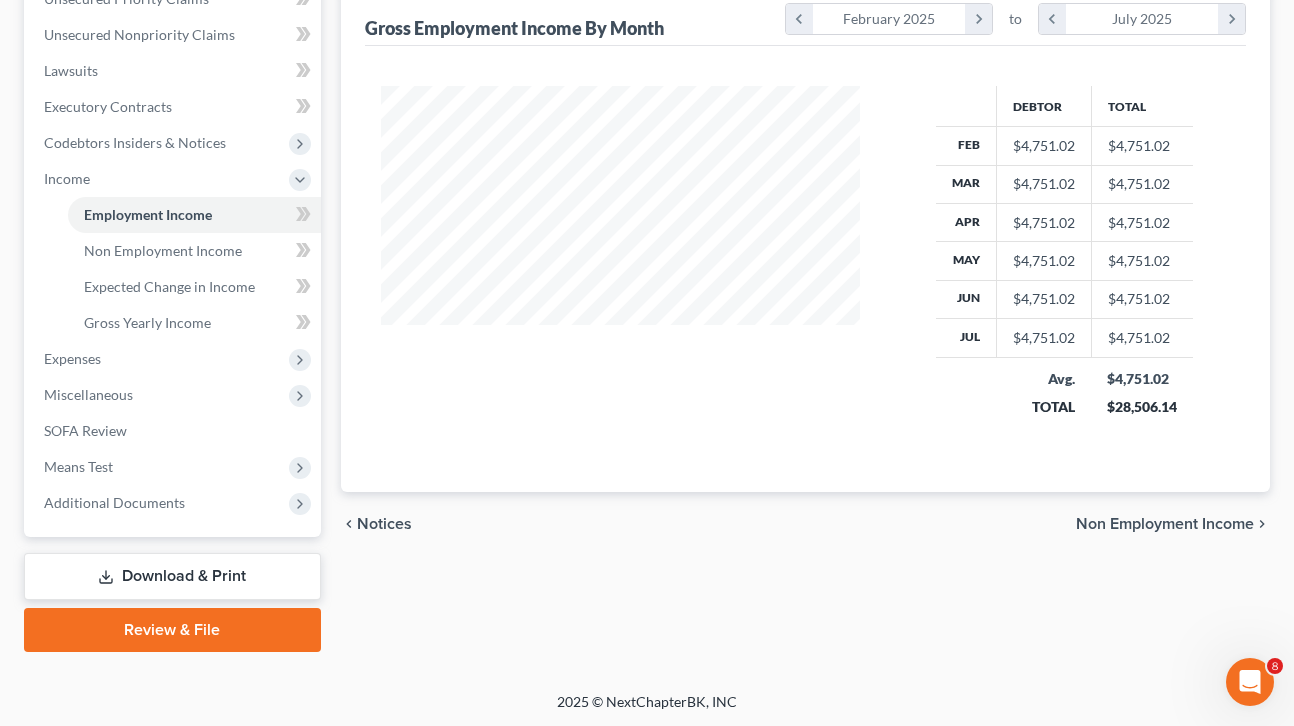 click on "Non Employment Income" at bounding box center [1165, 524] 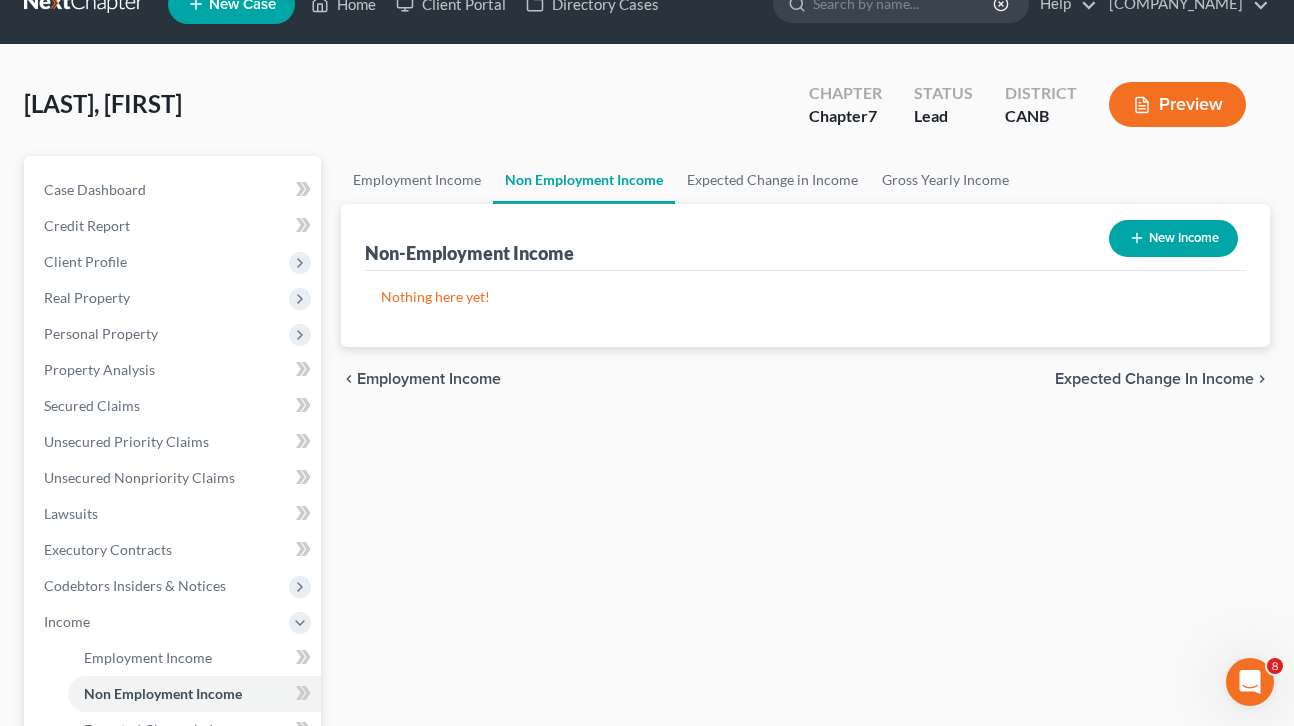 scroll, scrollTop: 0, scrollLeft: 0, axis: both 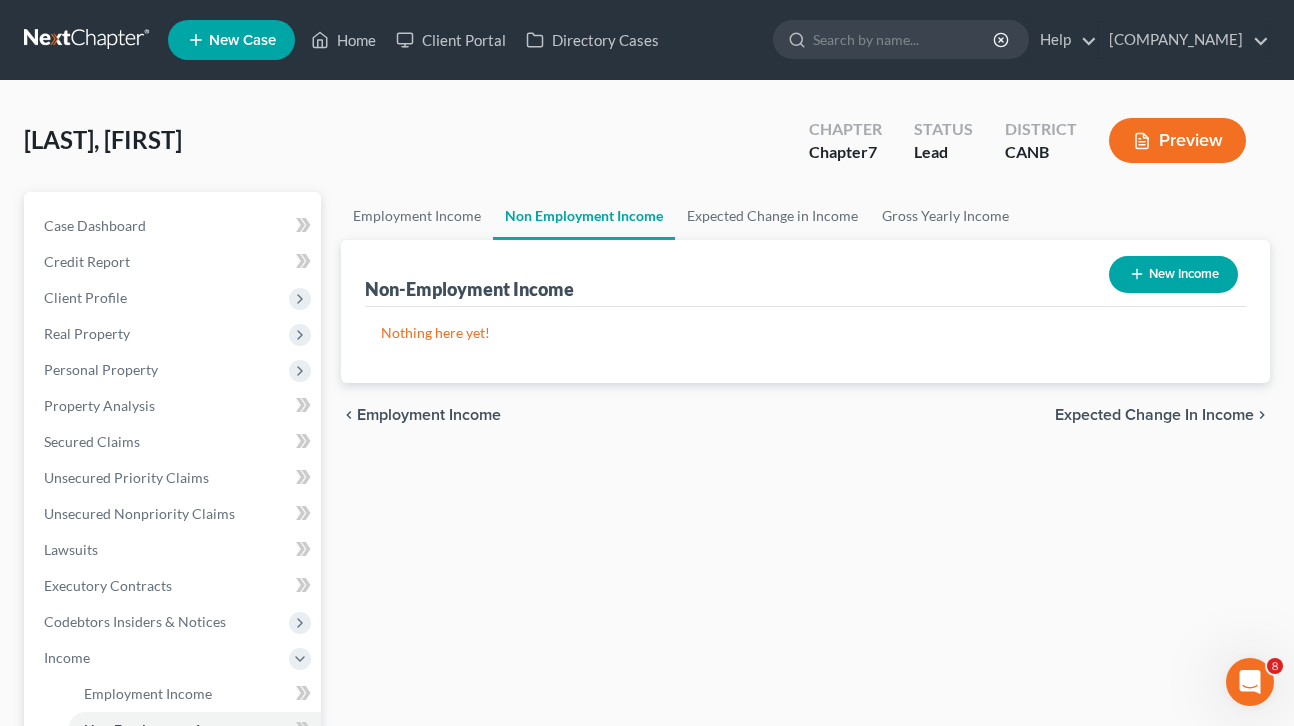 click on "Expected Change in Income" at bounding box center [1154, 415] 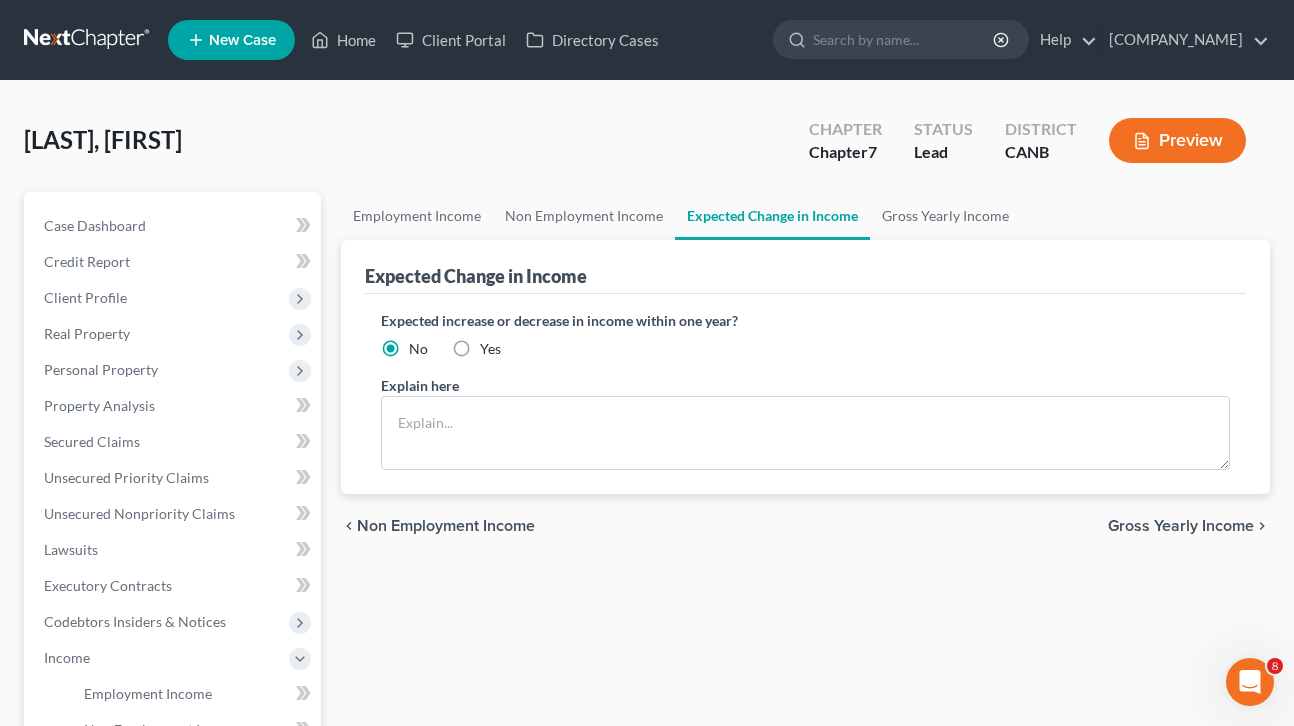 click on "Yes" at bounding box center (490, 349) 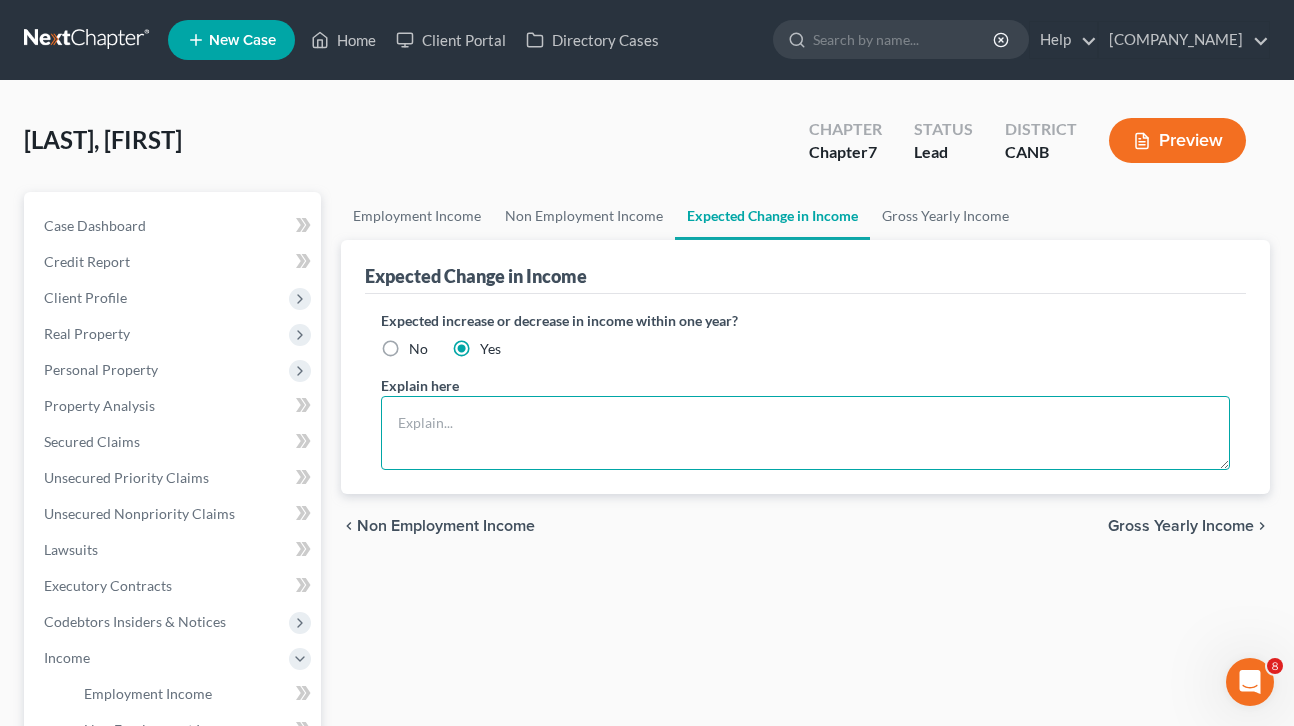 click at bounding box center [806, 433] 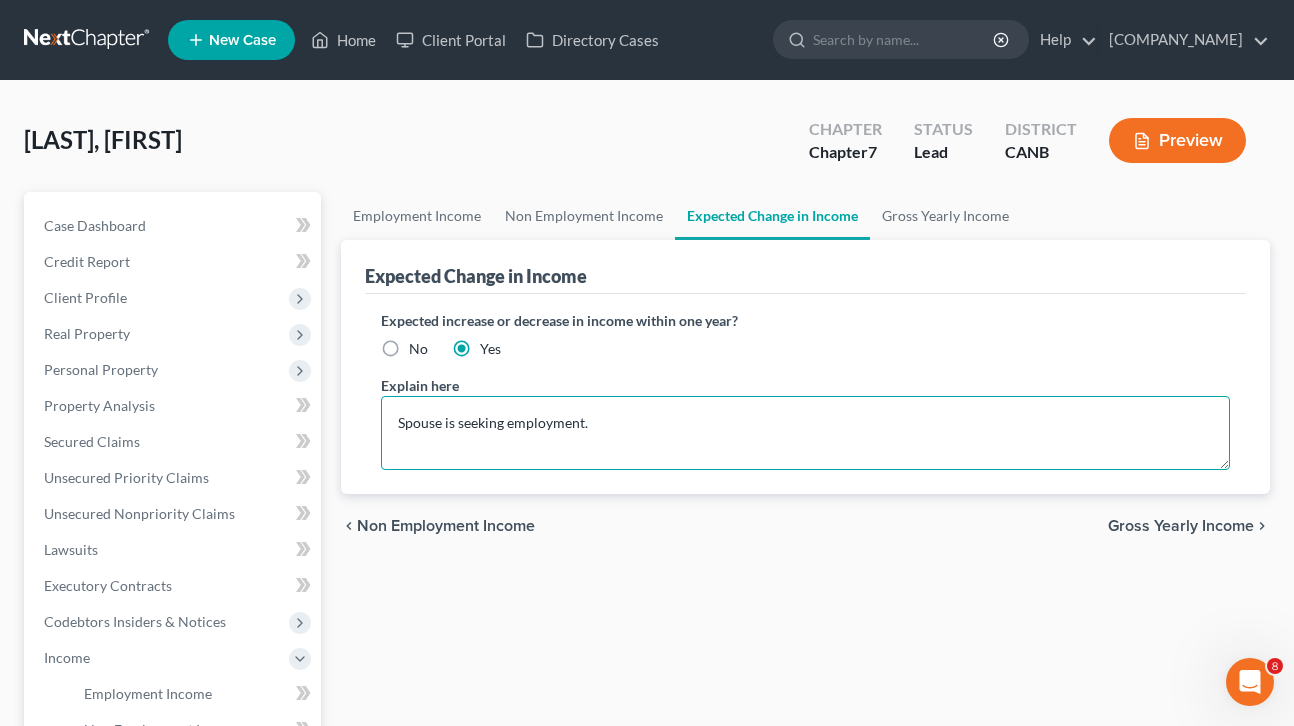 type on "Spouse is seeking employment." 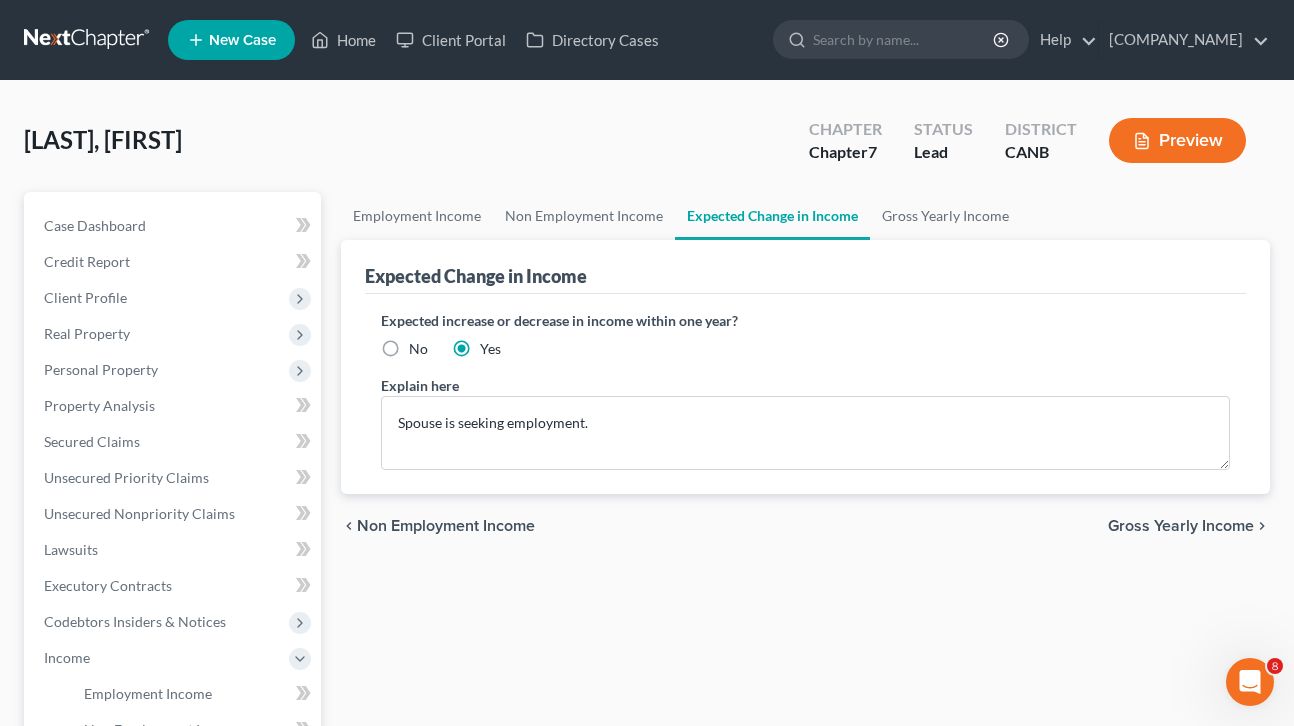 click on "Gross Yearly Income" at bounding box center [1181, 526] 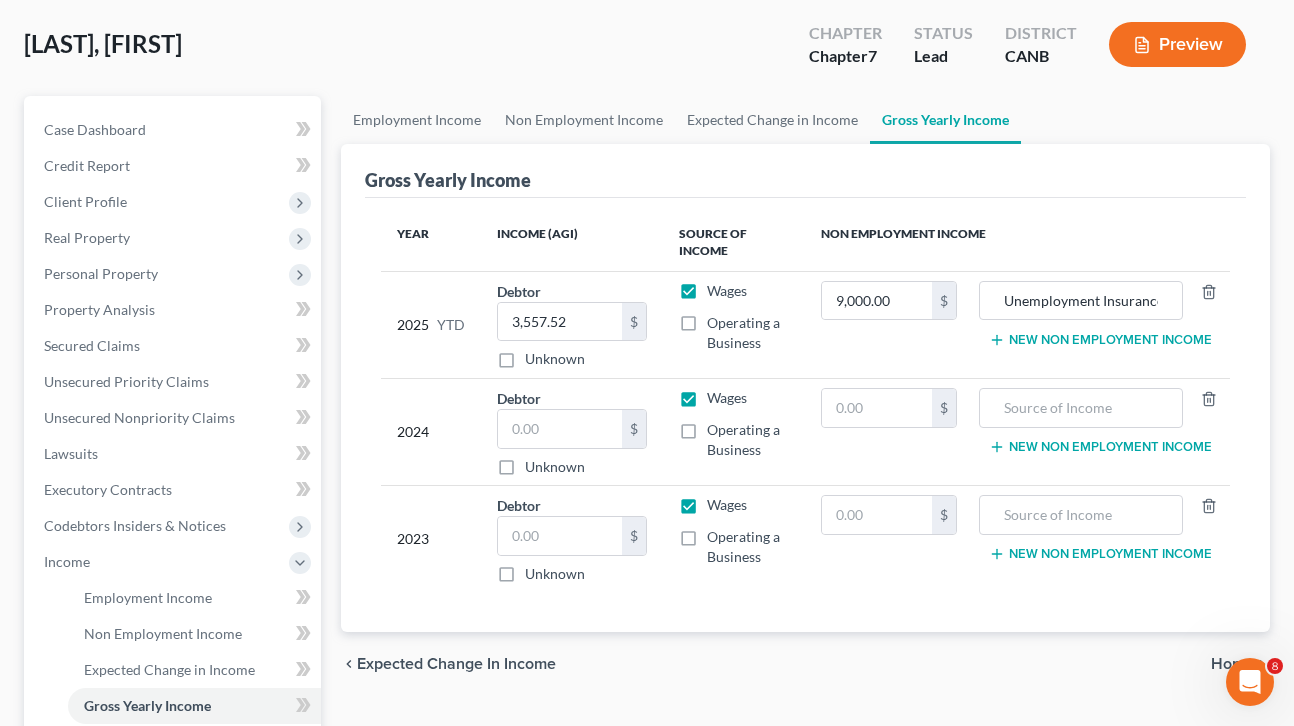 scroll, scrollTop: 167, scrollLeft: 0, axis: vertical 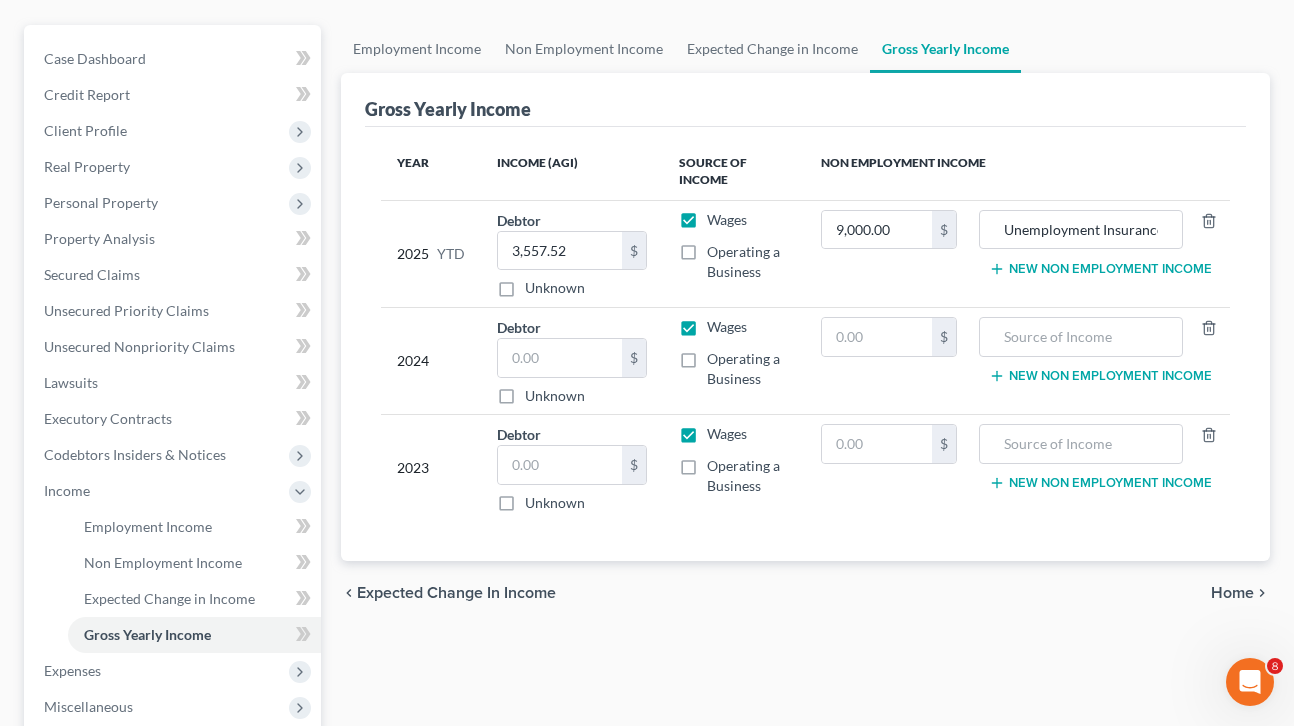click on "Home" at bounding box center [1232, 593] 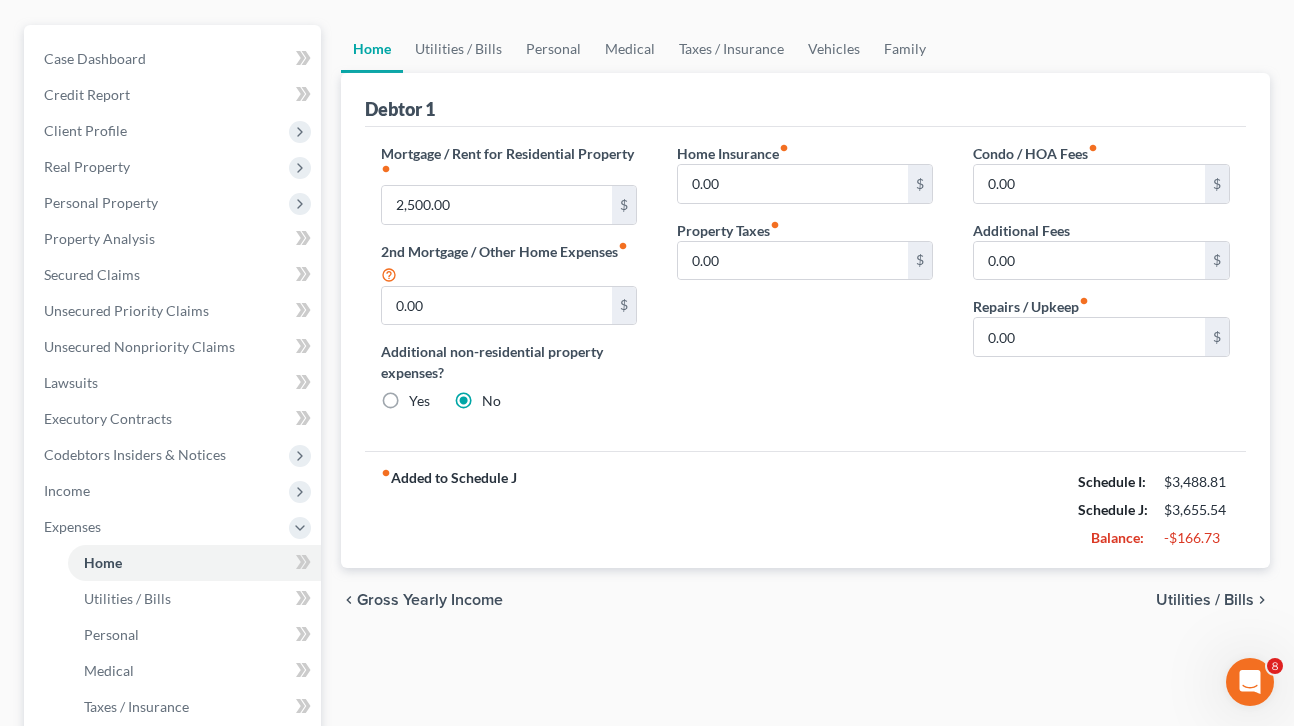 scroll, scrollTop: 333, scrollLeft: 0, axis: vertical 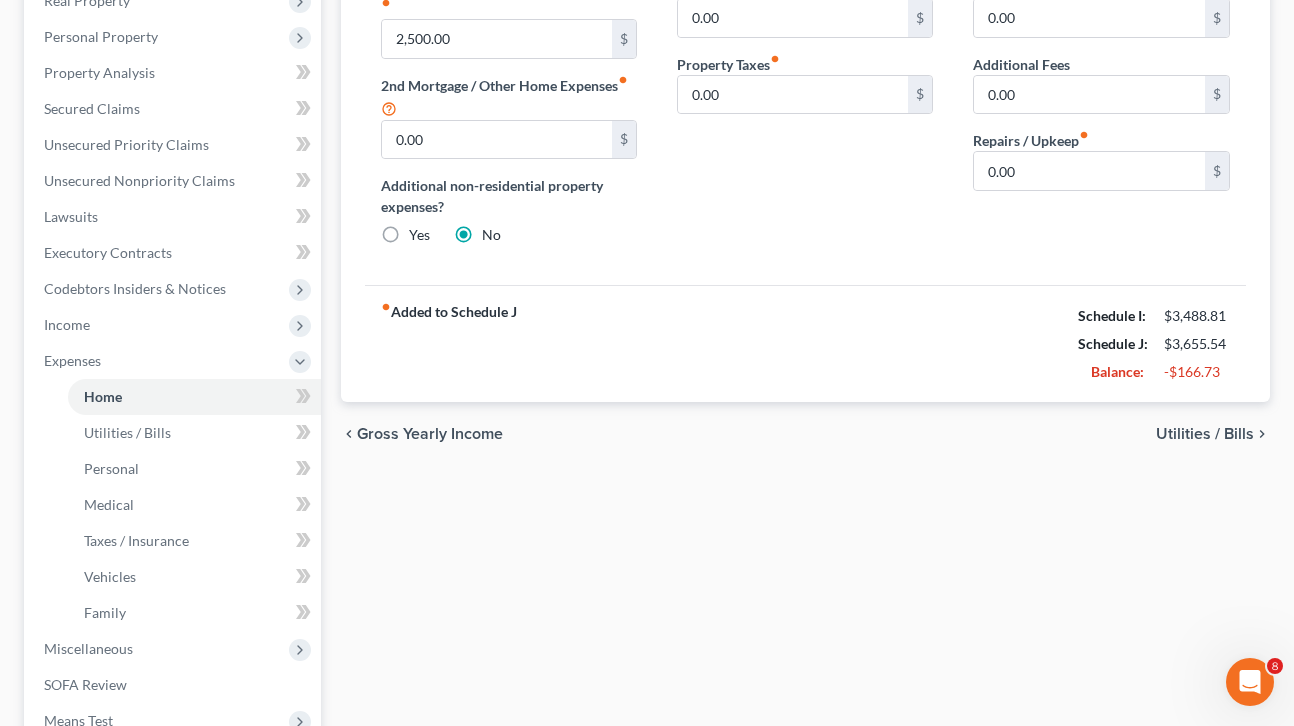 click on "Utilities / Bills" at bounding box center [1205, 434] 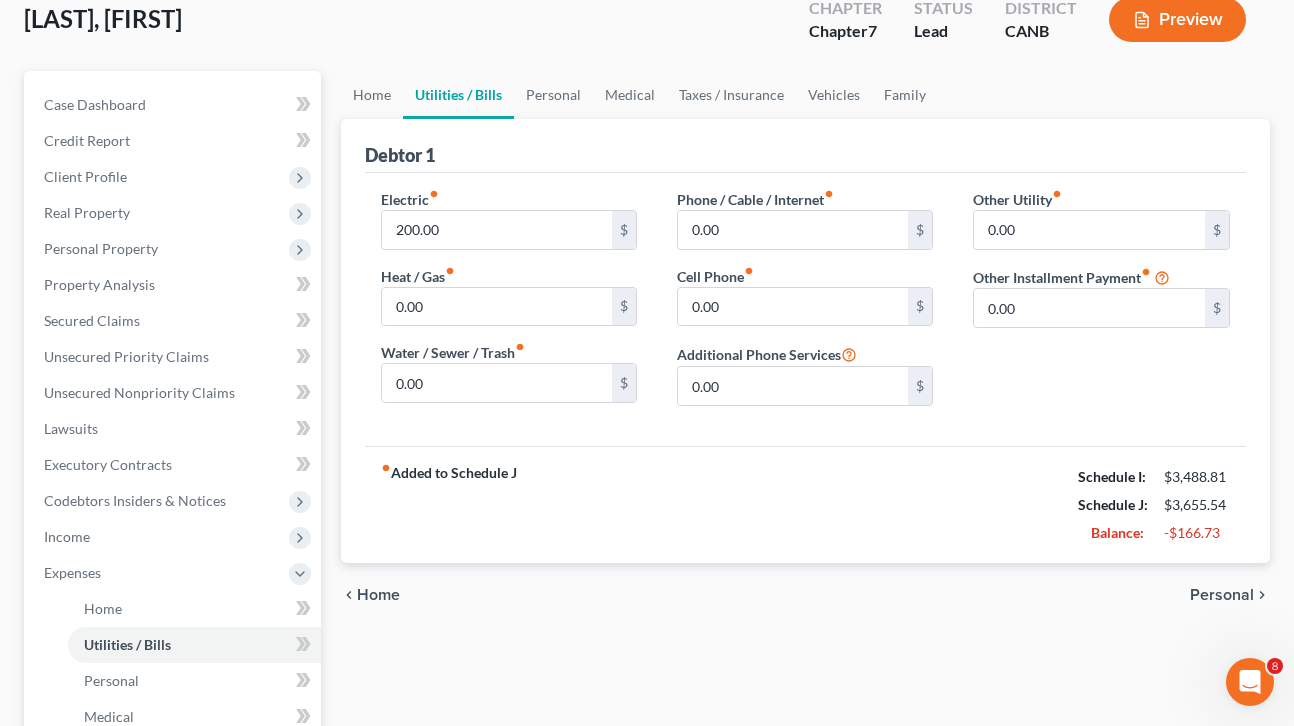 scroll, scrollTop: 177, scrollLeft: 0, axis: vertical 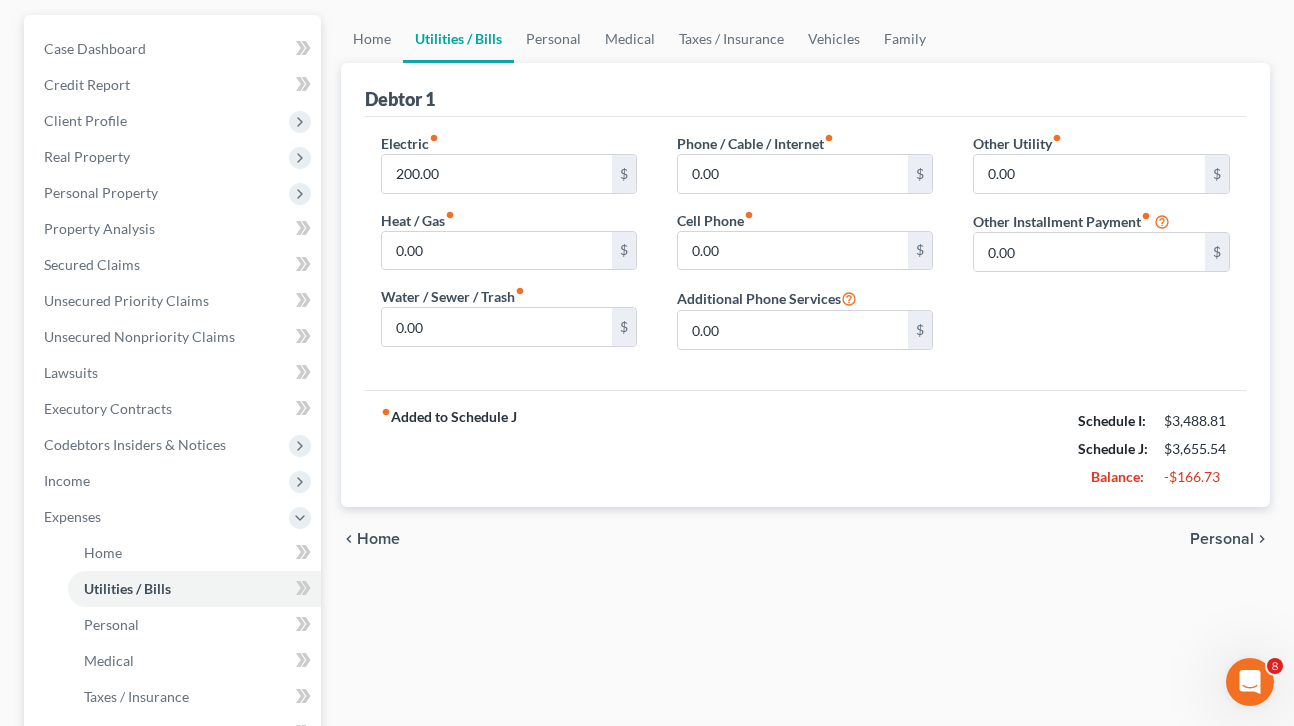 click on "Personal" at bounding box center [1222, 539] 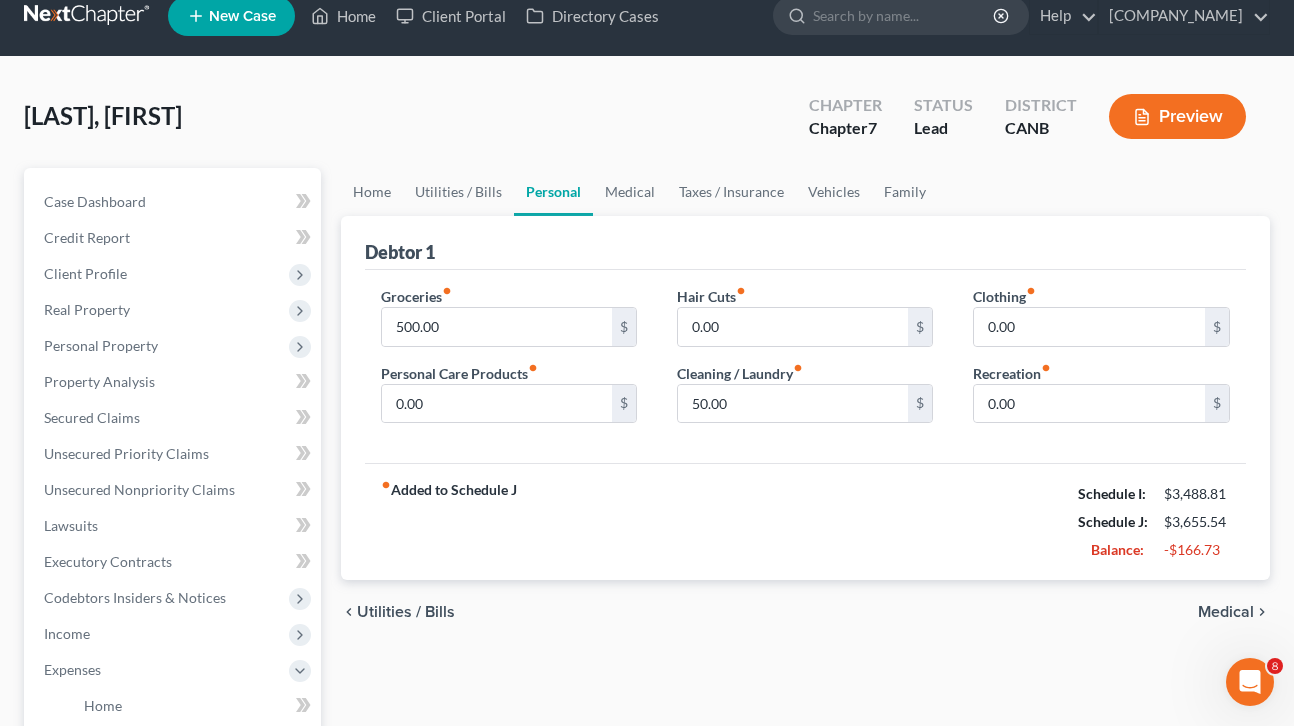 scroll, scrollTop: 0, scrollLeft: 0, axis: both 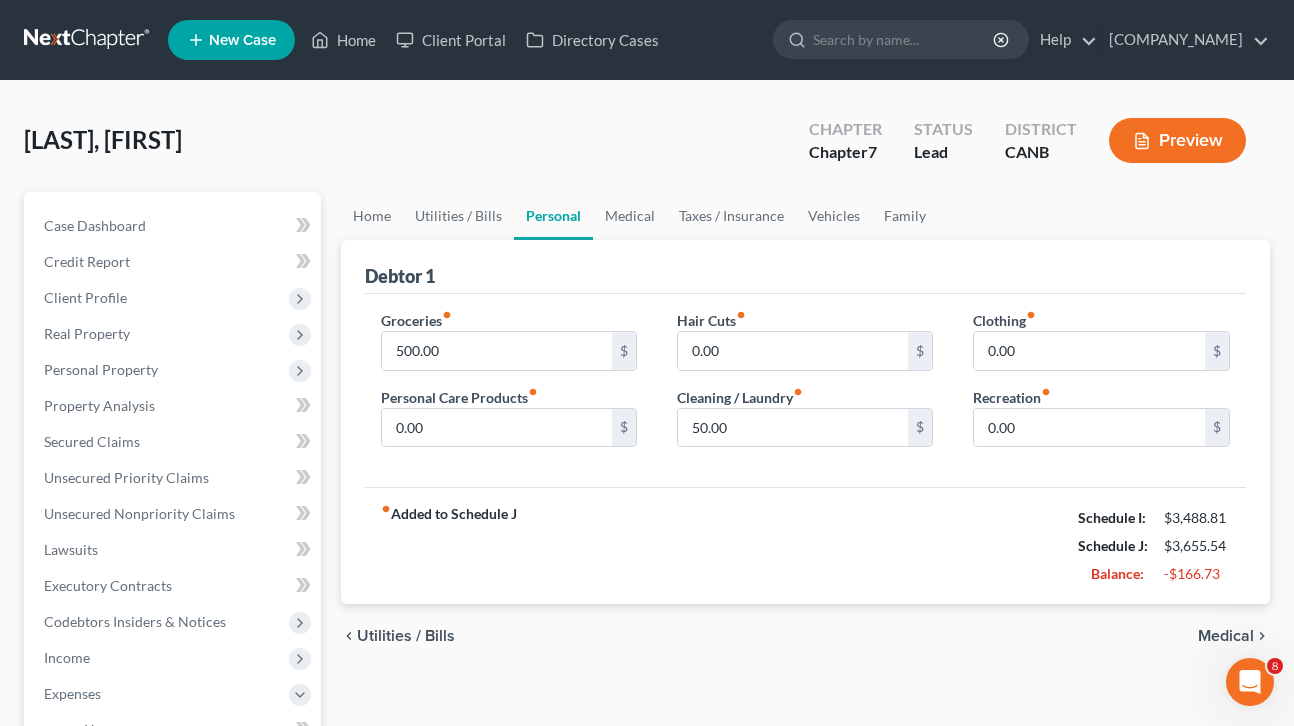 click on "Medical" at bounding box center [1226, 636] 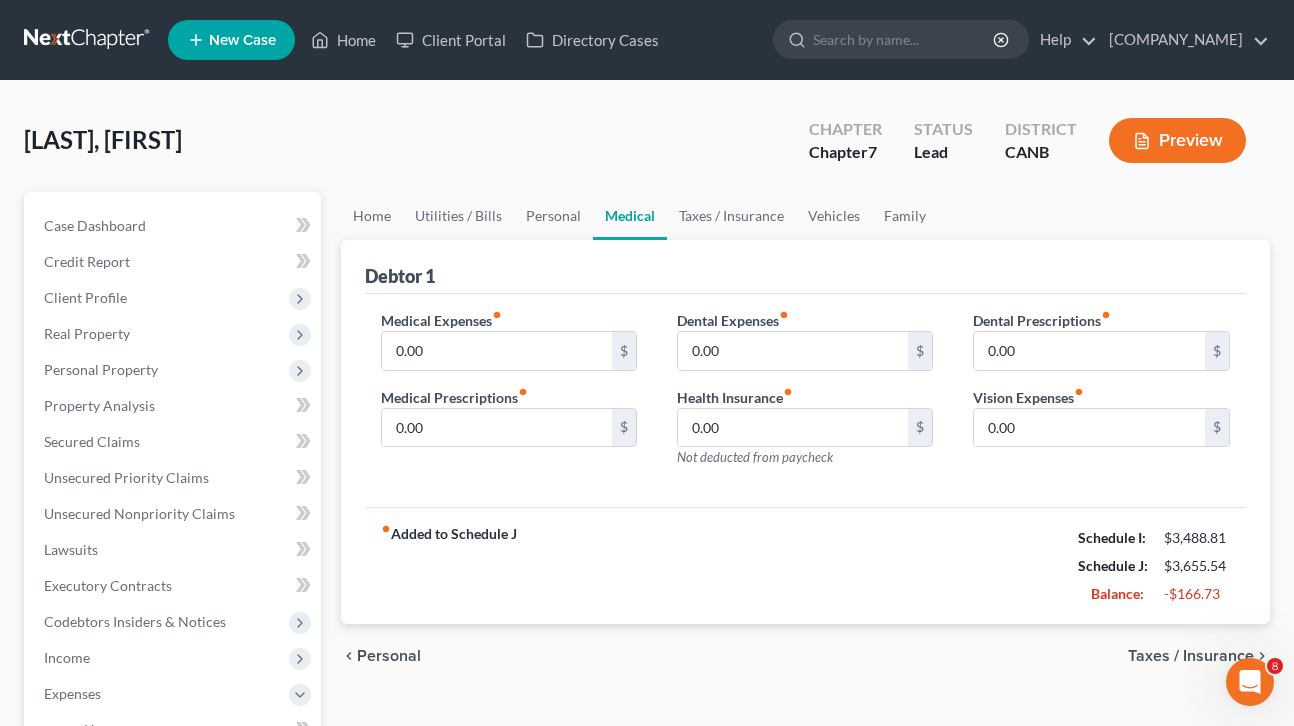 click on "Taxes / Insurance" at bounding box center (1191, 656) 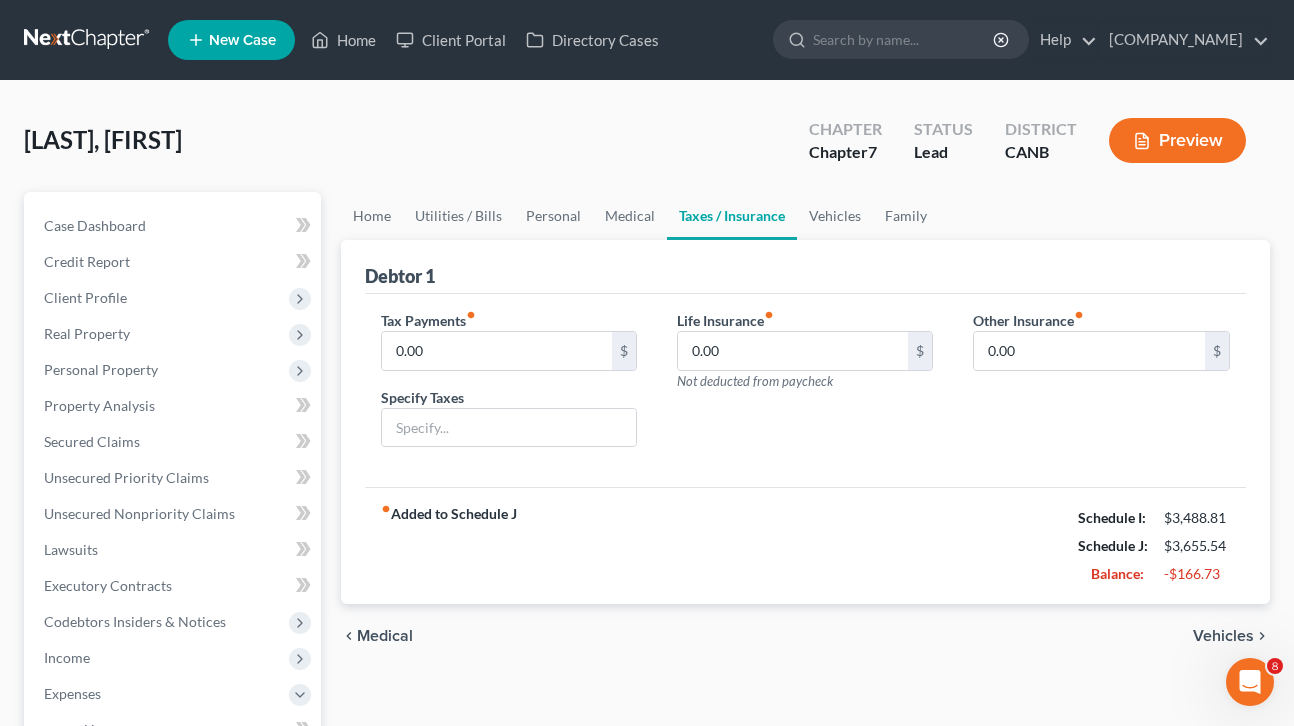 click on "Vehicles" at bounding box center (1223, 636) 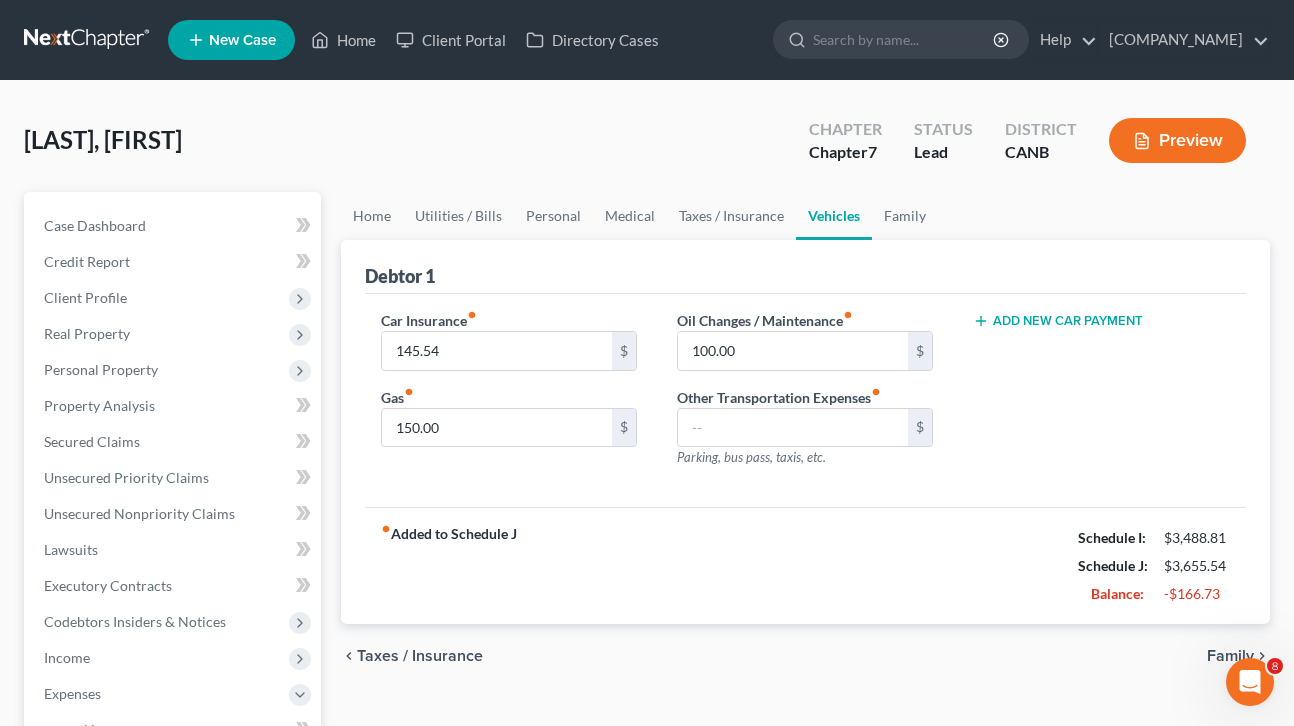 click on "Family" at bounding box center (1230, 656) 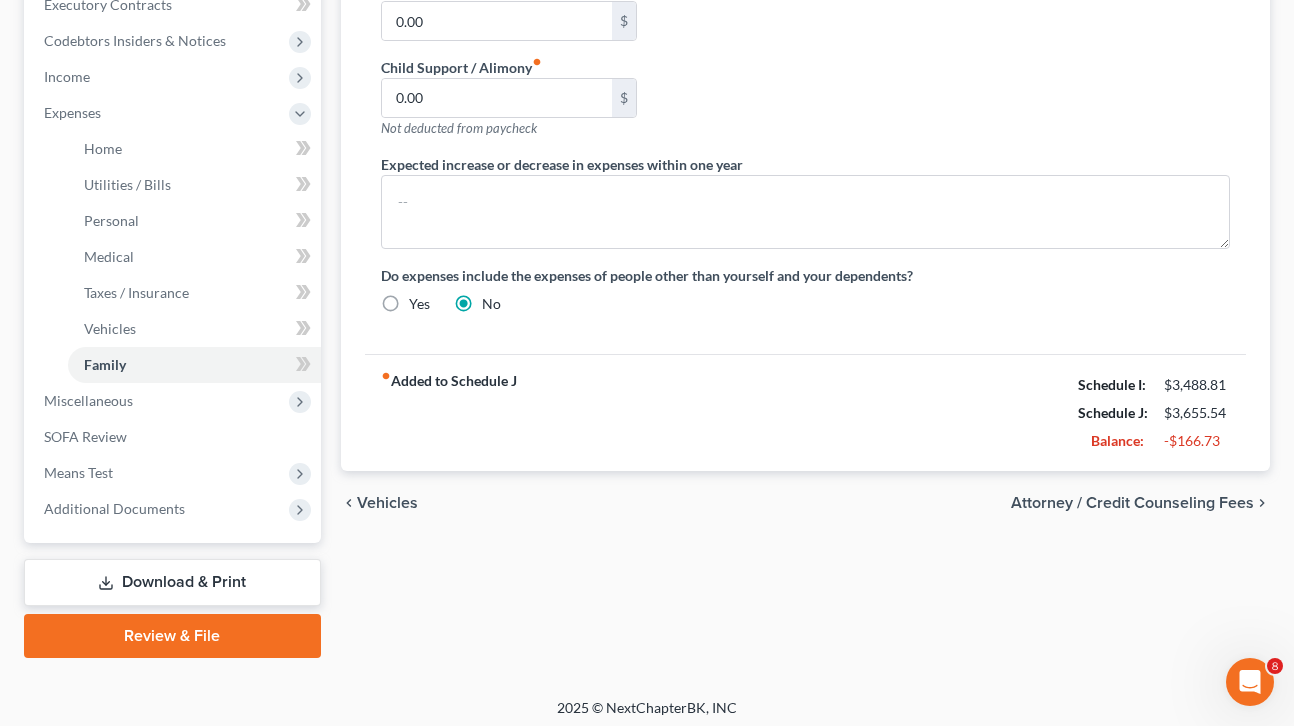 scroll, scrollTop: 587, scrollLeft: 0, axis: vertical 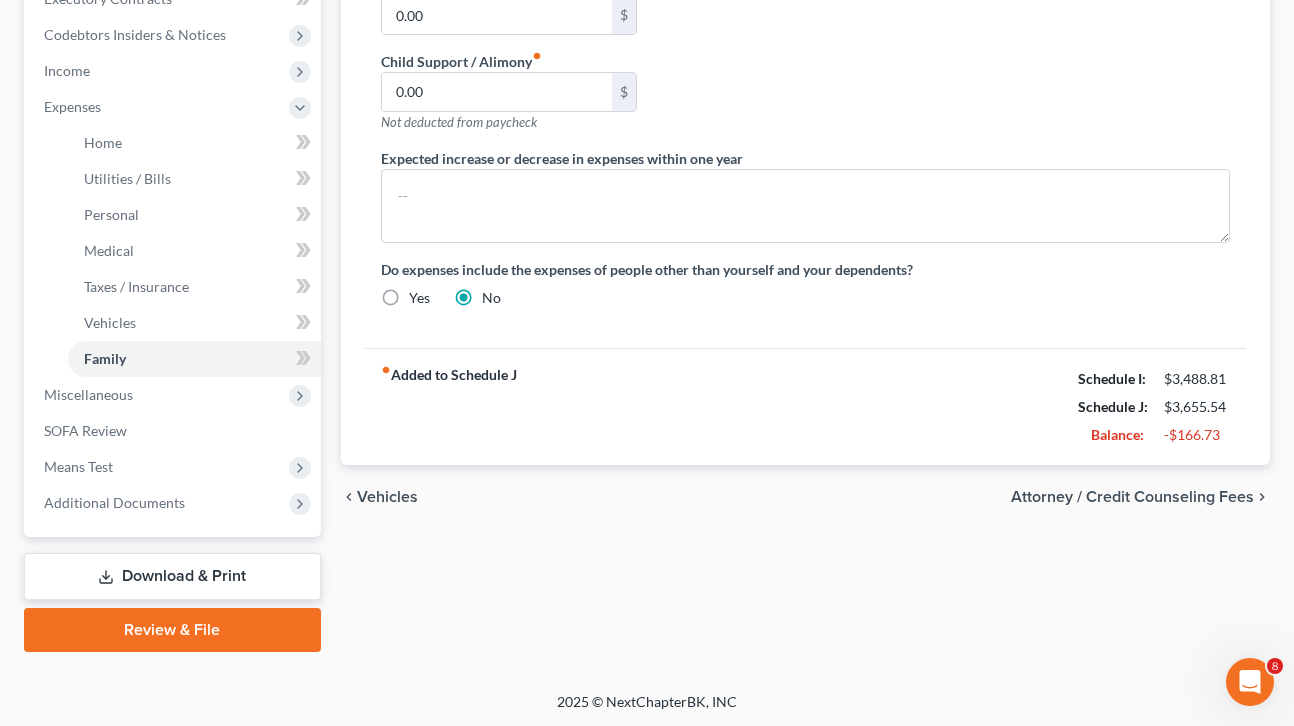 click on "Attorney / Credit Counseling Fees" at bounding box center (1132, 497) 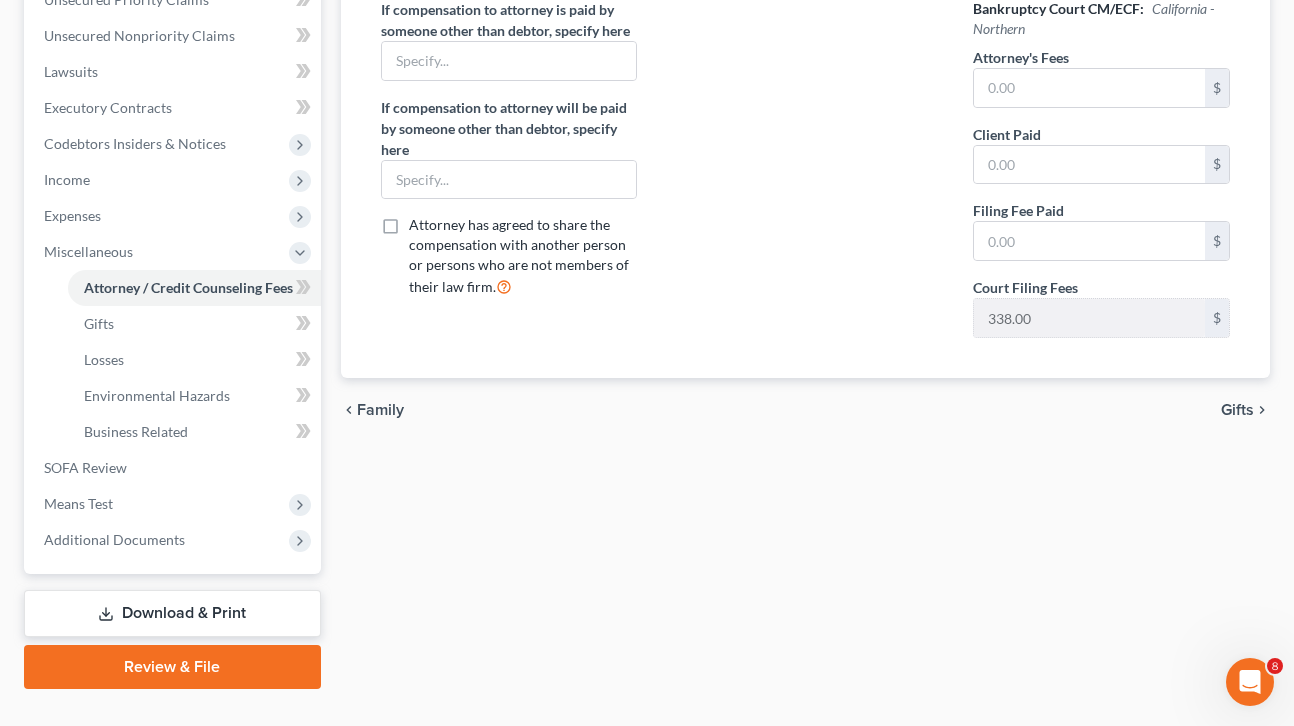 scroll, scrollTop: 515, scrollLeft: 0, axis: vertical 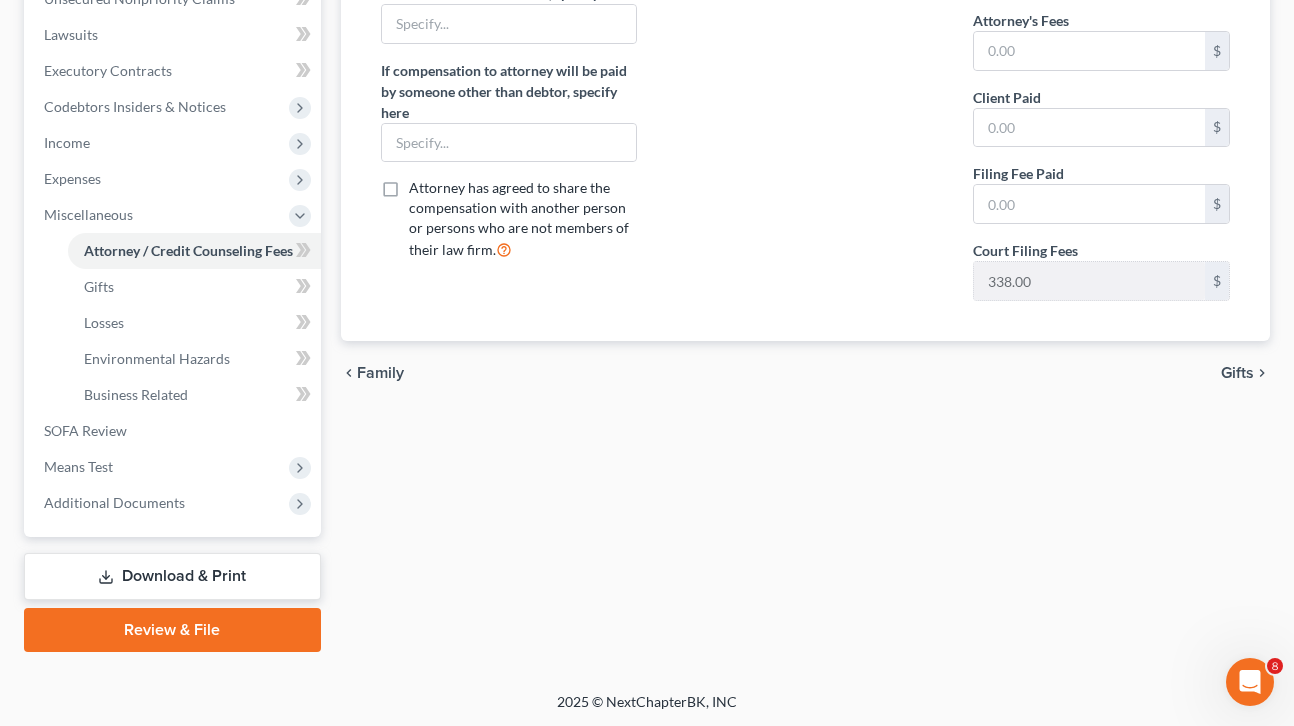 click on "Gifts" at bounding box center [1237, 373] 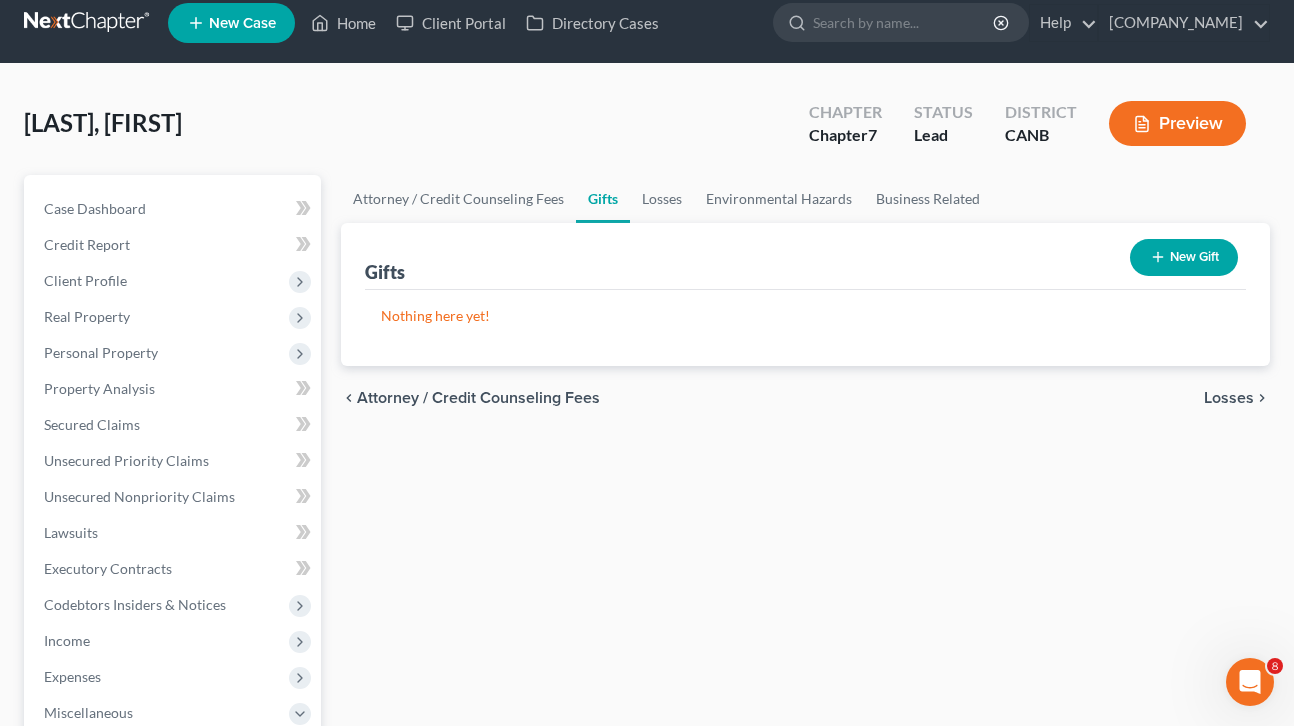scroll, scrollTop: 0, scrollLeft: 0, axis: both 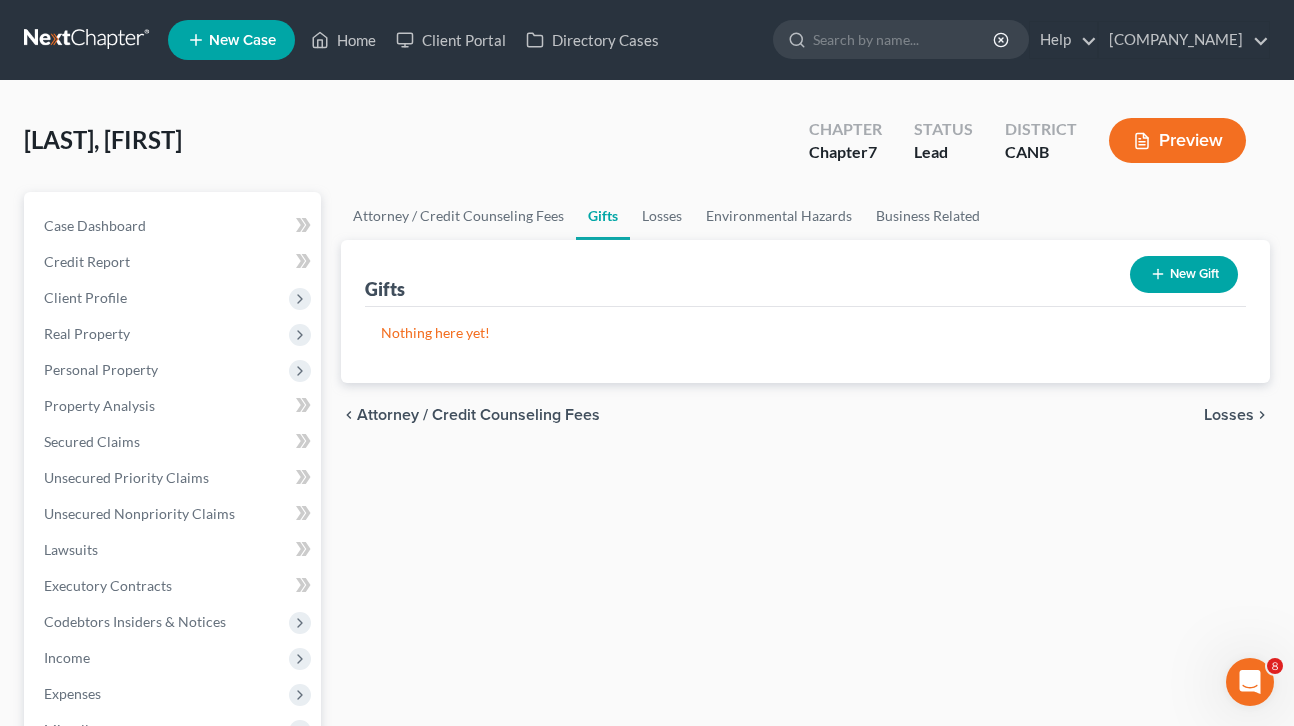 click on "Losses" at bounding box center [1229, 415] 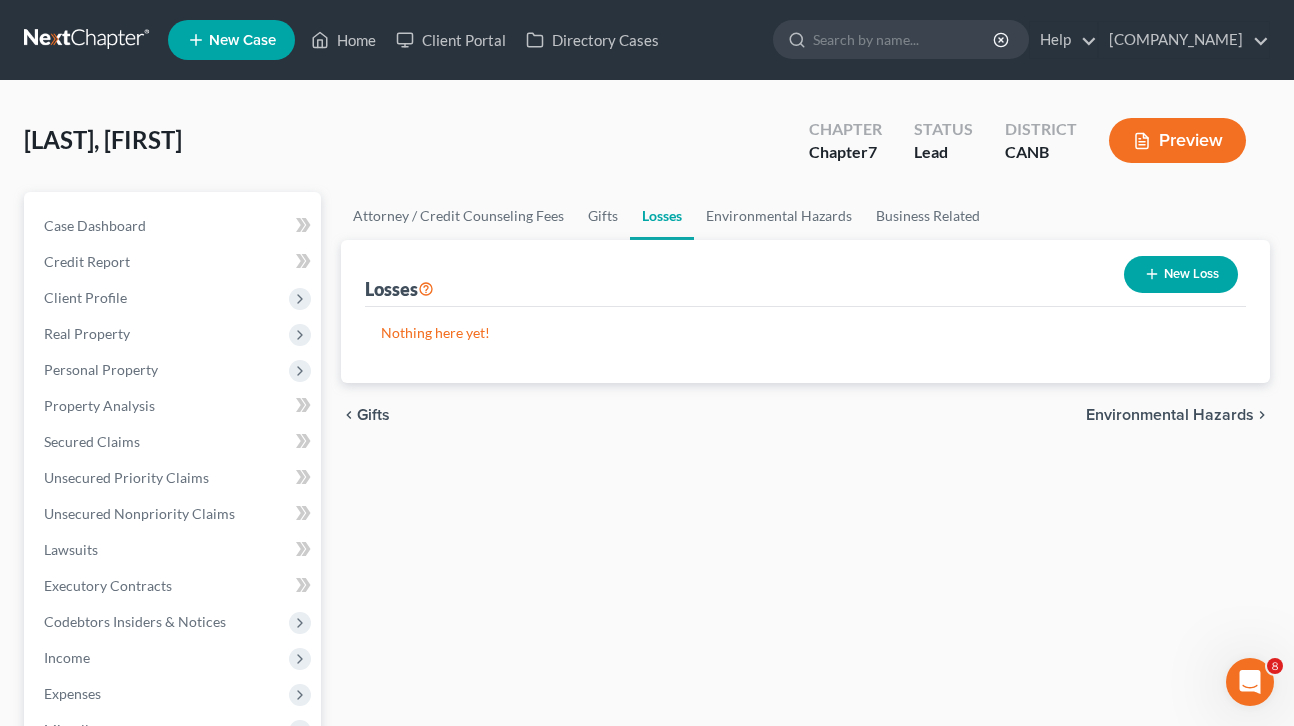 click on "Environmental Hazards" at bounding box center [1170, 415] 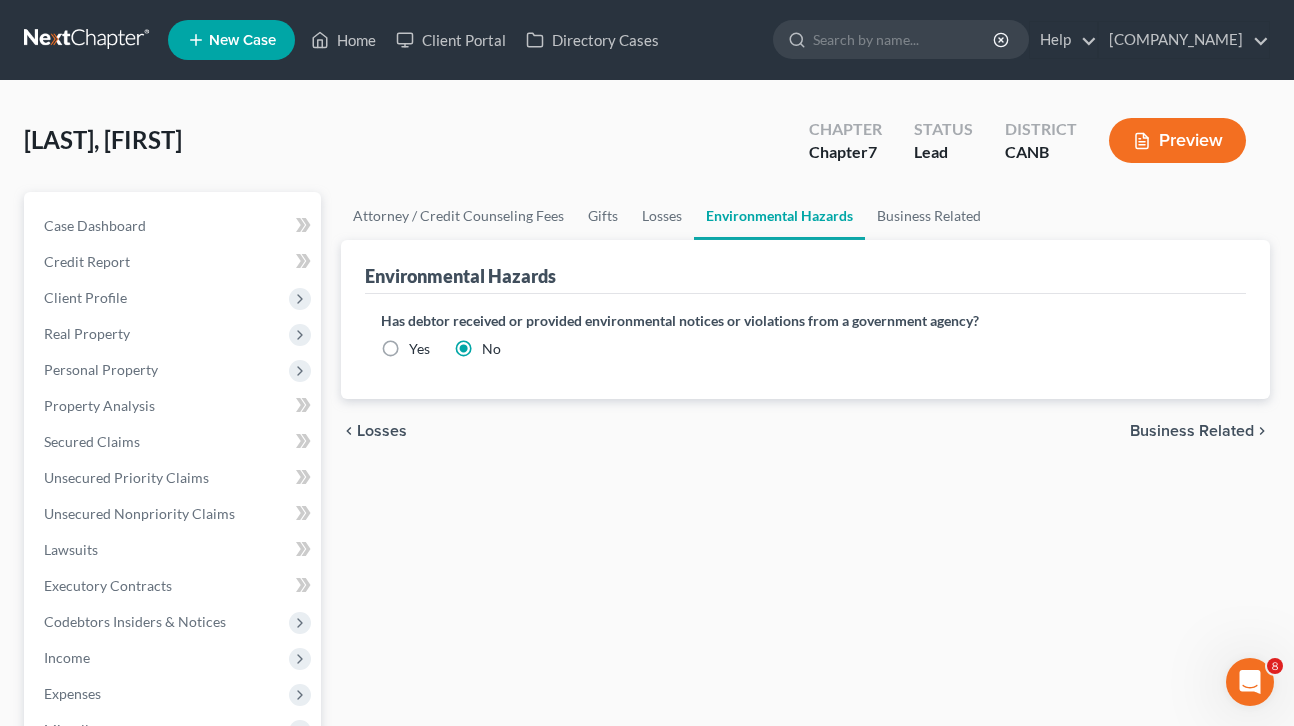 click on "Business Related" at bounding box center [1192, 431] 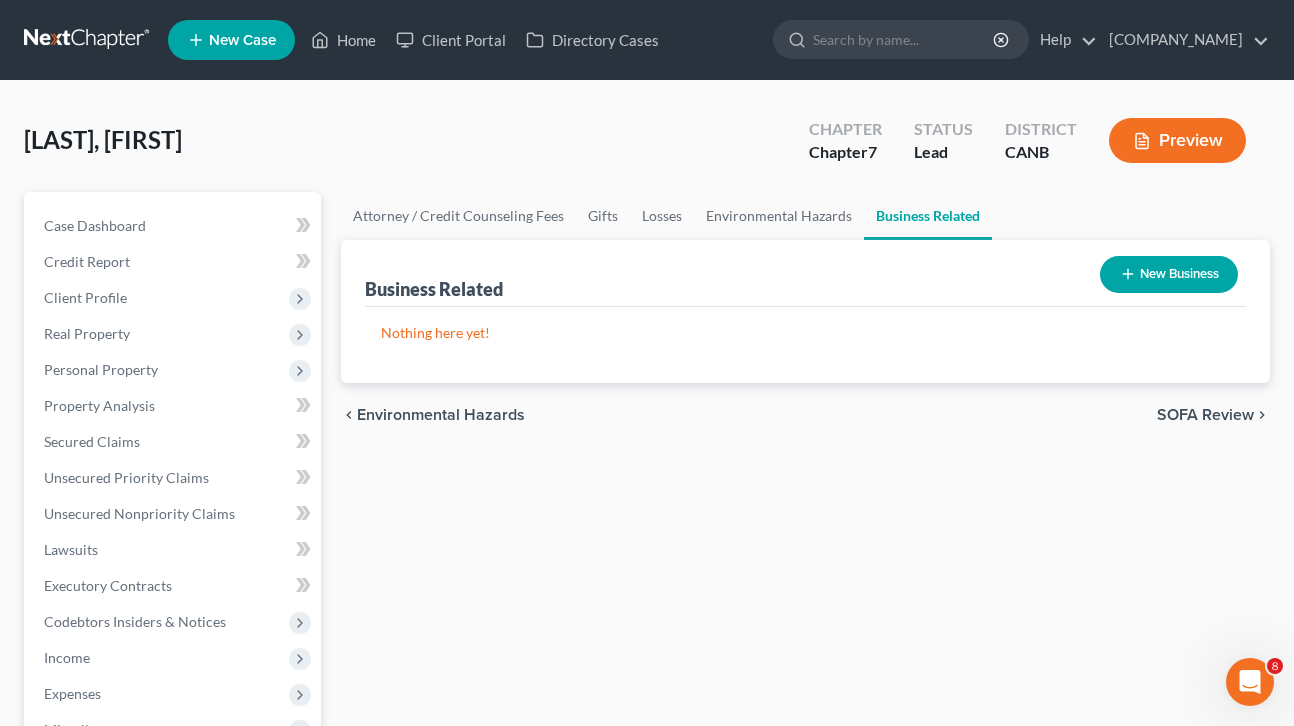 click on "New Business" at bounding box center (1169, 274) 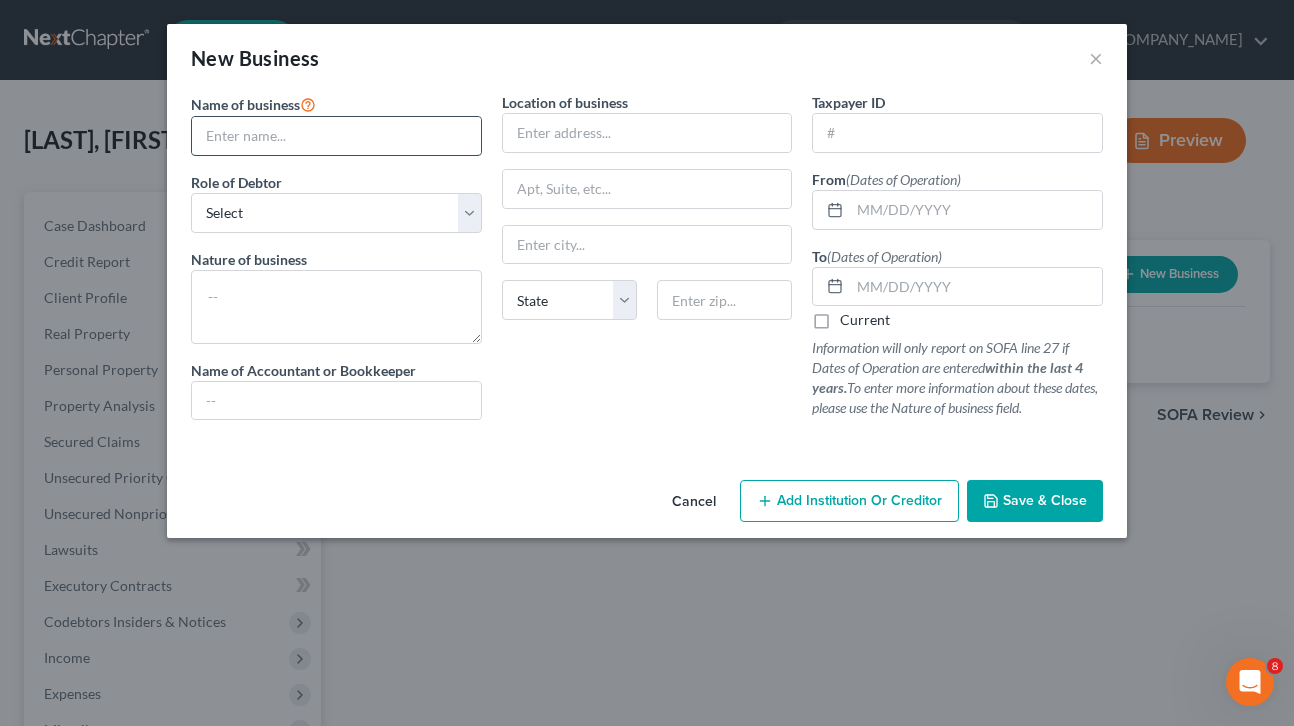click at bounding box center [336, 136] 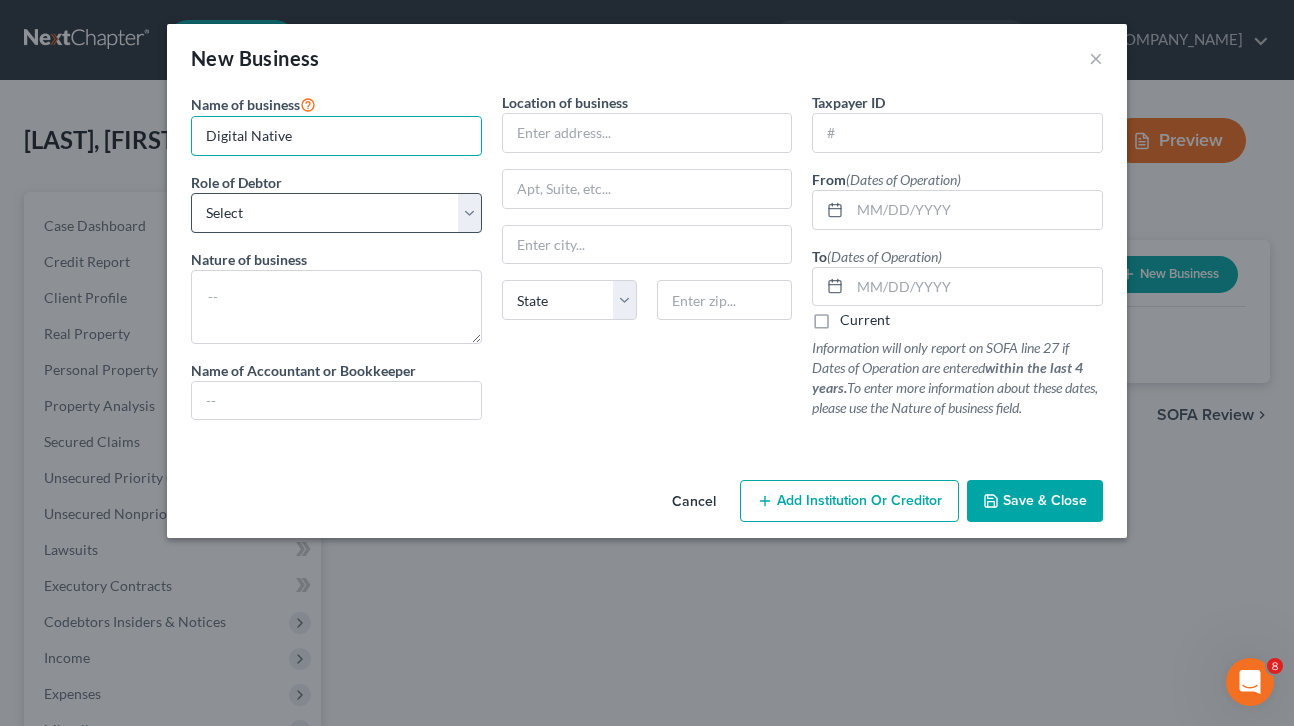type on "Digital Native" 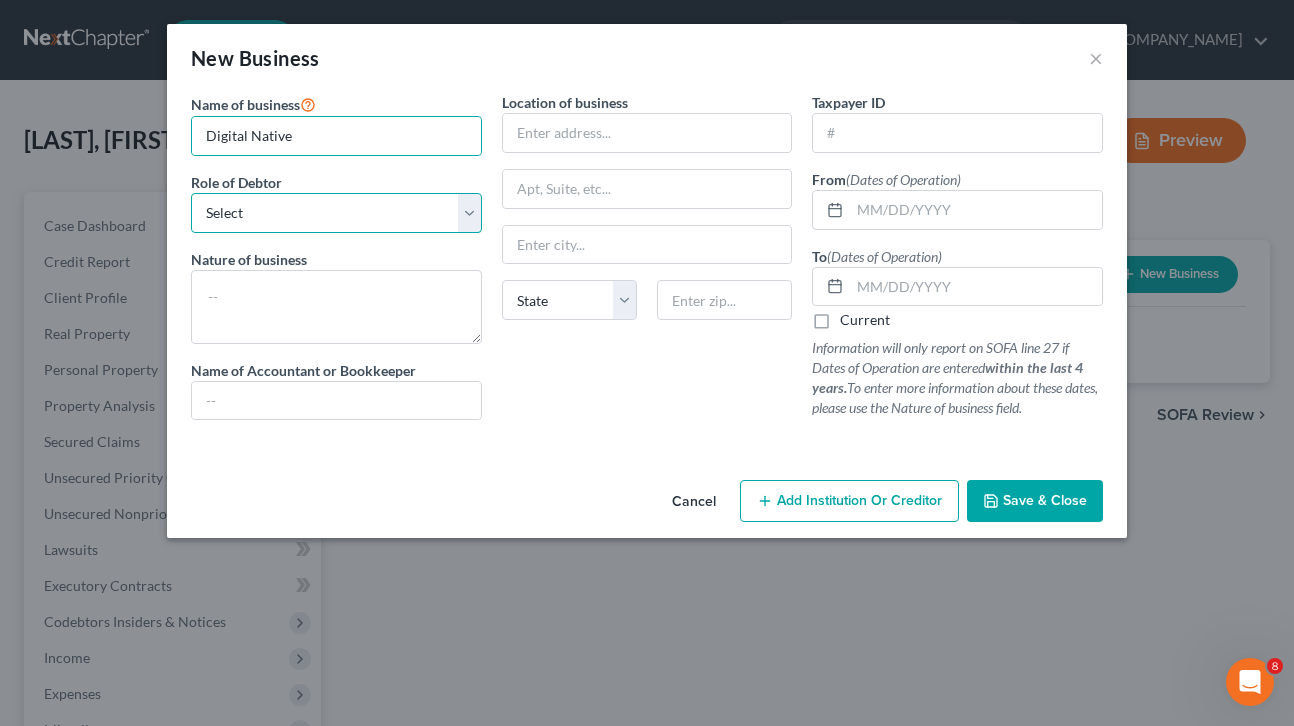 click on "Select A member of a limited liability company (LLC) or limited liability partnership (LLP) An officer, director, or managing executive of a corporation An owner of at least 5% of the voting or equity securities of a corporation A partner in a partnership A sole proprietor or self-employed in a trade, profession, or other activity, either full-time or part-time" at bounding box center (336, 213) 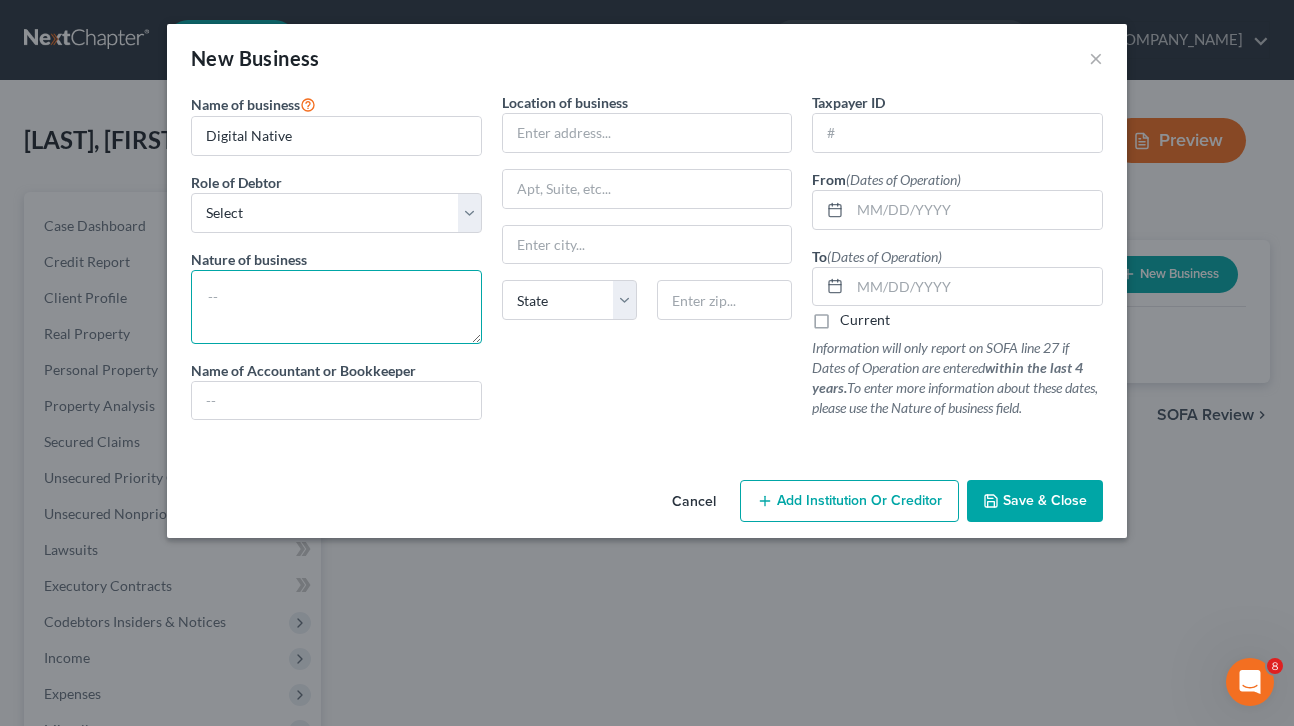 click at bounding box center (336, 307) 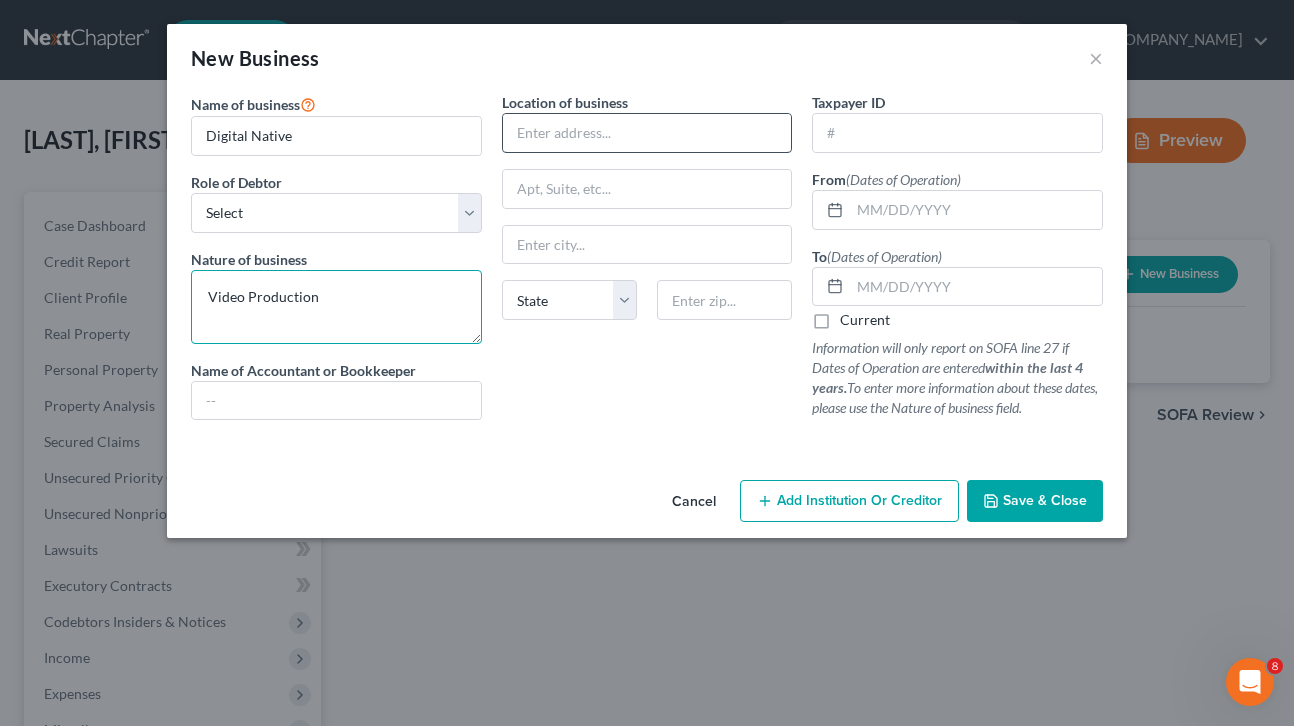 type on "Video Production" 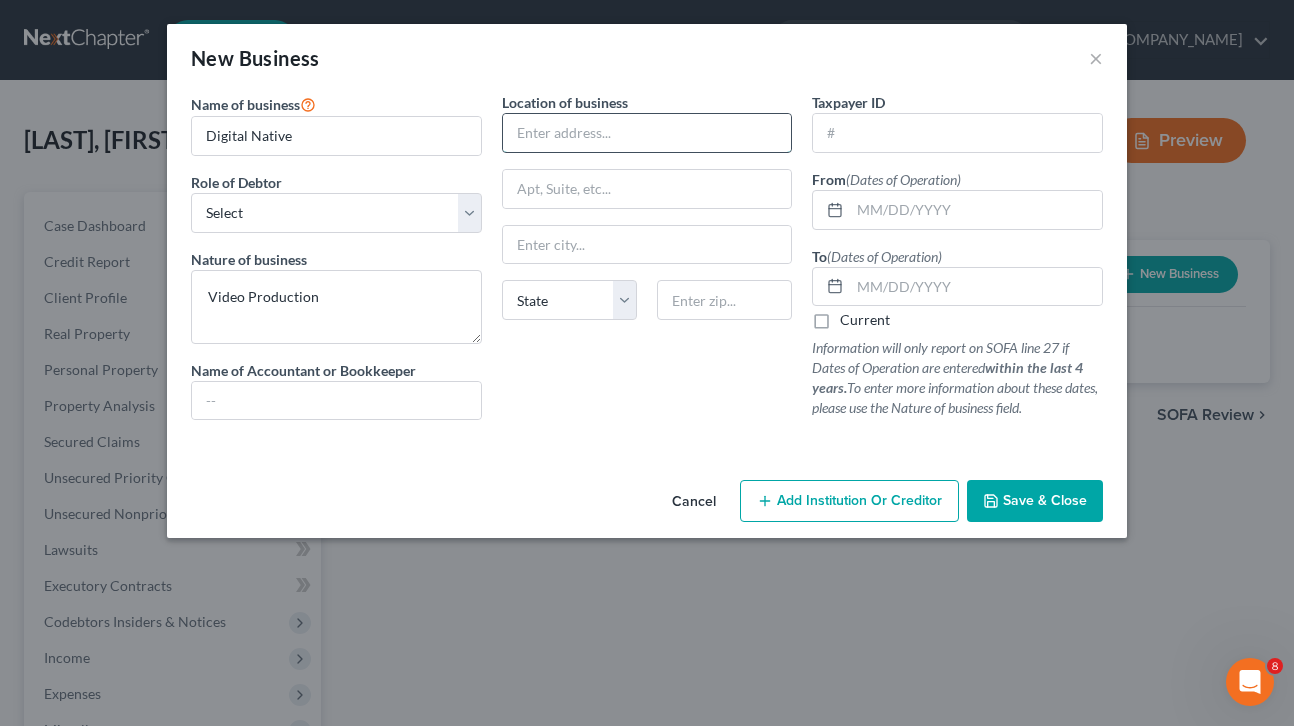 click at bounding box center (647, 133) 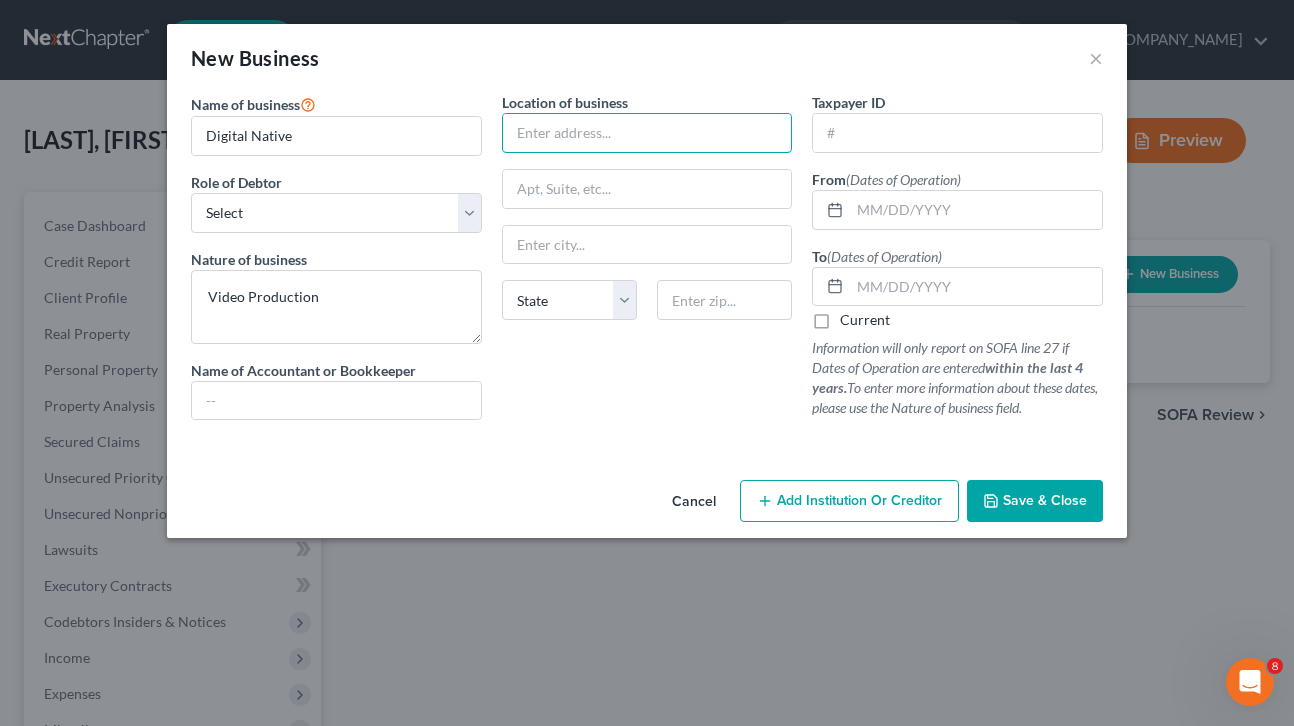 paste on "[NUMBER] [STREET] [CITY], [STATE] [POSTAL_CODE]" 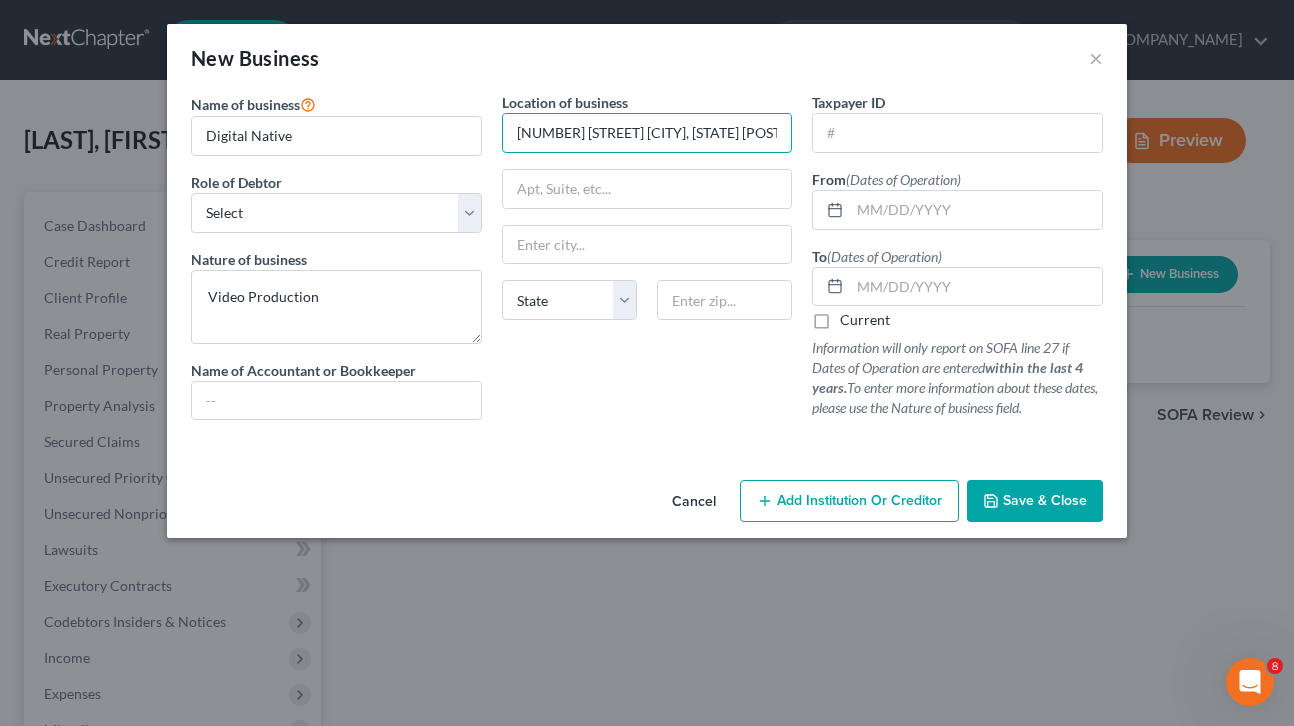 scroll, scrollTop: 0, scrollLeft: 33, axis: horizontal 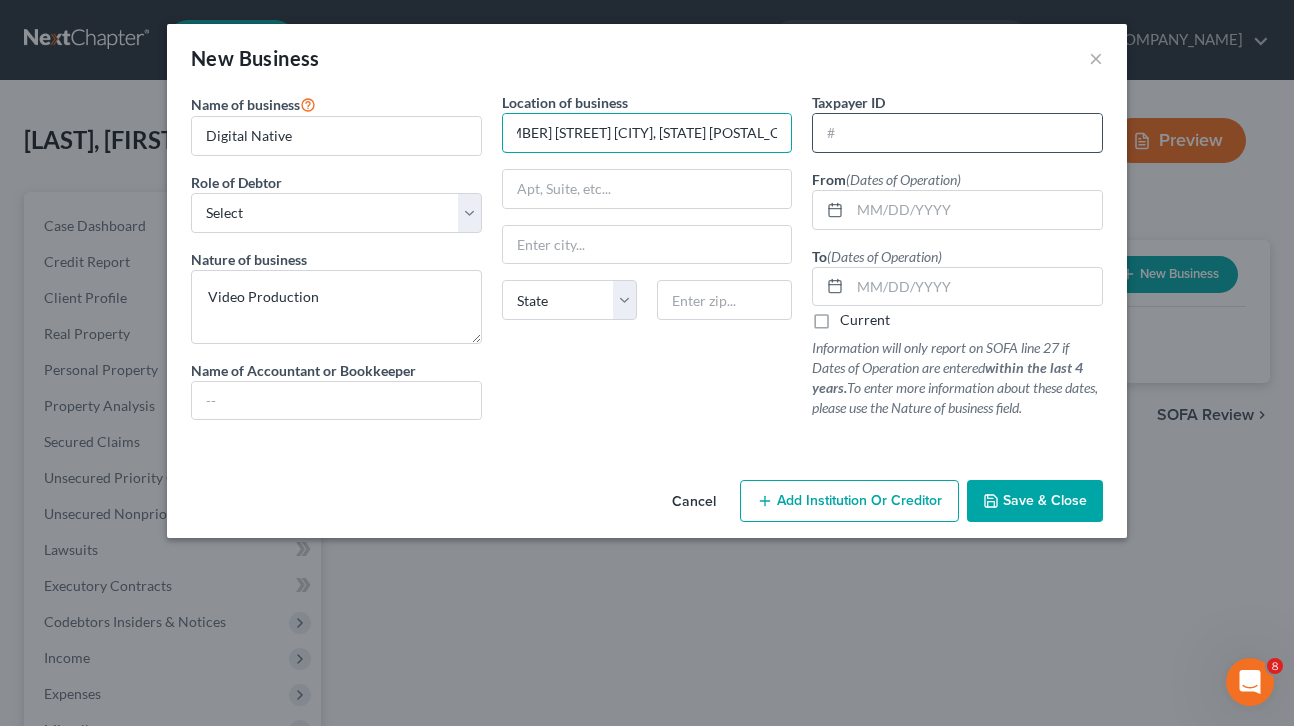 drag, startPoint x: 583, startPoint y: 136, endPoint x: 826, endPoint y: 142, distance: 243.07407 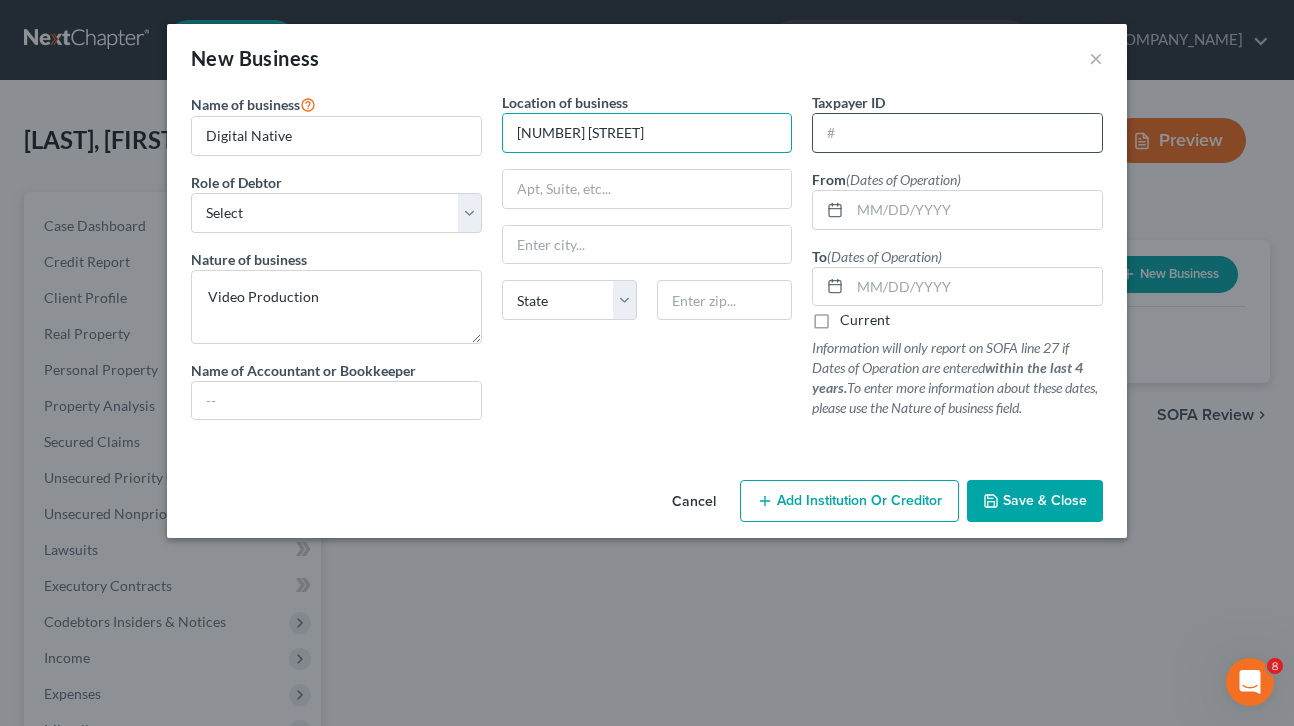 scroll, scrollTop: 0, scrollLeft: 0, axis: both 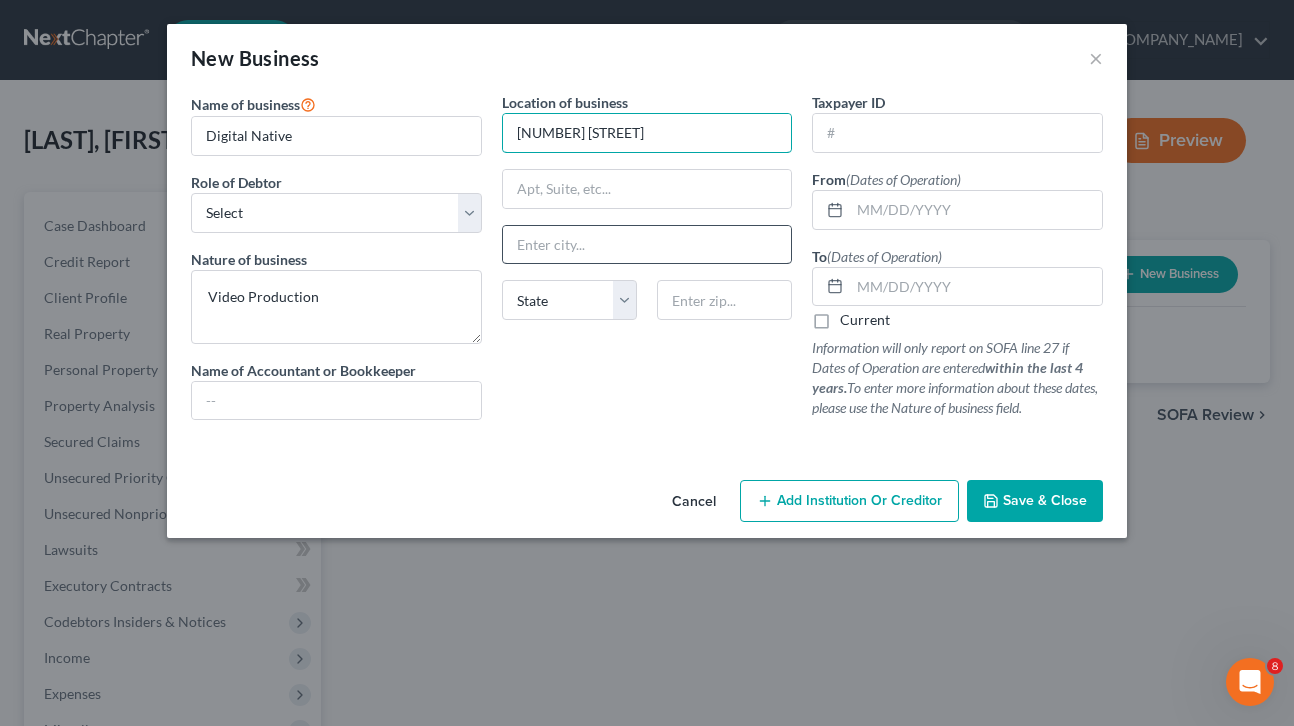 type on "[NUMBER] [STREET]" 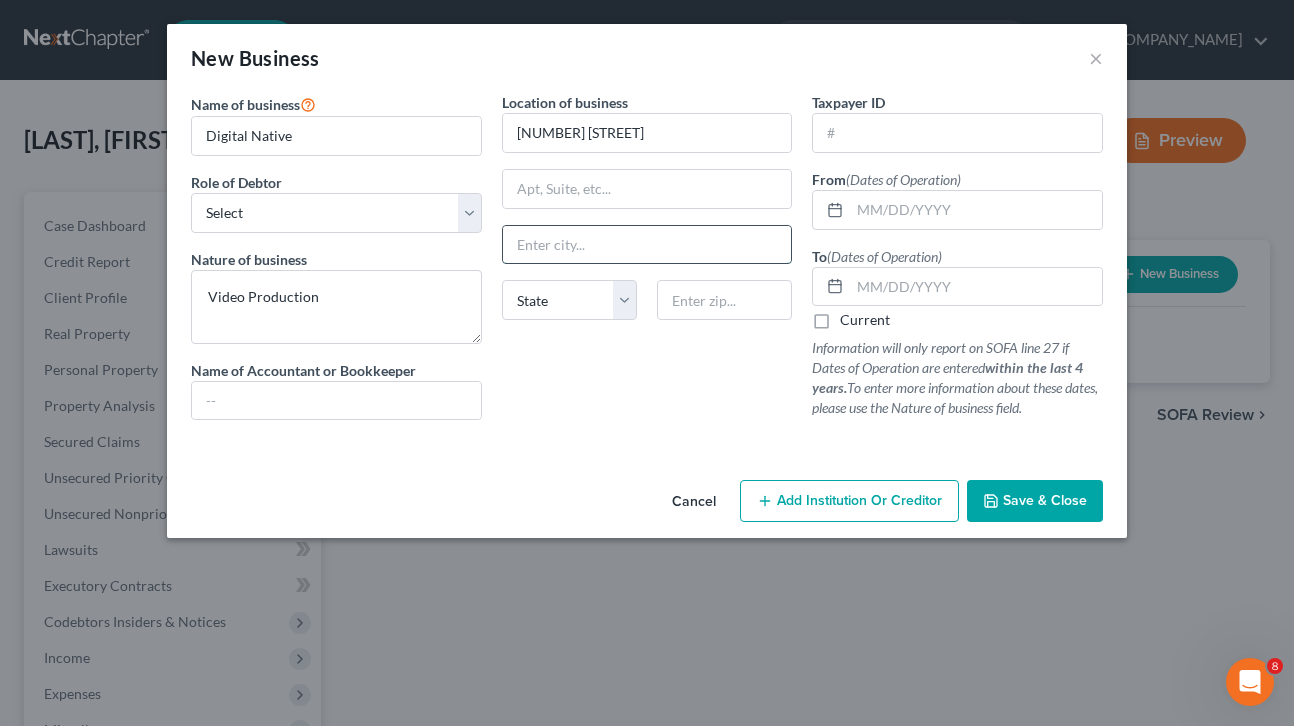 click at bounding box center [647, 245] 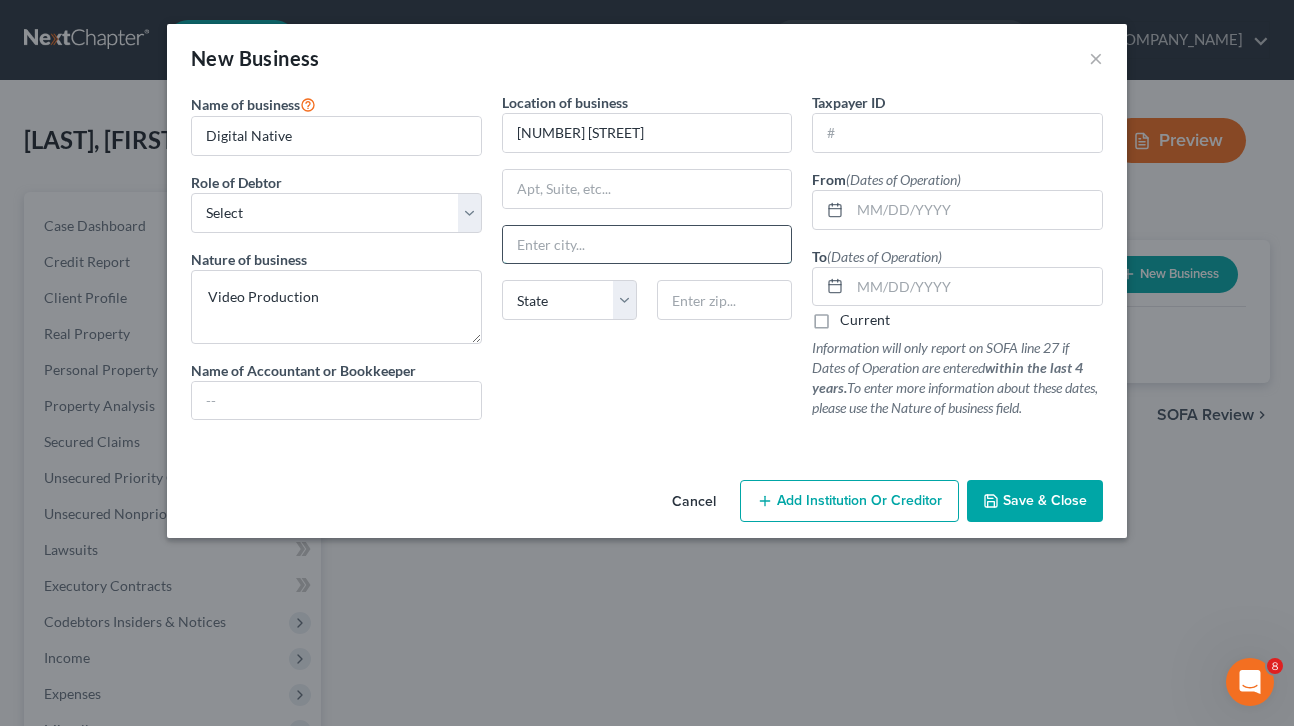 type on "San Francisco" 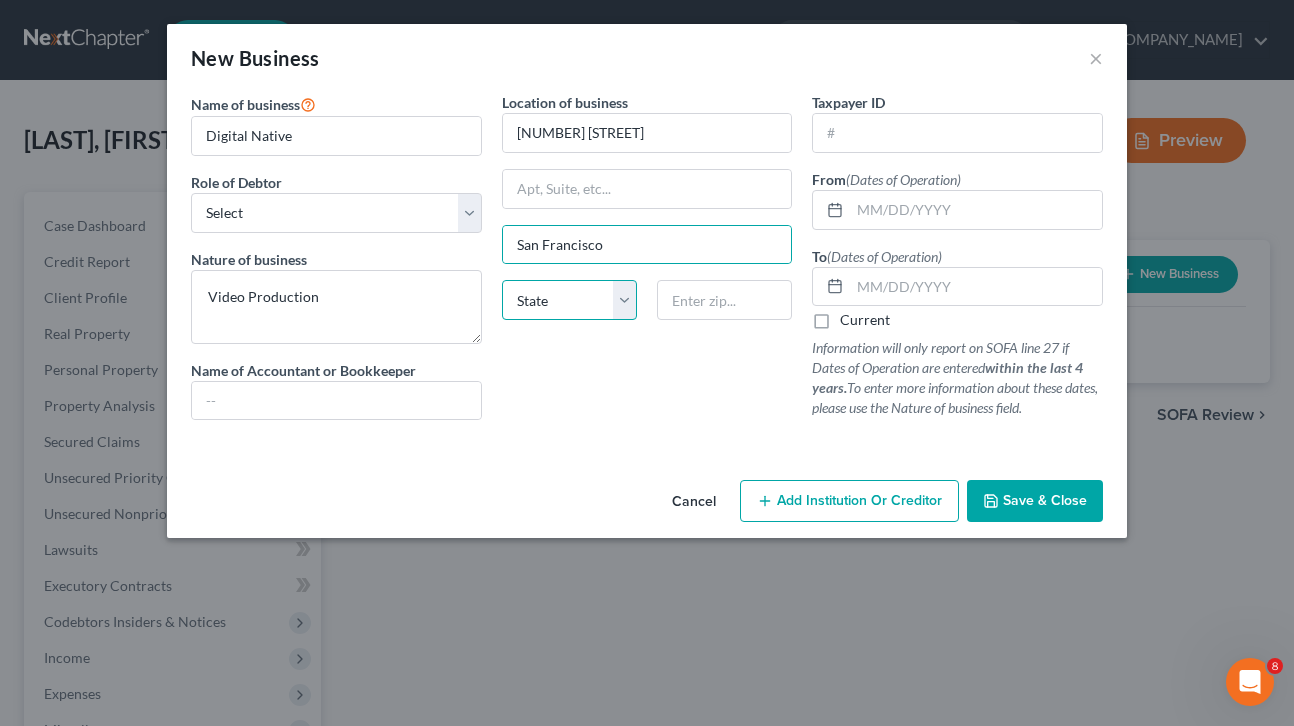 click on "State AL AK AR AZ CA CO CT DE DC FL GA GU HI ID IL IN IA KS KY LA ME MD MA MI MN MS MO MT NC ND NE NV NH NJ NM NY OH OK OR PA PR RI SC SD TN TX UT VI VA VT WA WV WI WY" at bounding box center [569, 300] 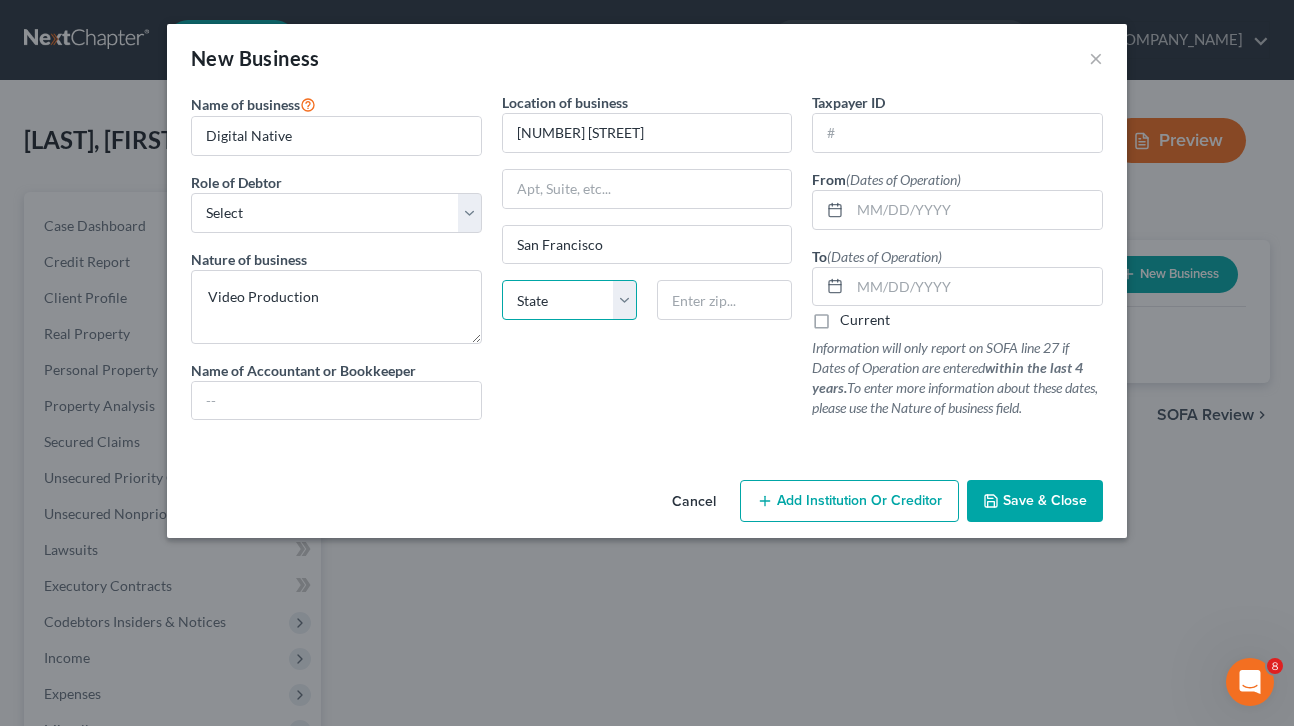 select on "4" 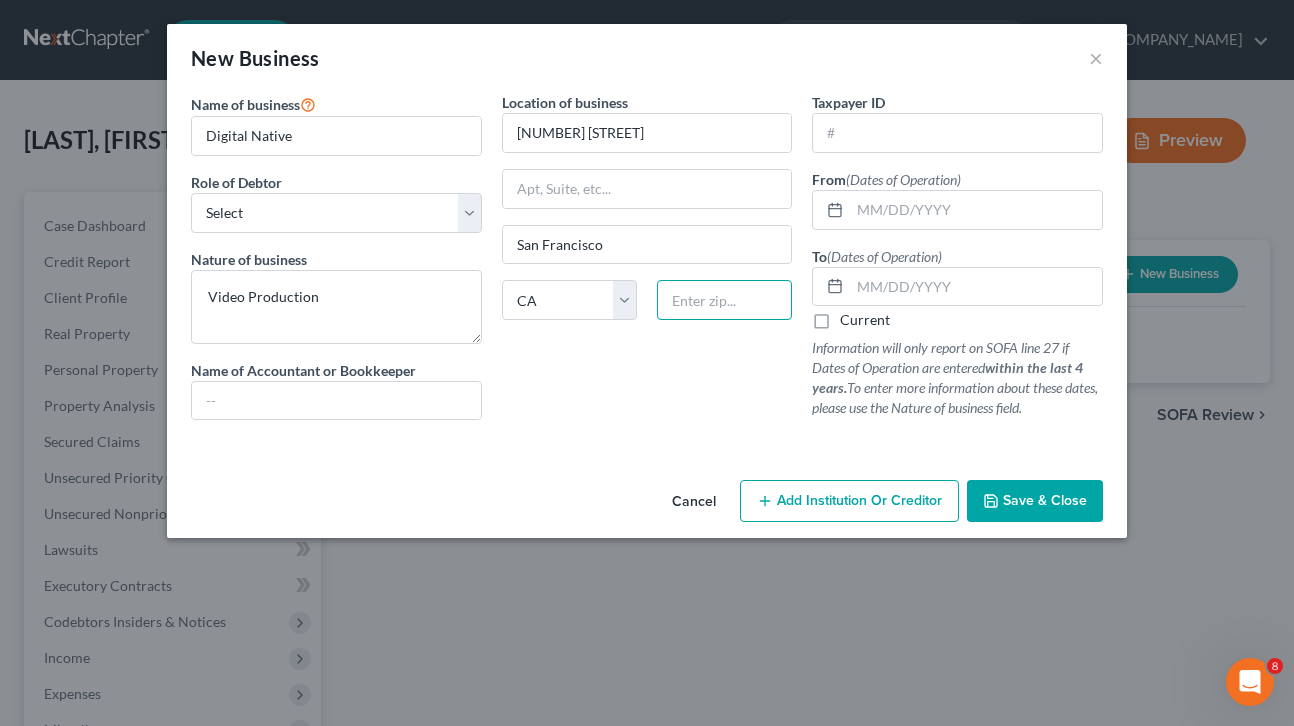 click at bounding box center (724, 300) 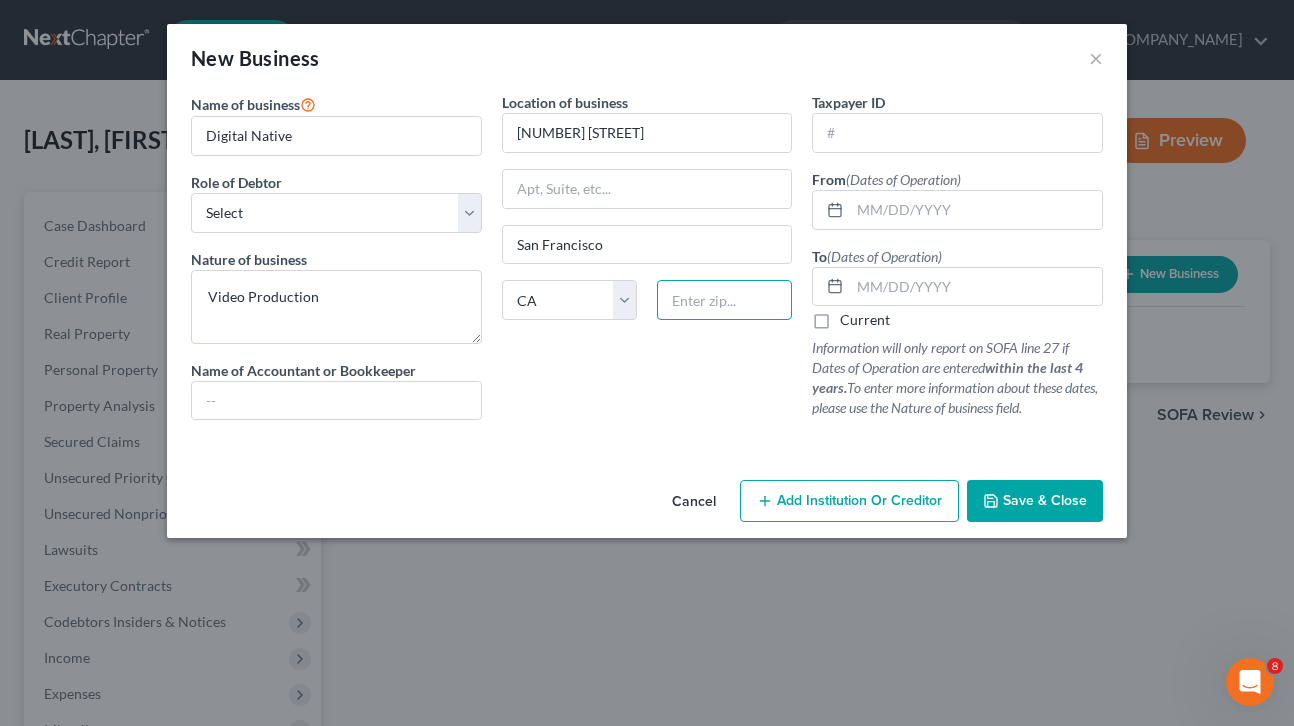 type on "[POSTAL_CODE]" 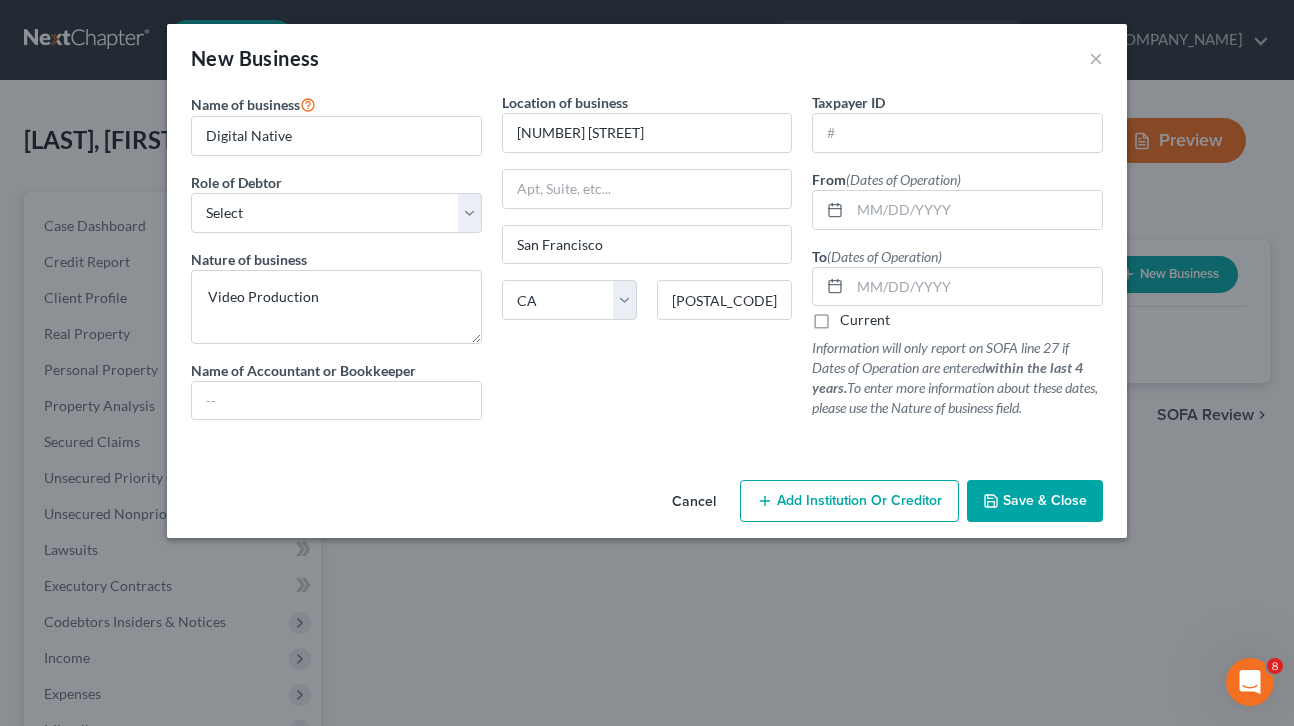 click on "Current" at bounding box center [865, 320] 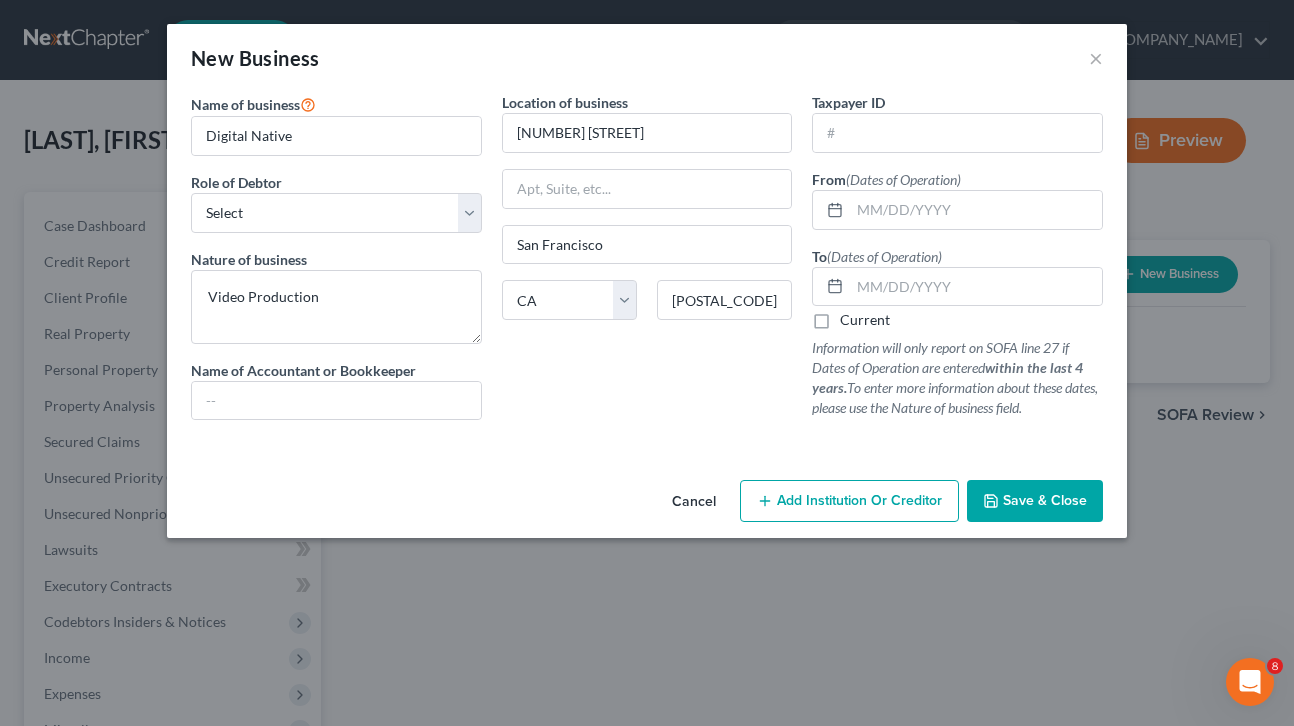 click on "Current" at bounding box center (854, 316) 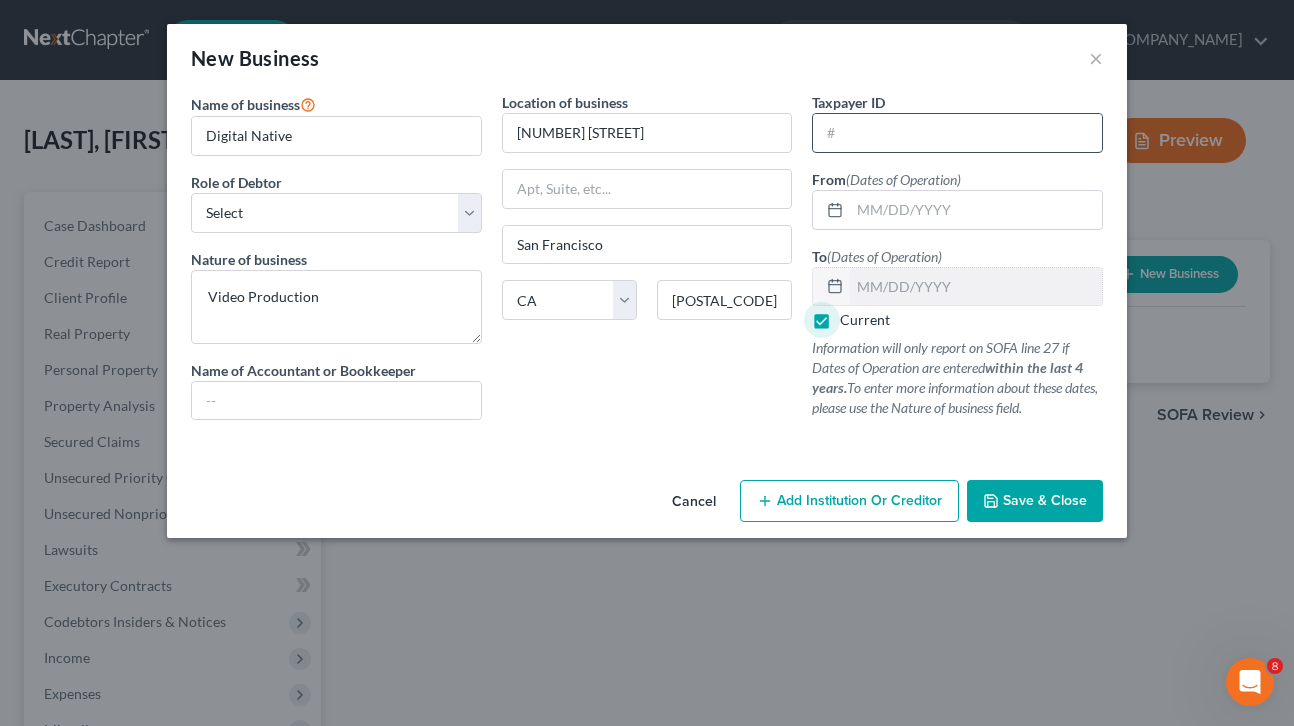 click at bounding box center (957, 133) 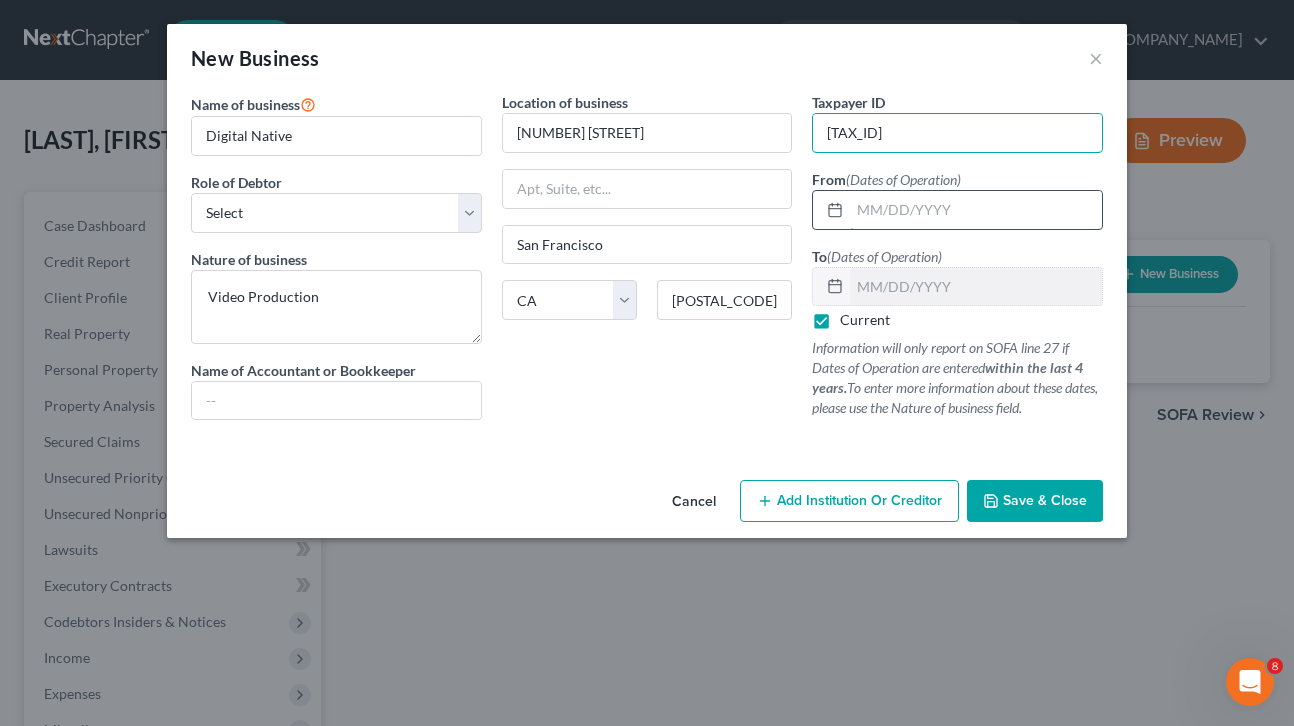 type on "[TAX_ID]" 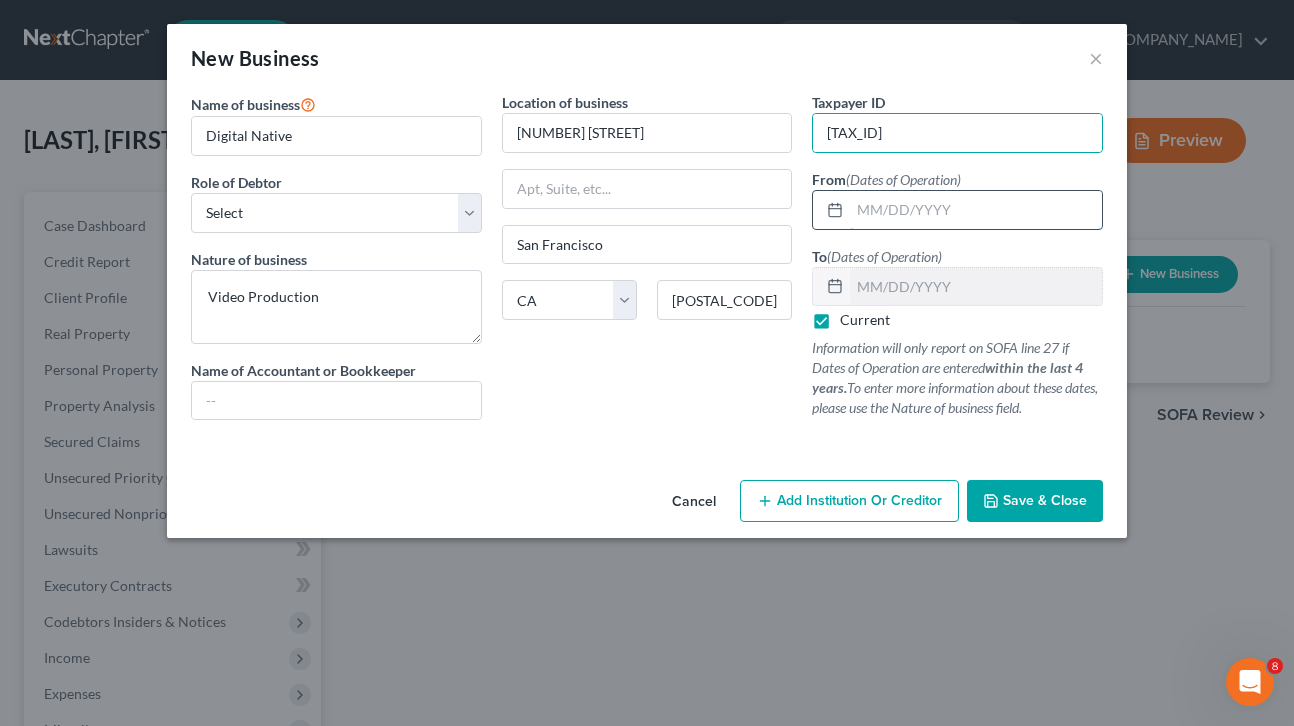 click at bounding box center (976, 210) 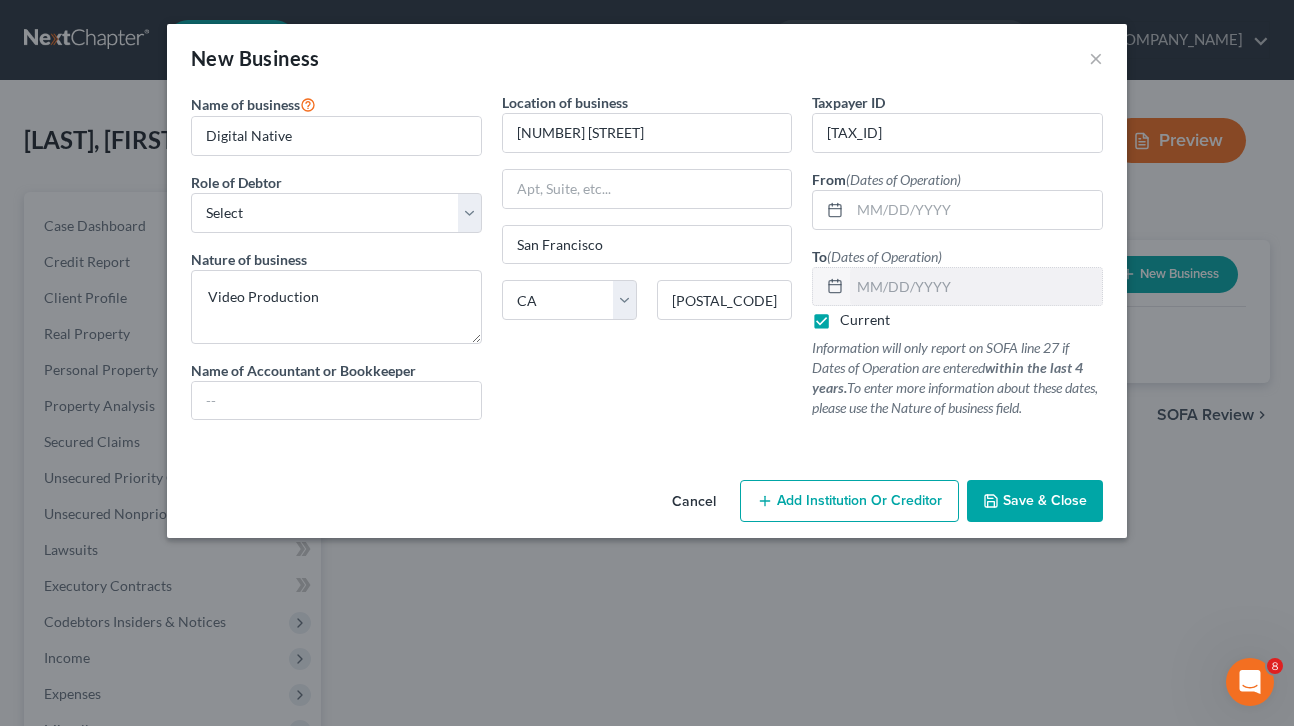 click on "Save & Close" at bounding box center (1045, 500) 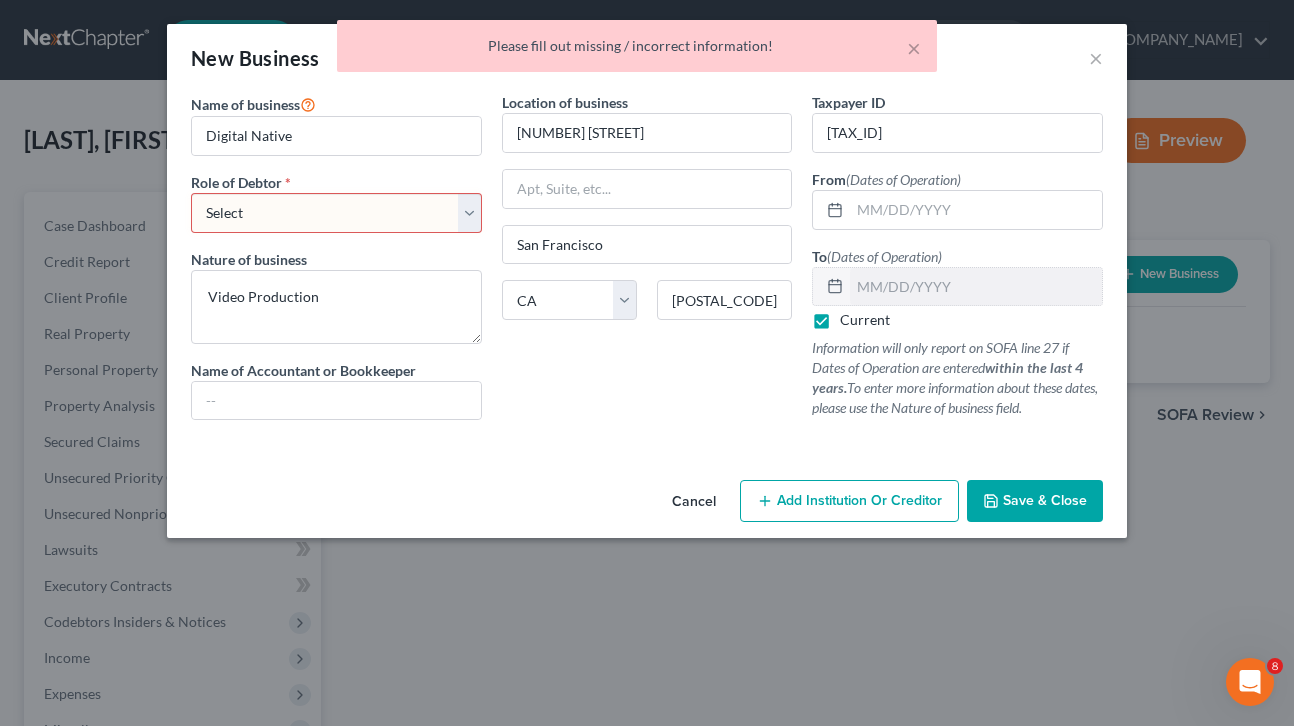 click on "Select A member of a limited liability company (LLC) or limited liability partnership (LLP) An officer, director, or managing executive of a corporation An owner of at least 5% of the voting or equity securities of a corporation A partner in a partnership A sole proprietor or self-employed in a trade, profession, or other activity, either full-time or part-time" at bounding box center [336, 213] 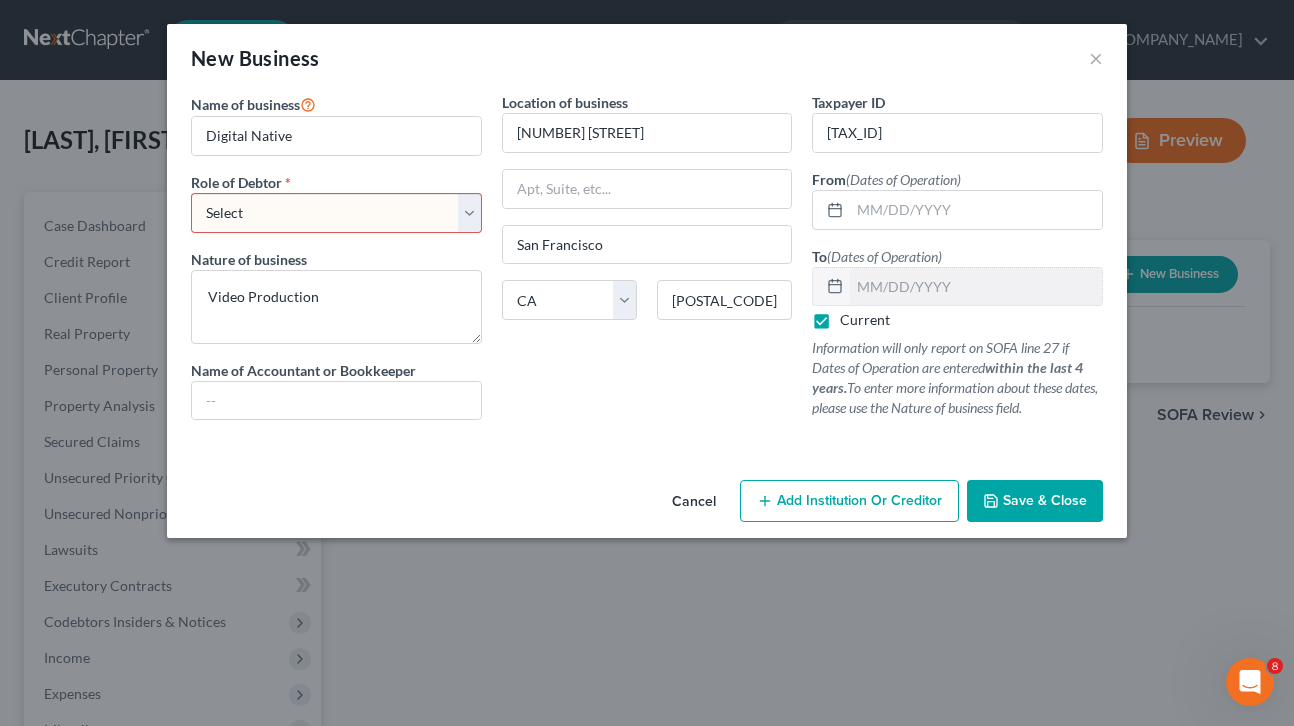 select on "sole_proprietor" 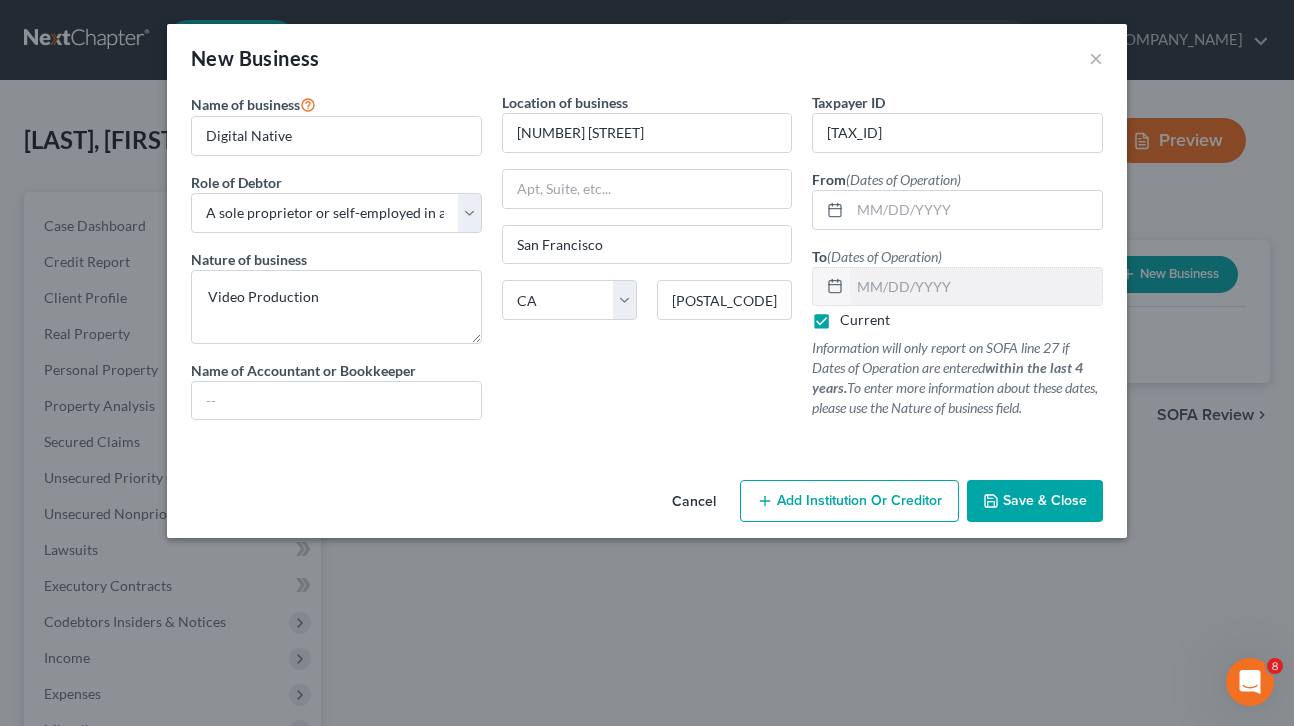 click on "Save & Close" at bounding box center (1045, 500) 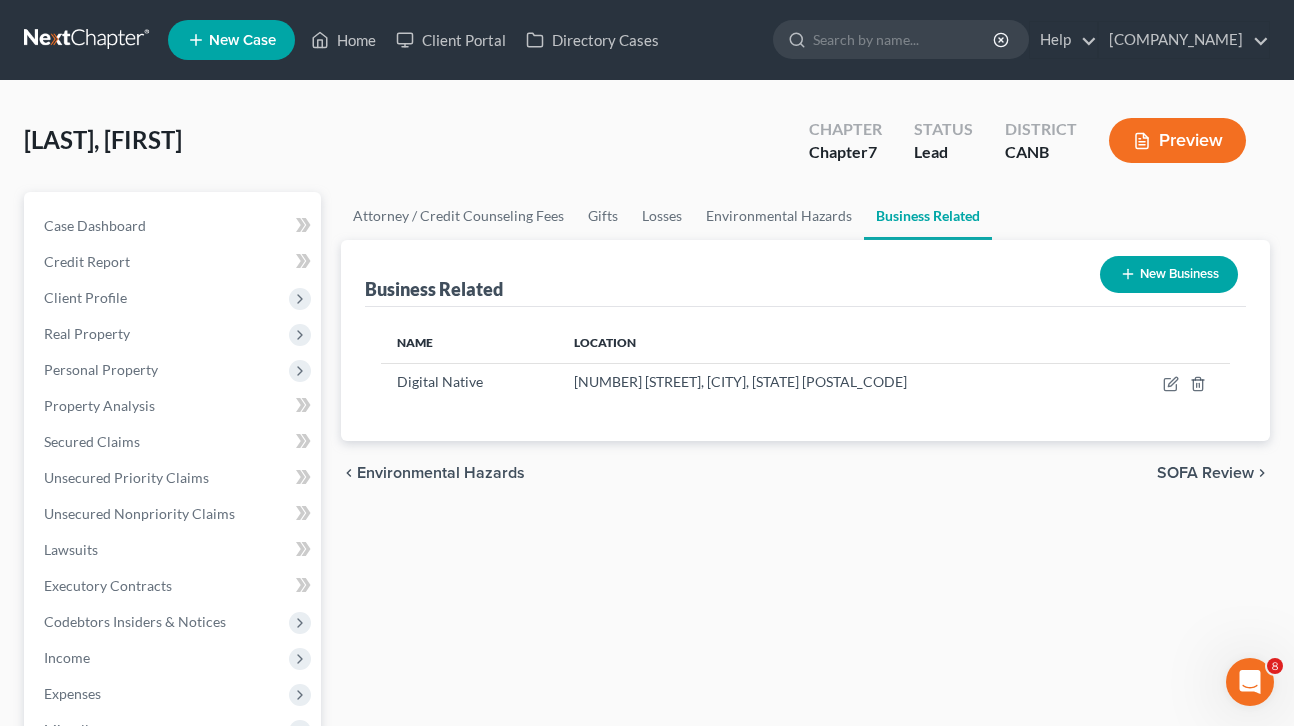 click on "SOFA Review" at bounding box center (1205, 473) 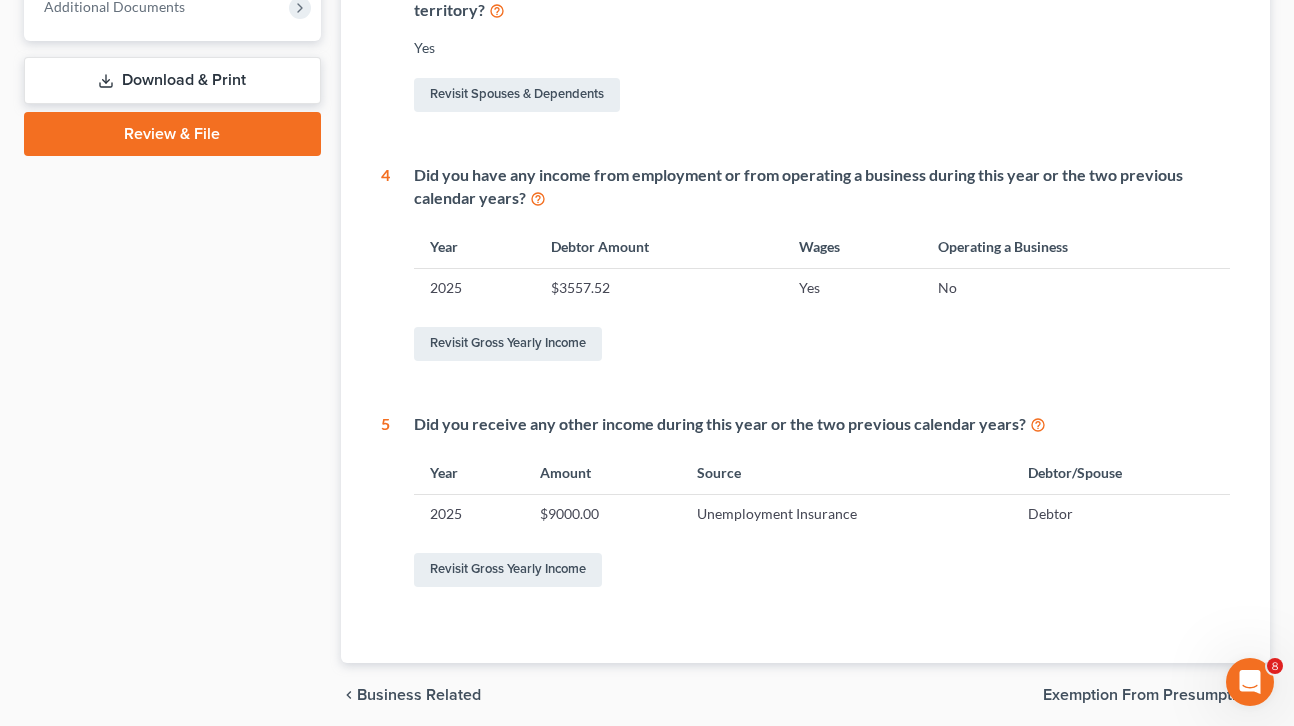 scroll, scrollTop: 907, scrollLeft: 0, axis: vertical 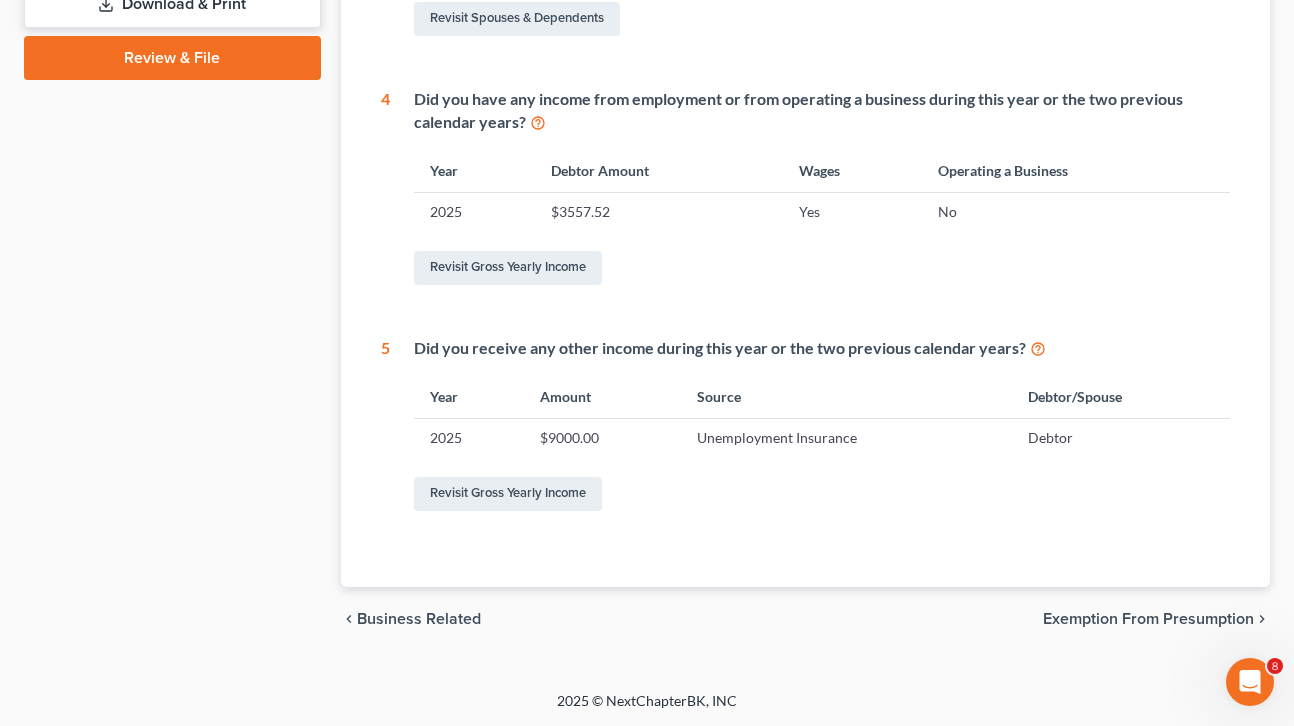 click on "Exemption from Presumption" at bounding box center [1148, 619] 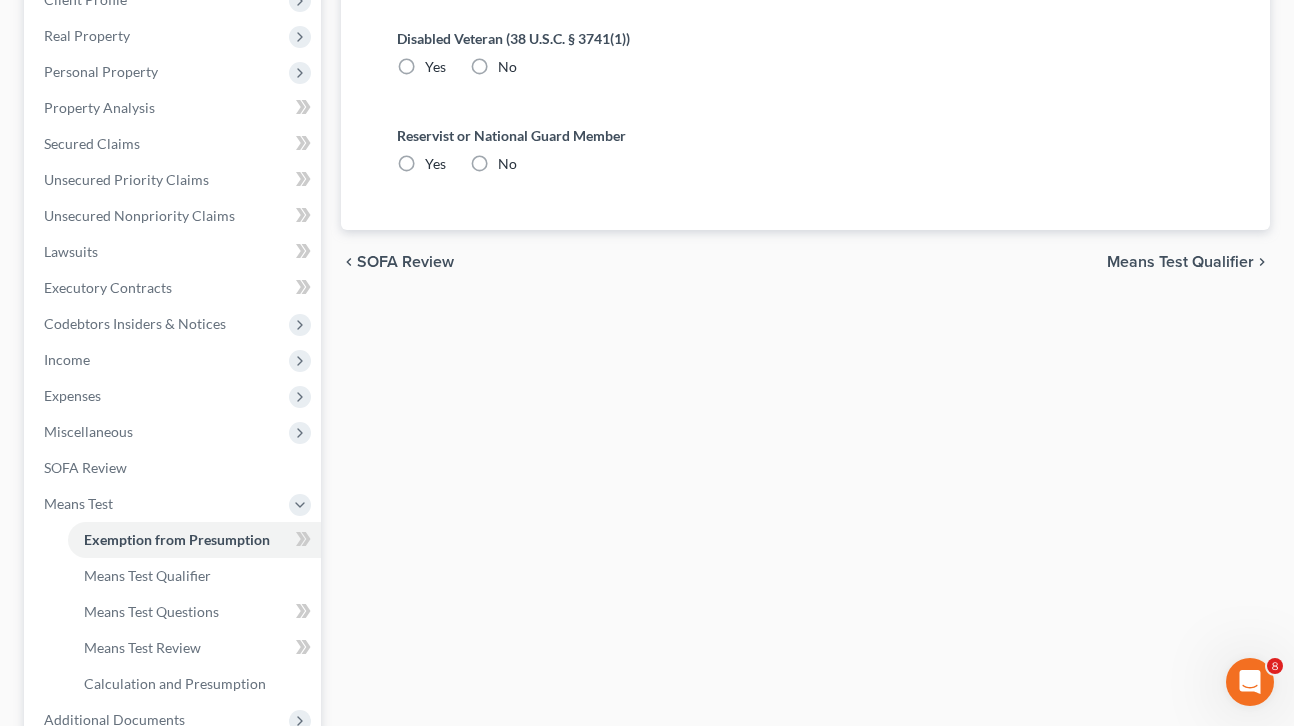scroll, scrollTop: 65, scrollLeft: 0, axis: vertical 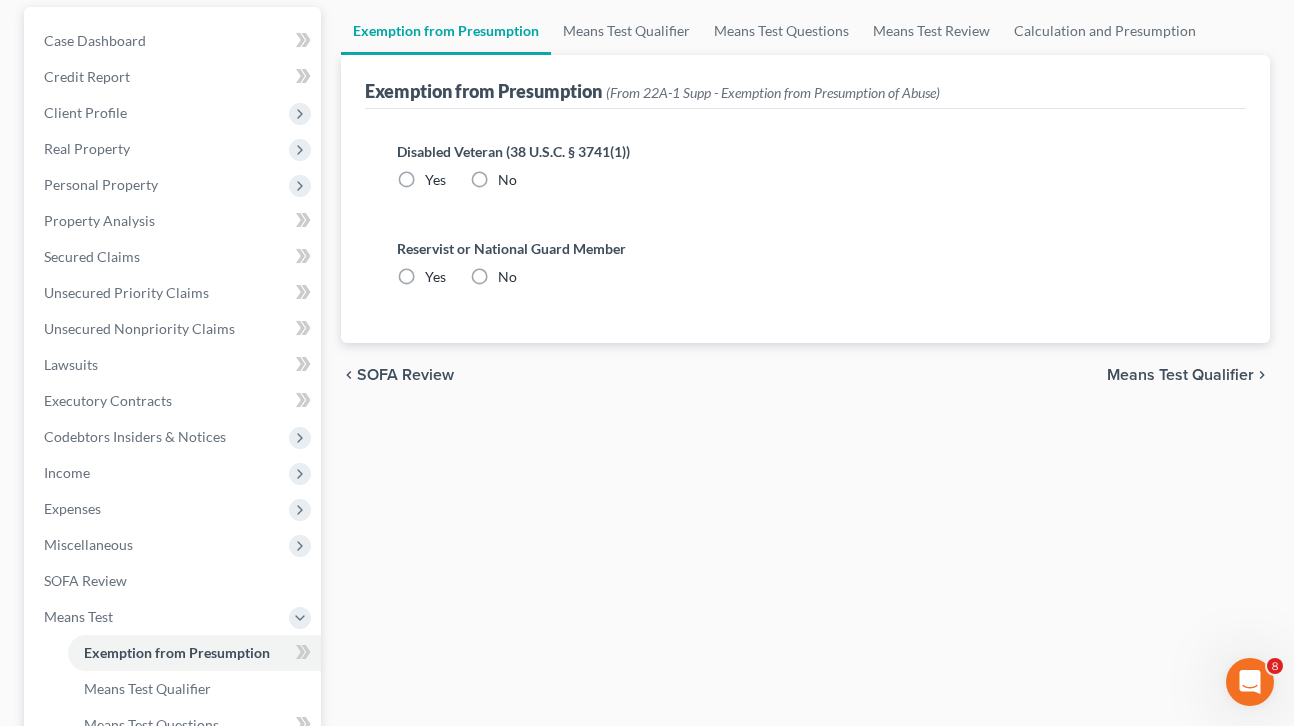radio on "true" 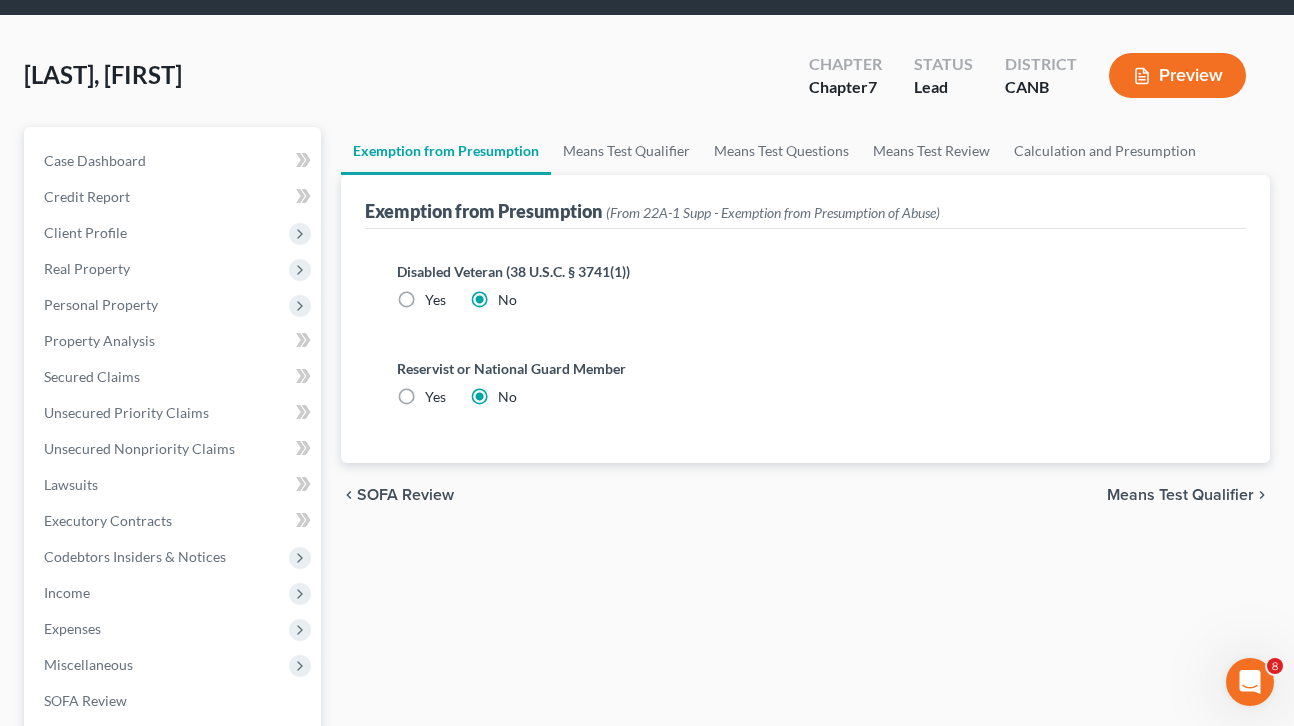 scroll, scrollTop: 0, scrollLeft: 0, axis: both 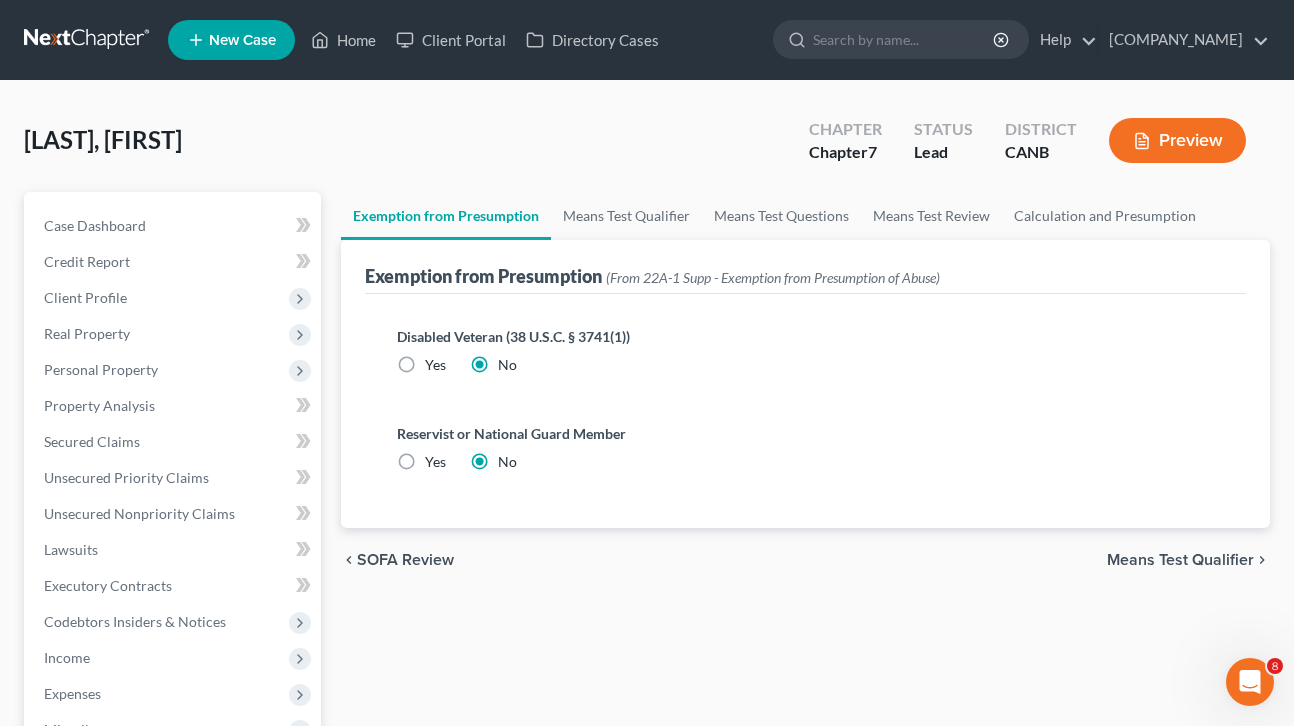click on "Means Test Qualifier" at bounding box center [1180, 560] 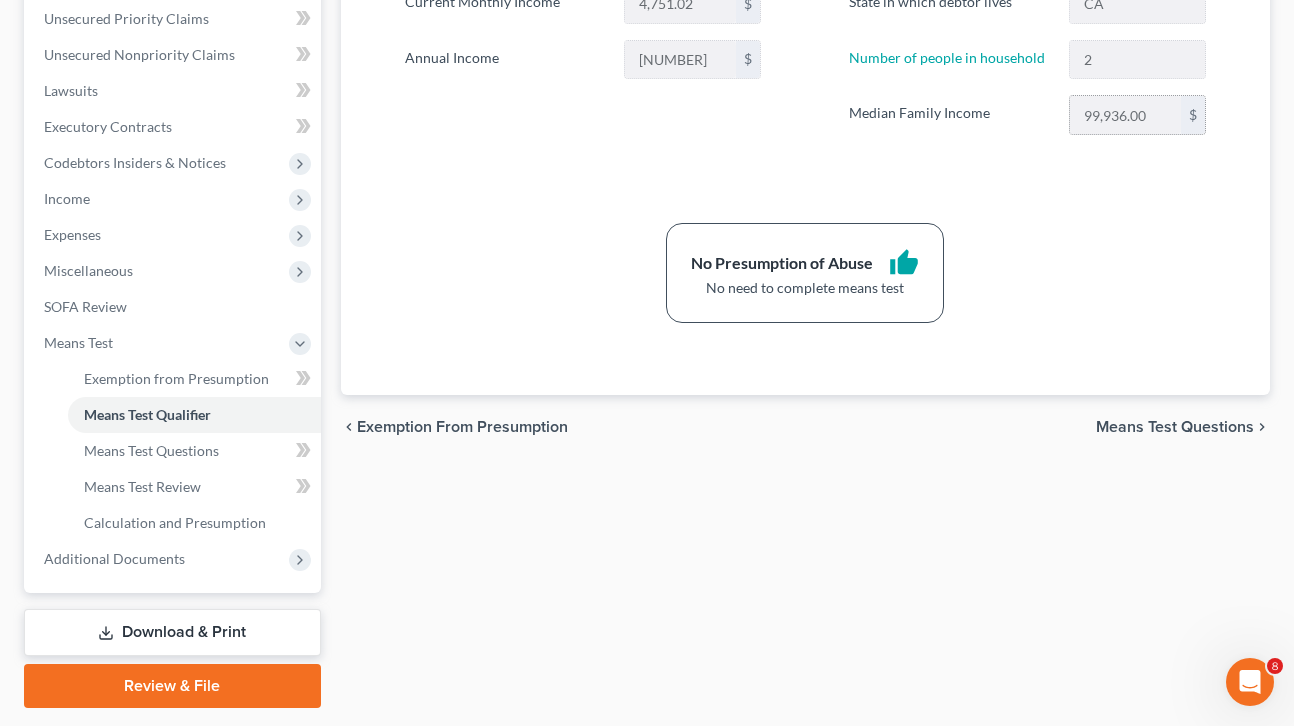 scroll, scrollTop: 501, scrollLeft: 0, axis: vertical 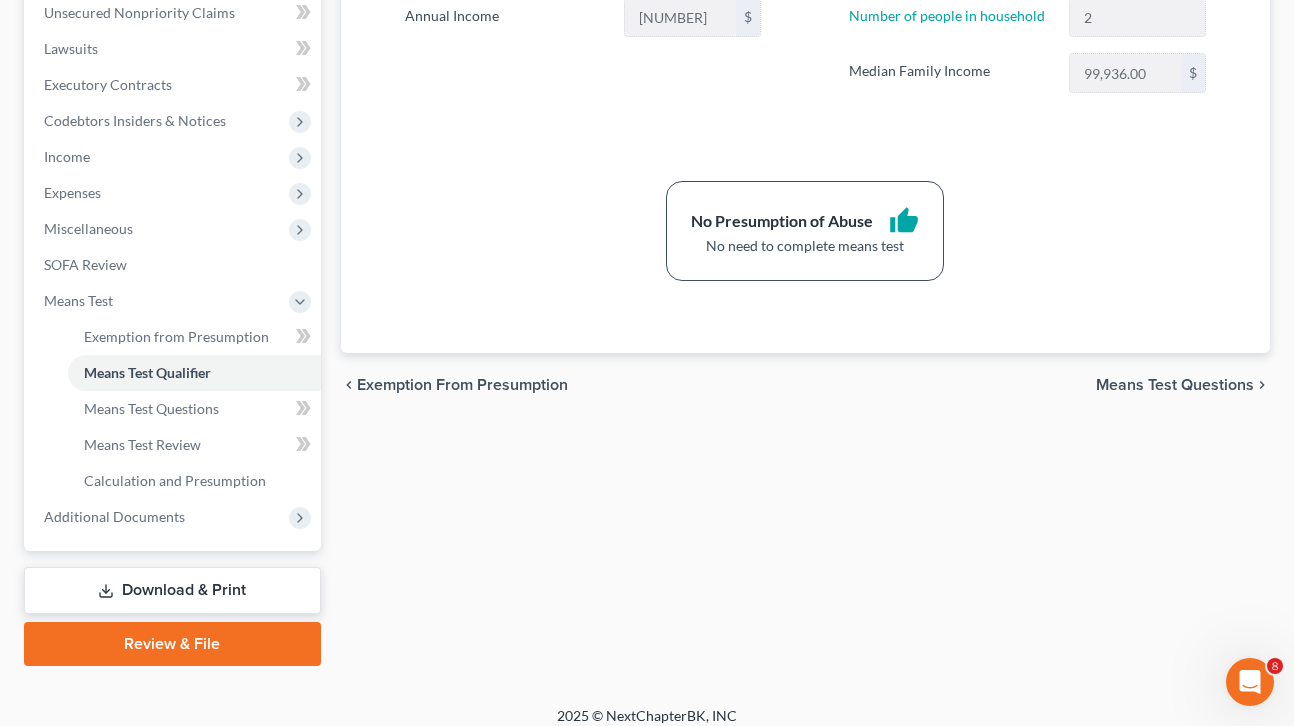 click on "Means Test Questions" at bounding box center (1175, 385) 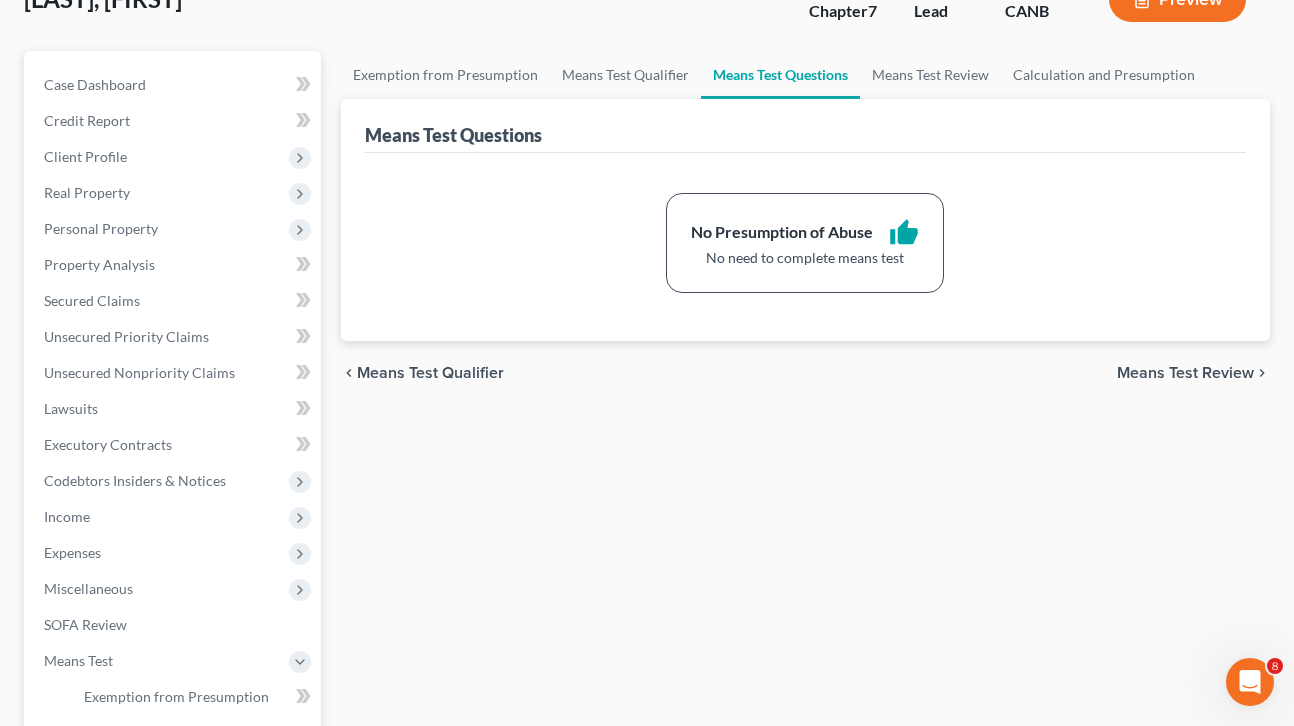 scroll, scrollTop: 0, scrollLeft: 0, axis: both 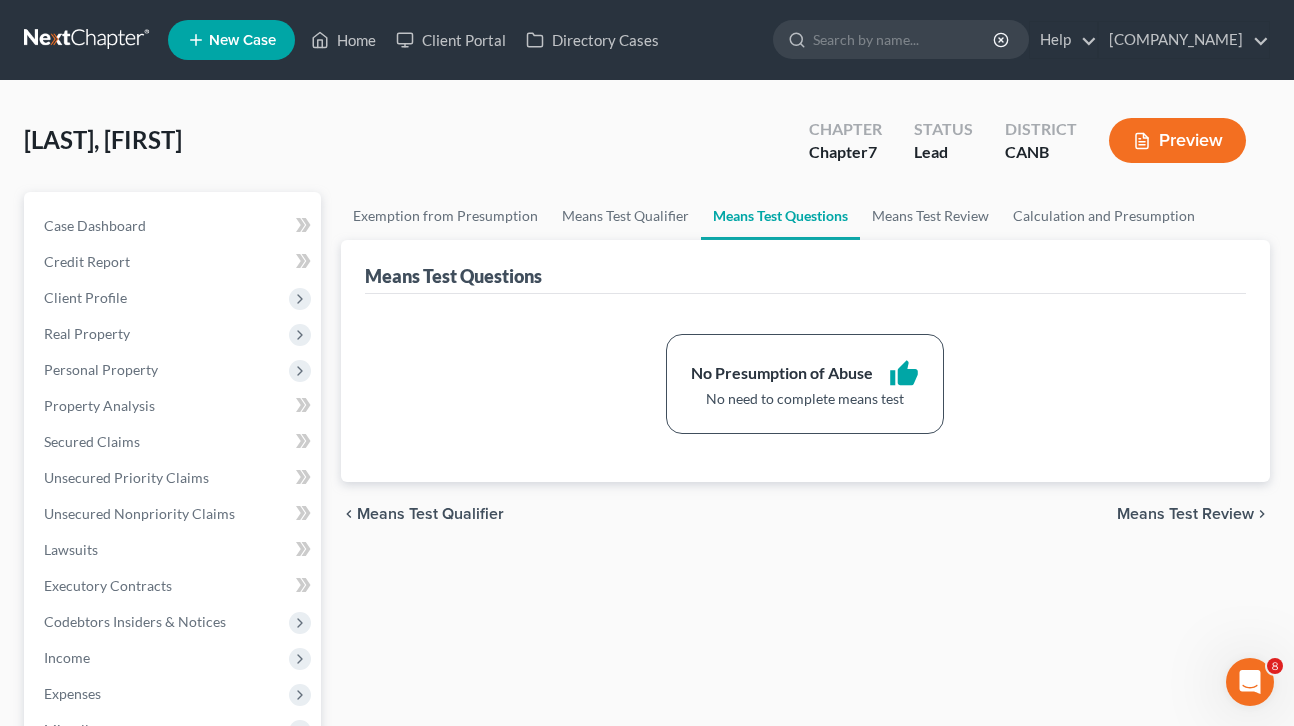 click on "Means Test Review" at bounding box center [1185, 514] 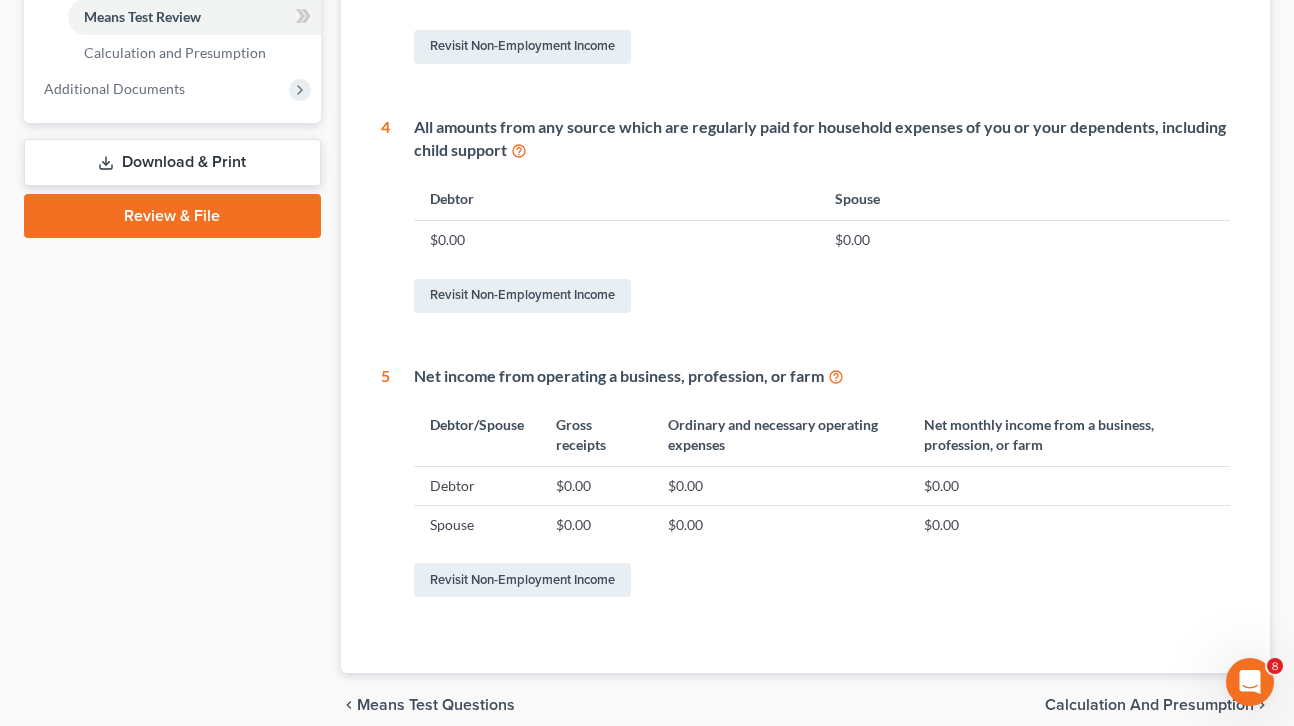 scroll, scrollTop: 1015, scrollLeft: 0, axis: vertical 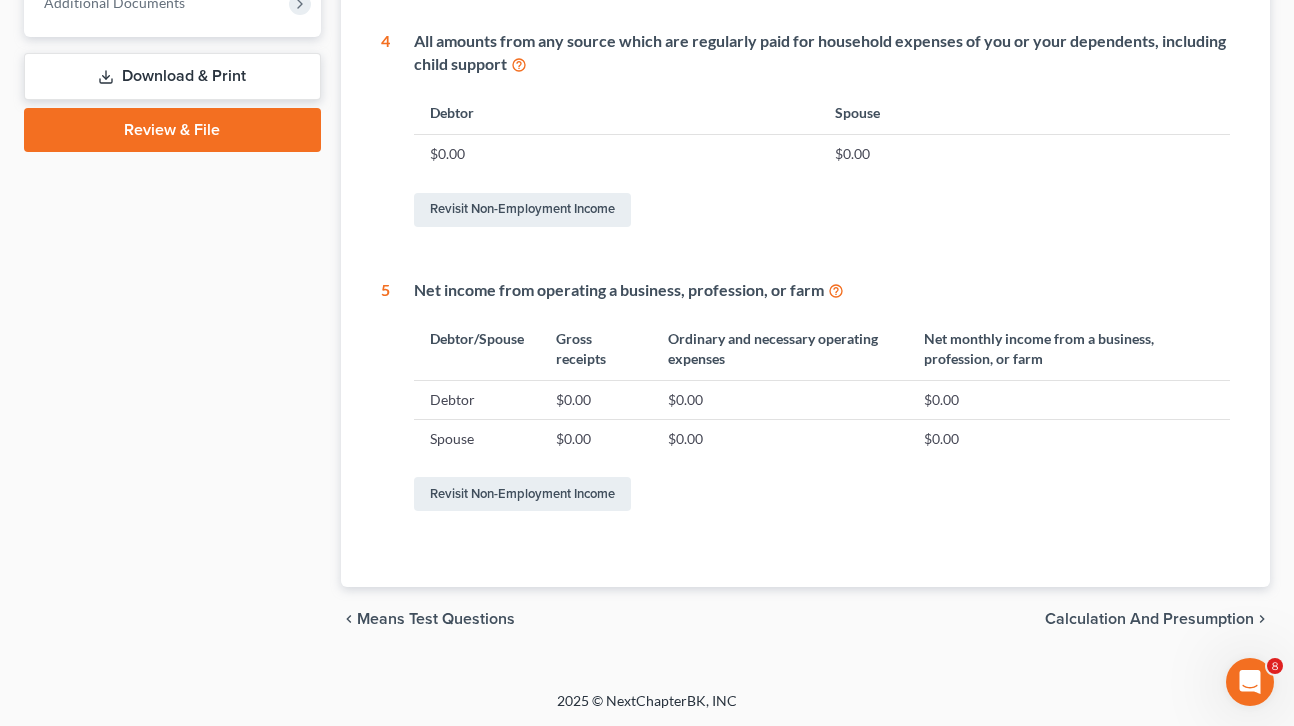 click on "Calculation and Presumption" at bounding box center (1149, 619) 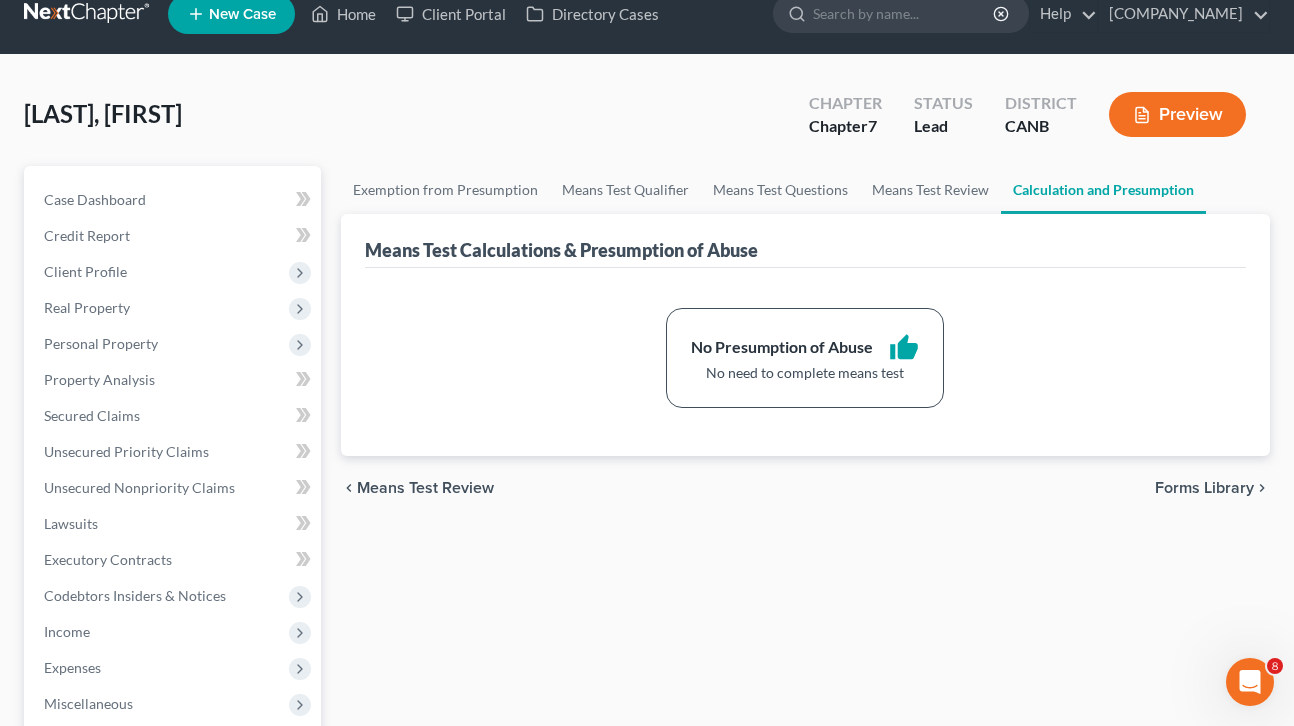 scroll, scrollTop: 0, scrollLeft: 0, axis: both 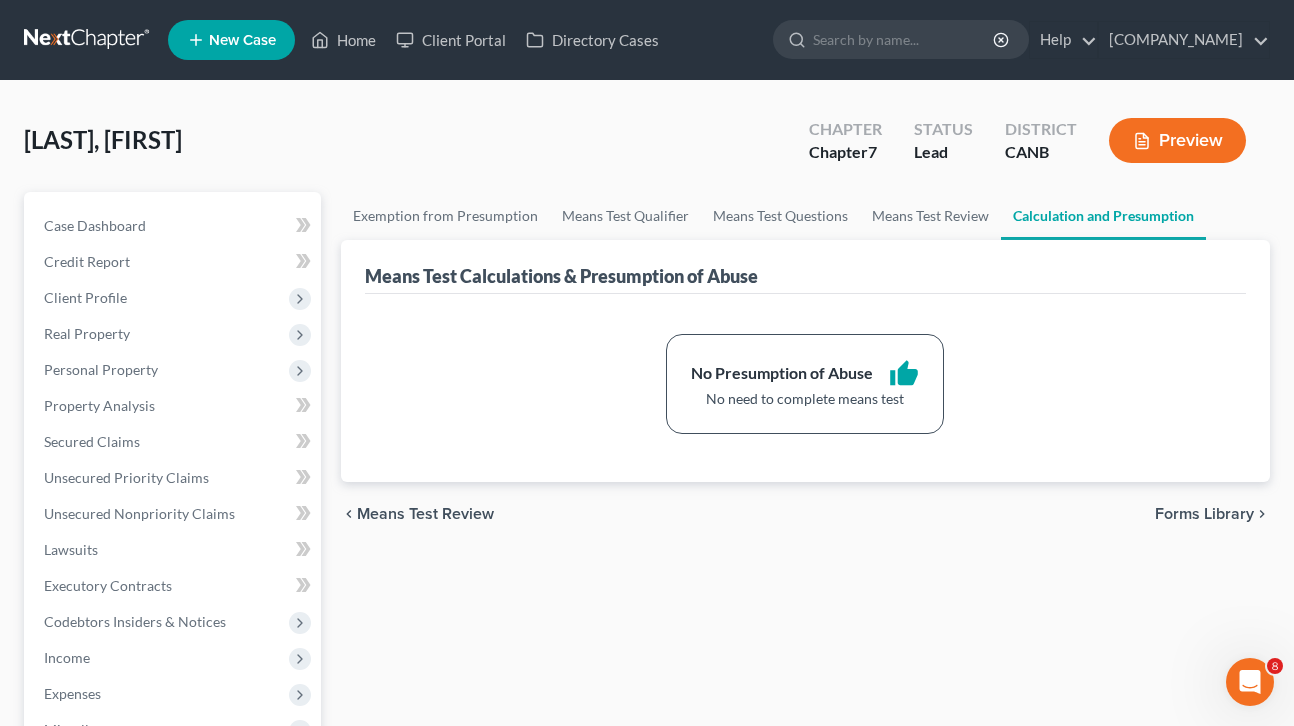 click on "Forms Library" at bounding box center (1204, 514) 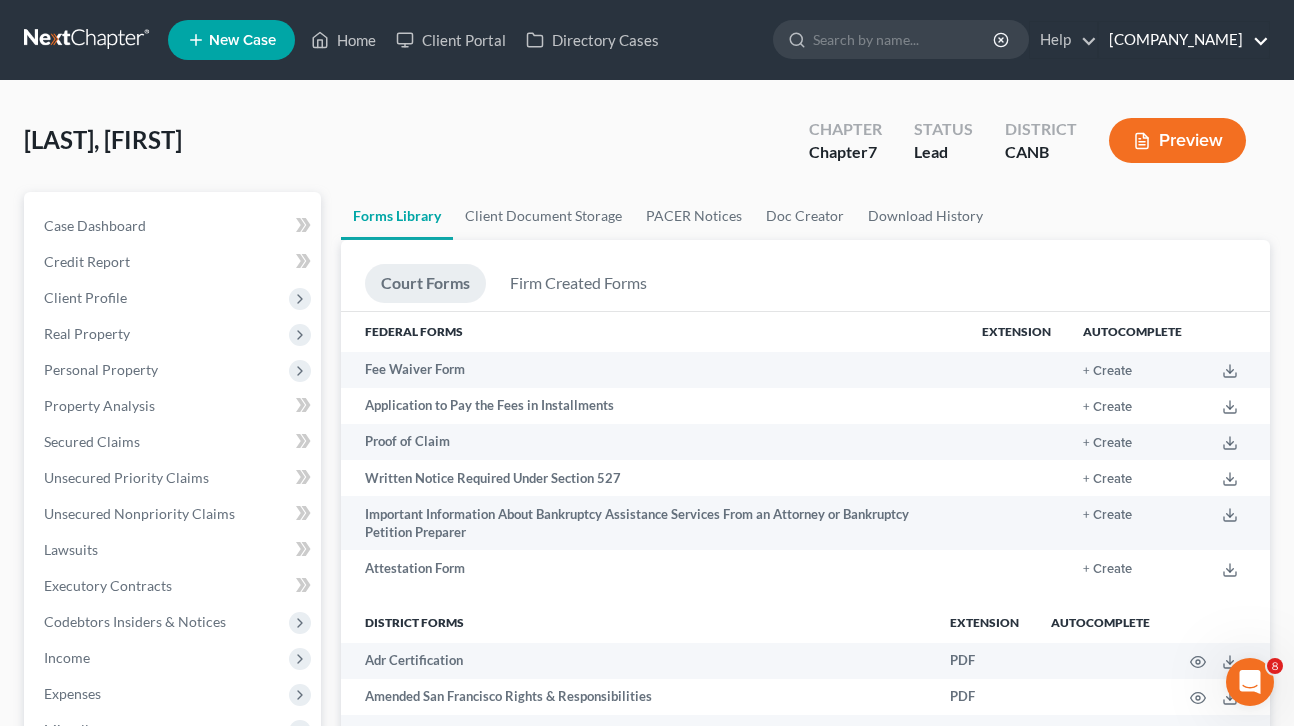 click on "[COMPANY_NAME]" at bounding box center (1184, 40) 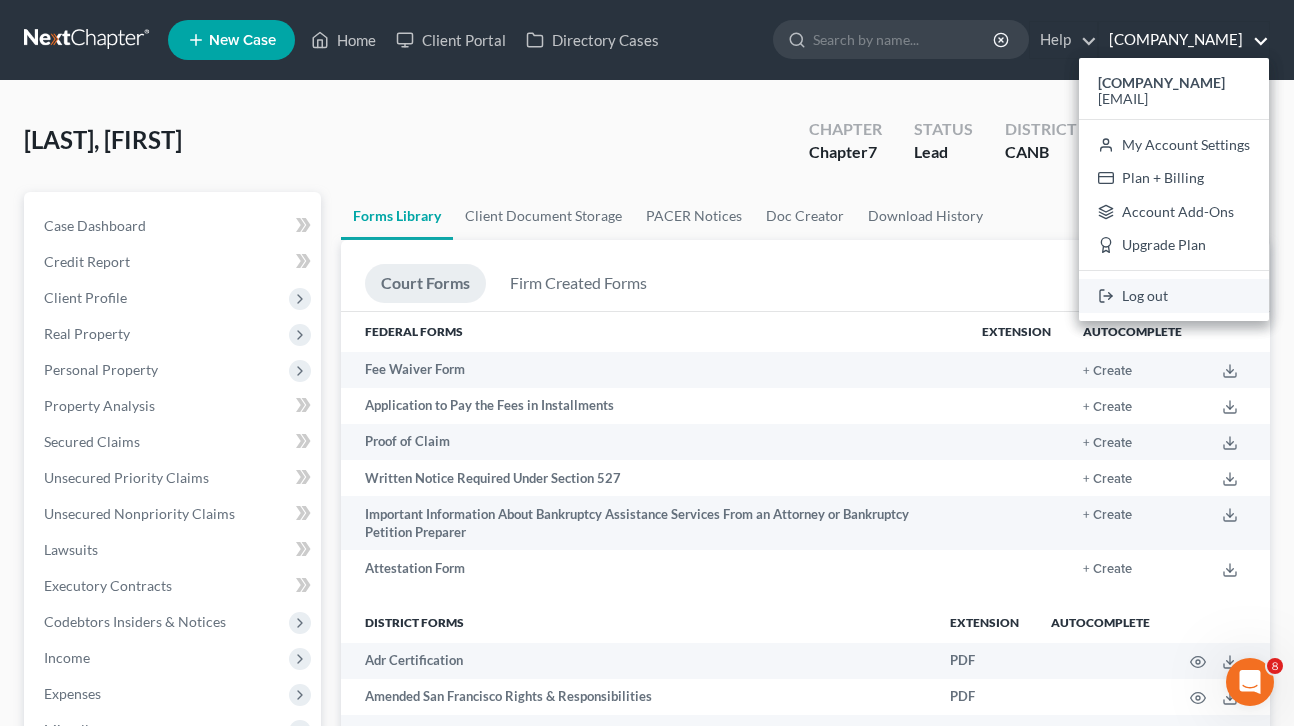 click on "Log out" at bounding box center [1174, 296] 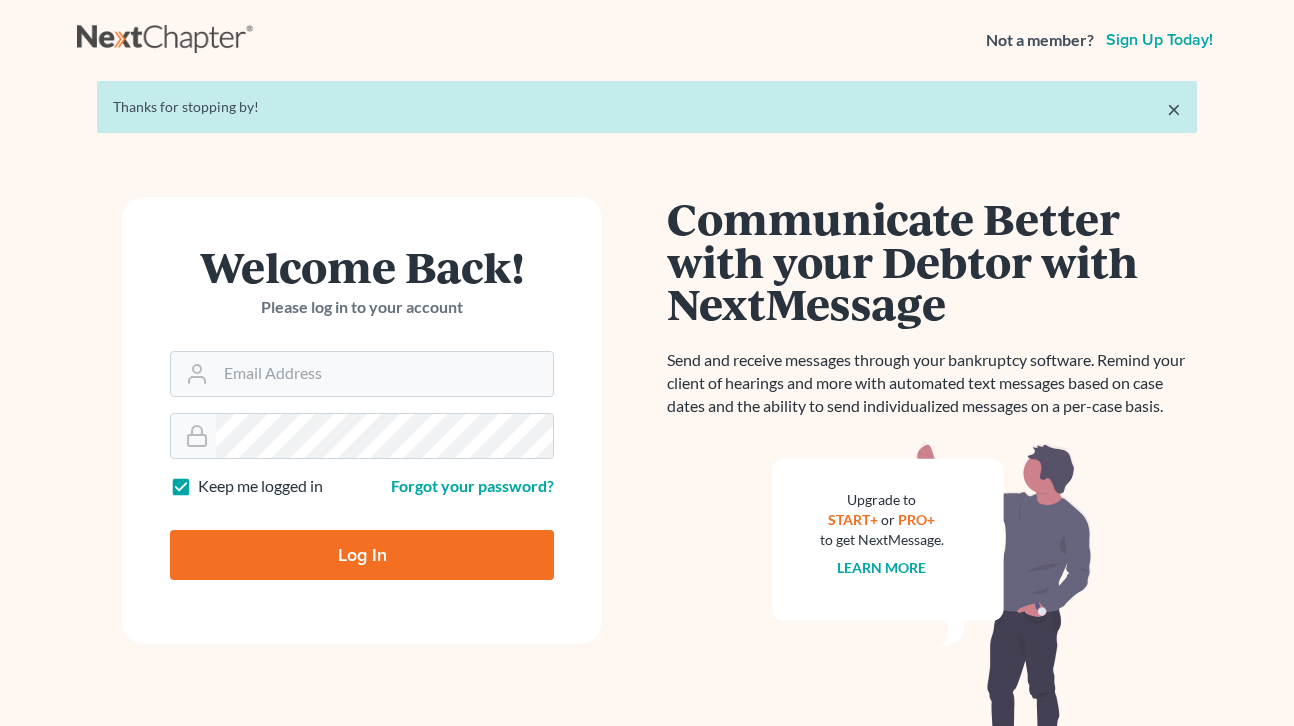 scroll, scrollTop: 0, scrollLeft: 0, axis: both 